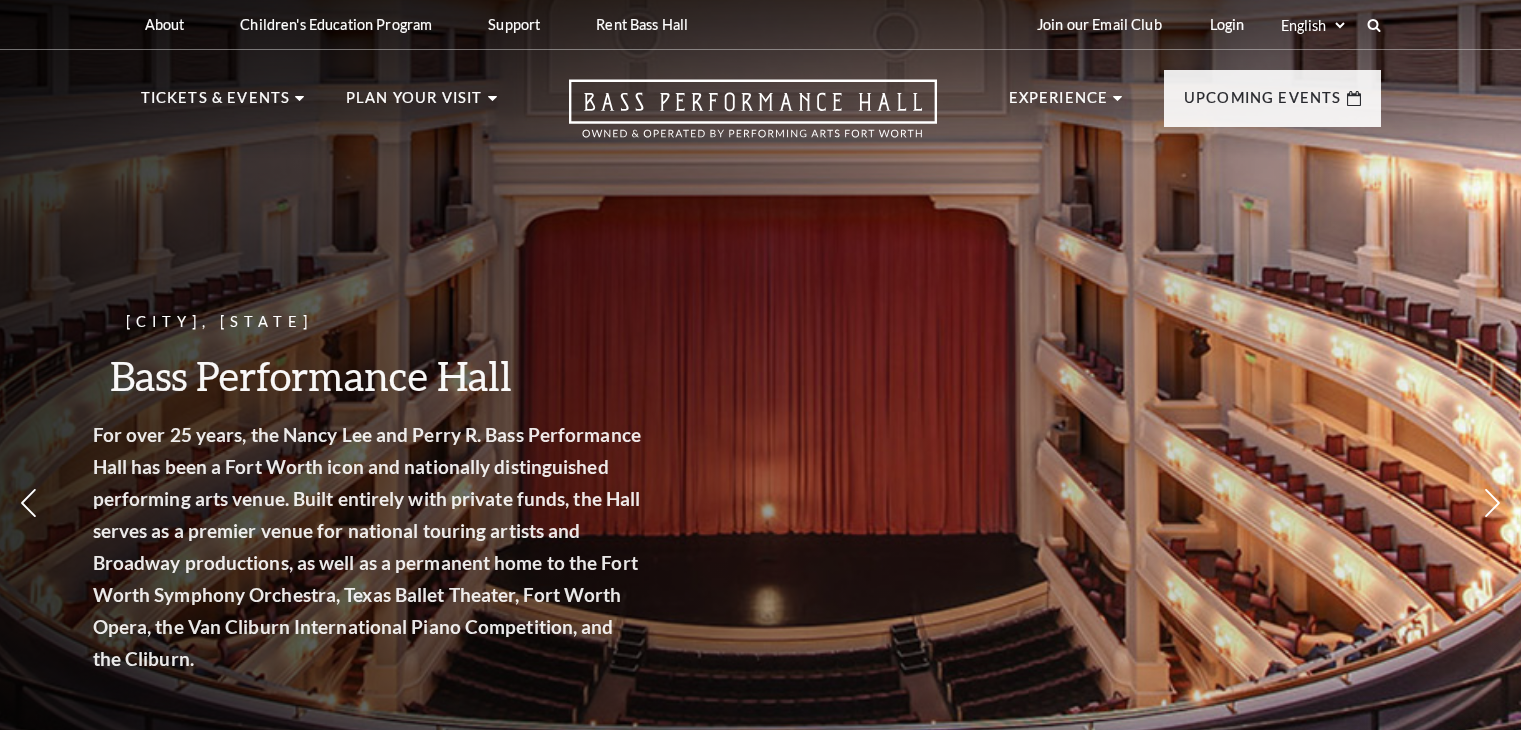 scroll, scrollTop: 0, scrollLeft: 0, axis: both 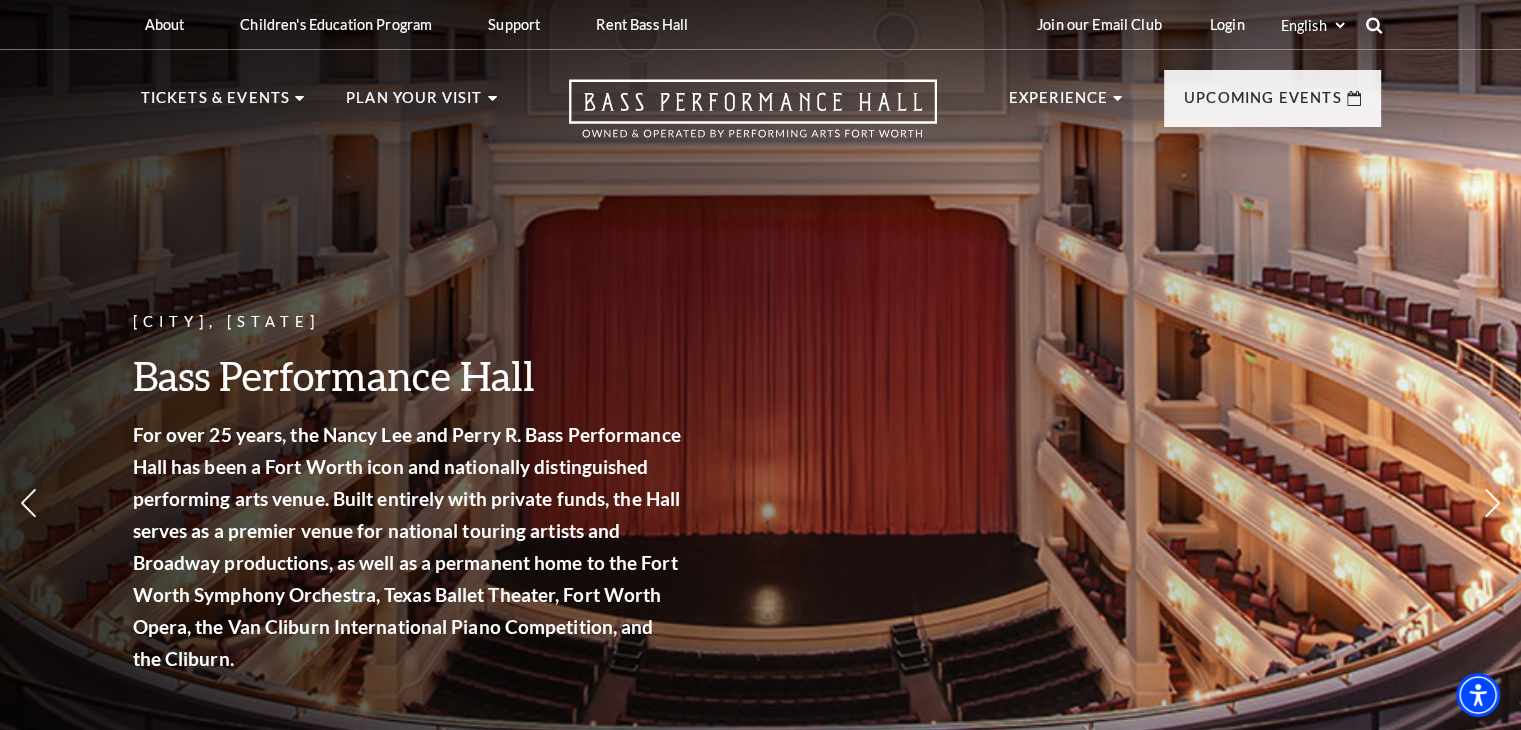 click 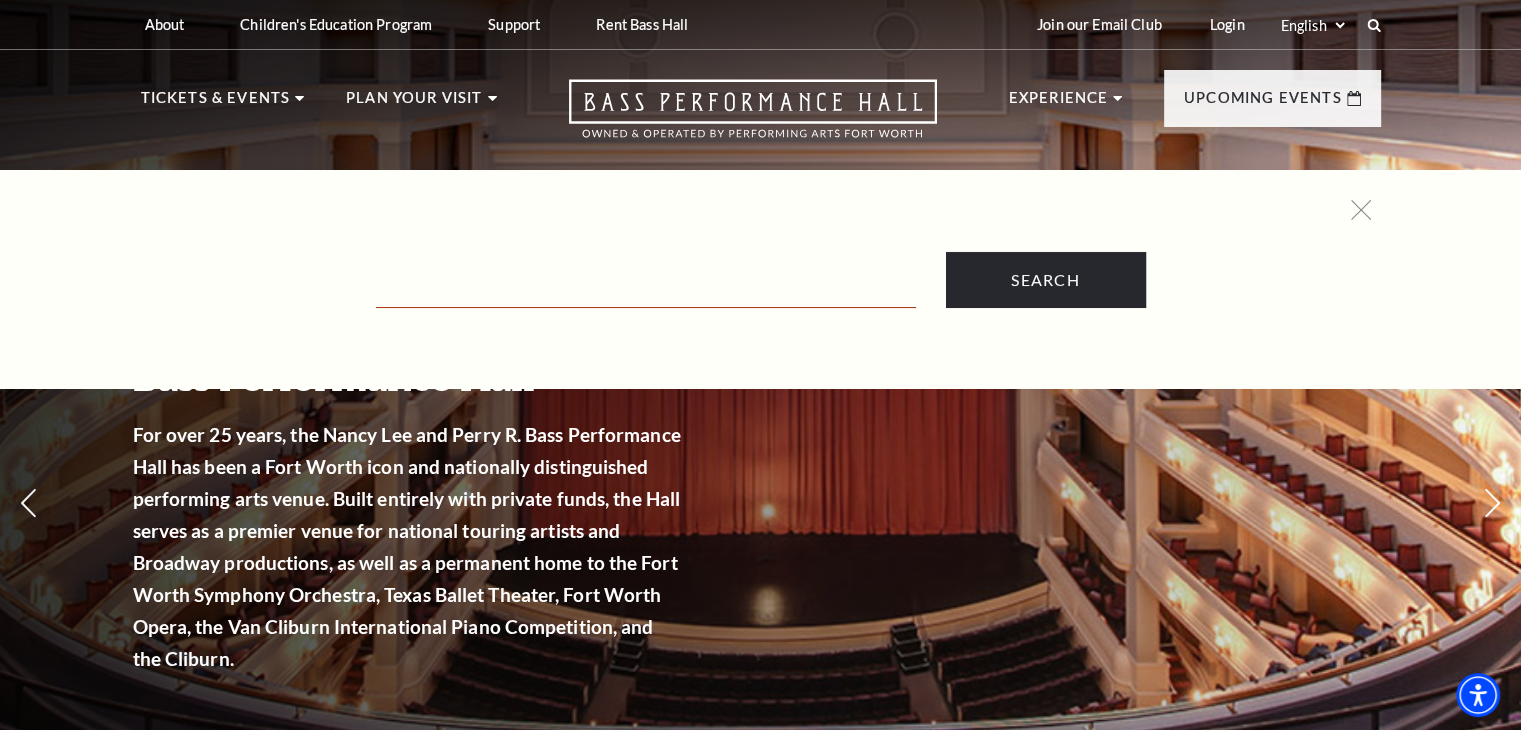 click at bounding box center (646, 287) 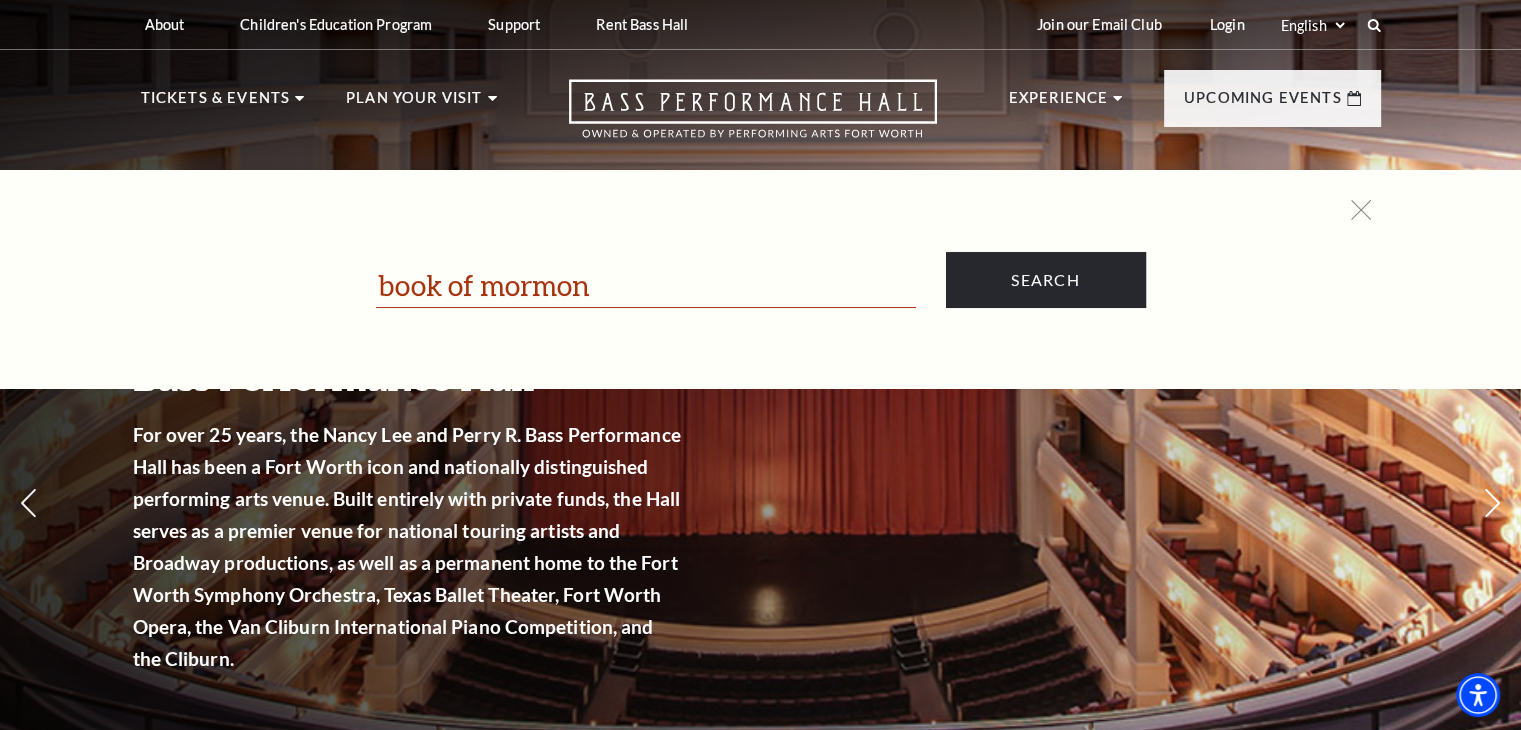 type on "book of mormon" 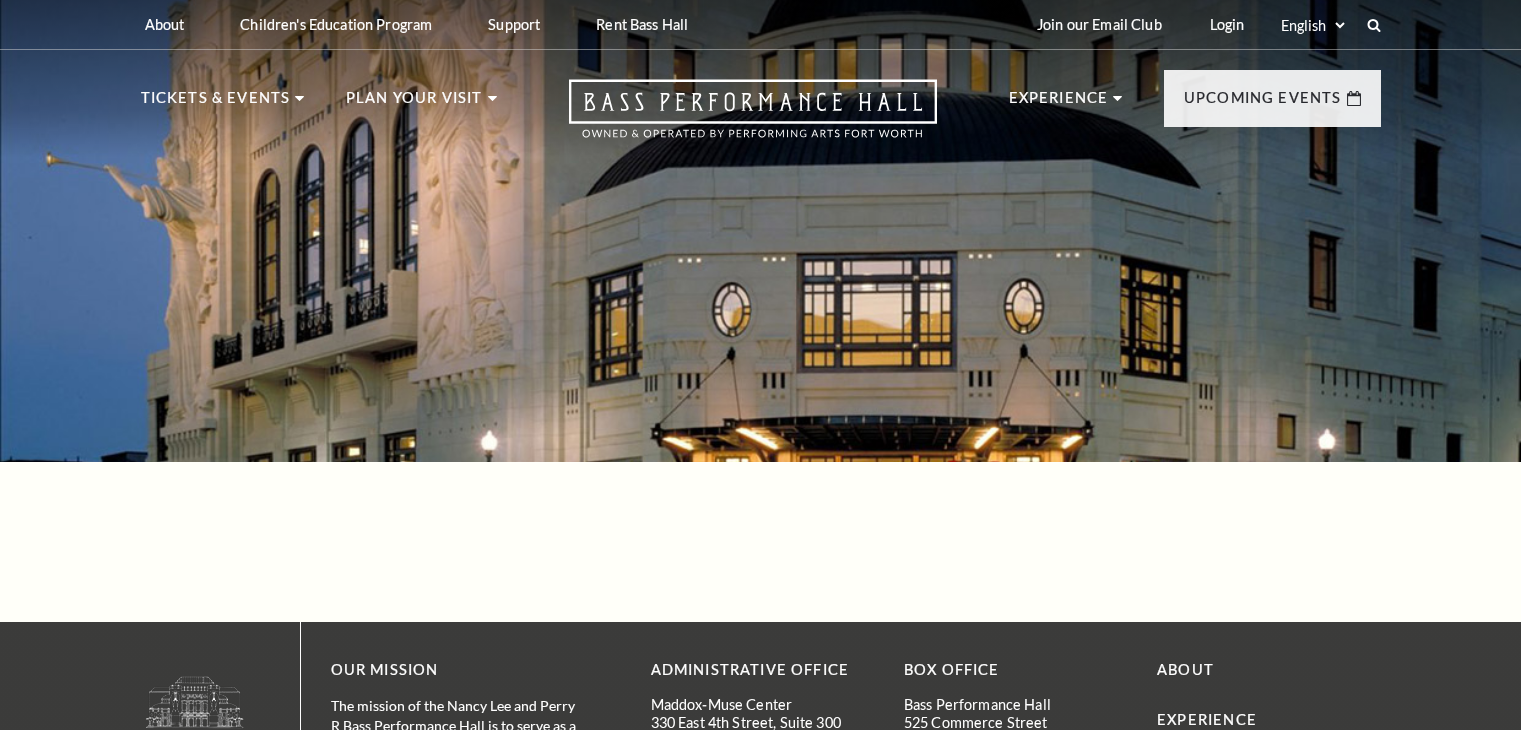 scroll, scrollTop: 0, scrollLeft: 0, axis: both 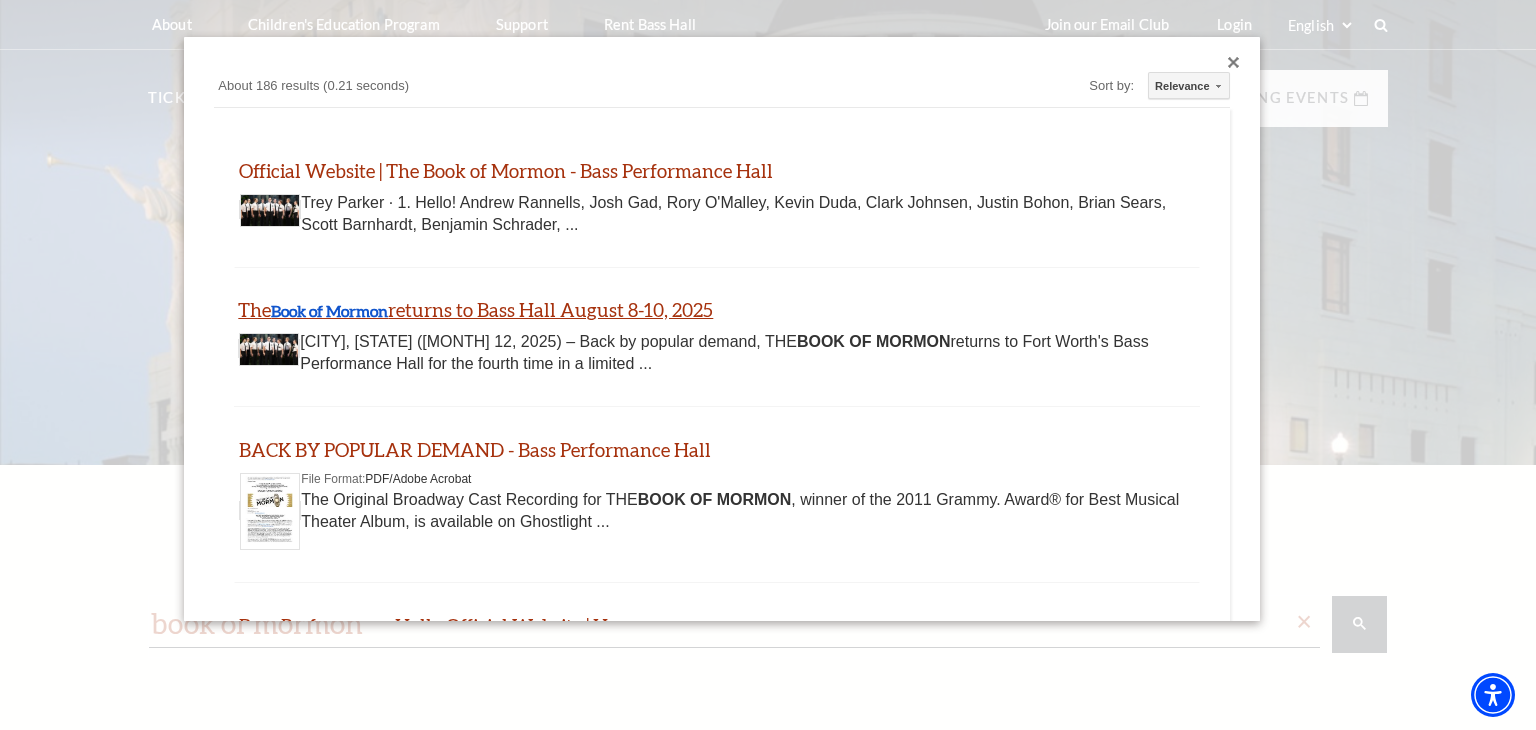 click on "Book of Mormon" at bounding box center (329, 310) 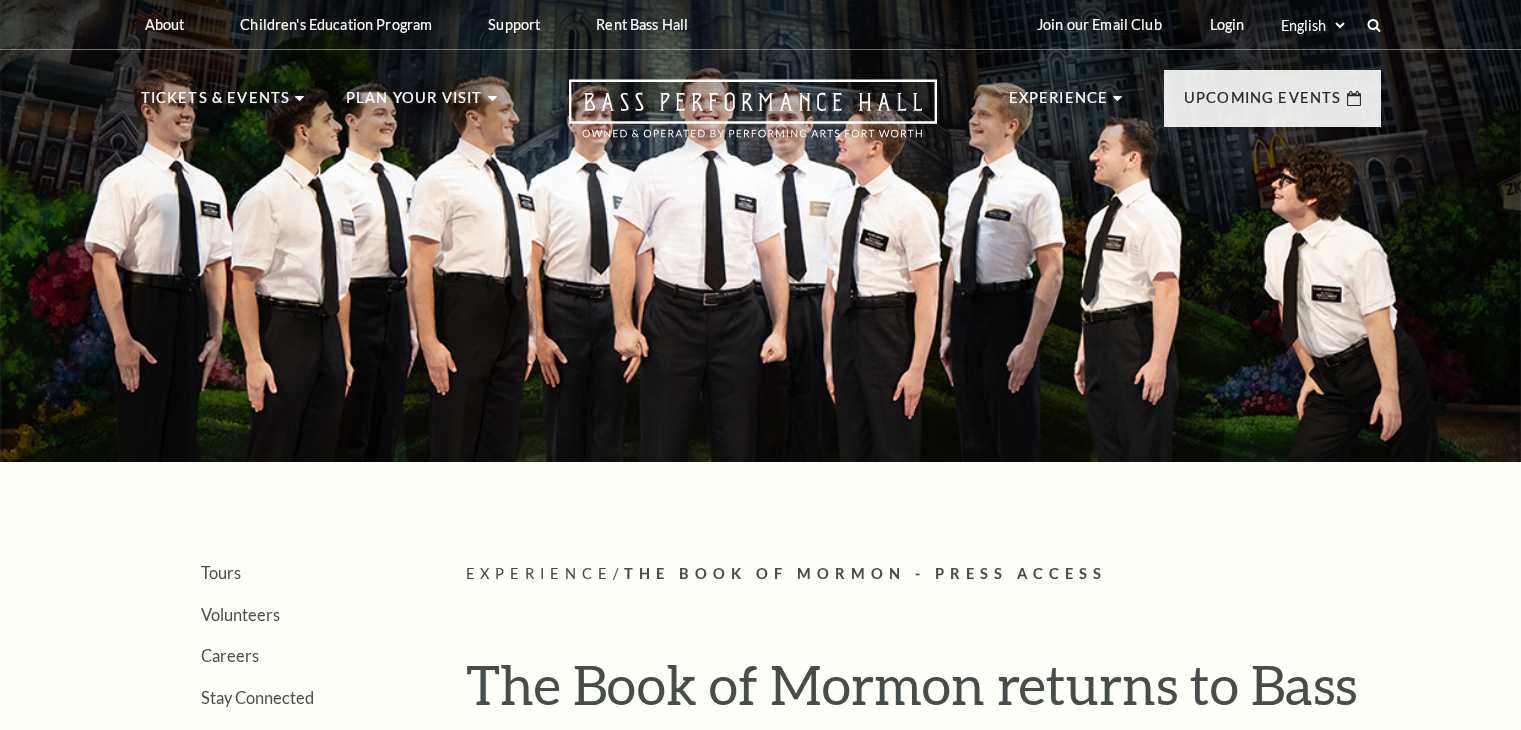 scroll, scrollTop: 0, scrollLeft: 0, axis: both 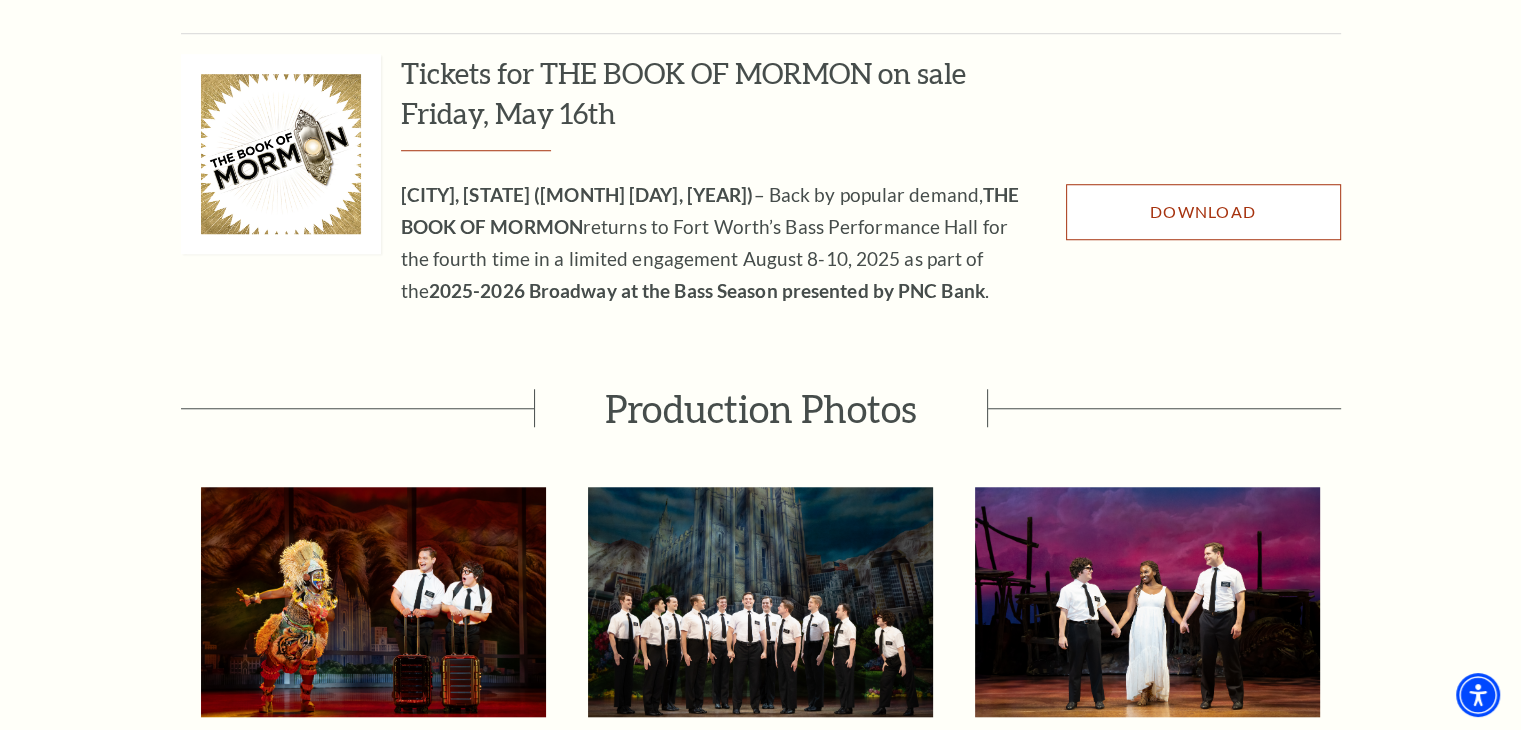 click on "Download" 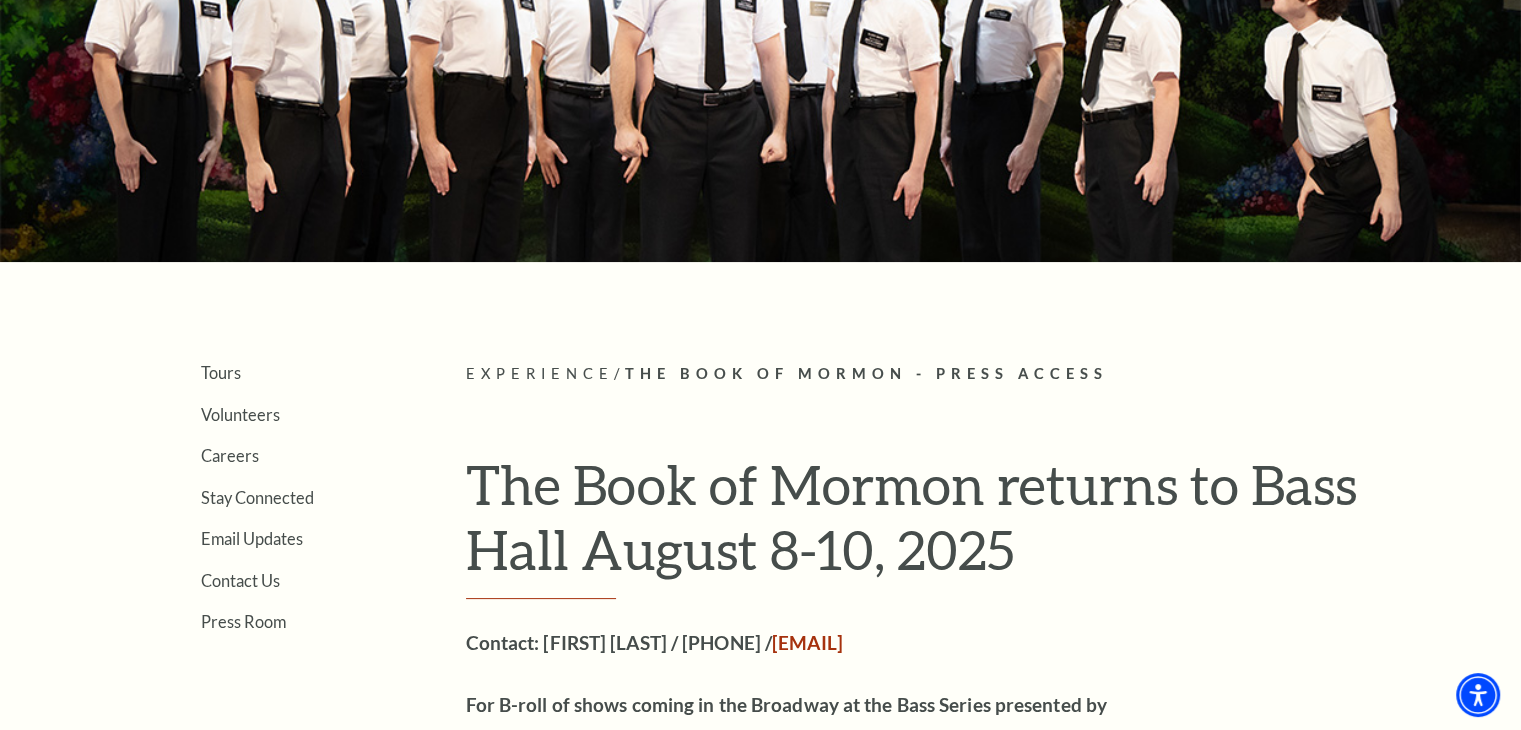 scroll, scrollTop: 0, scrollLeft: 0, axis: both 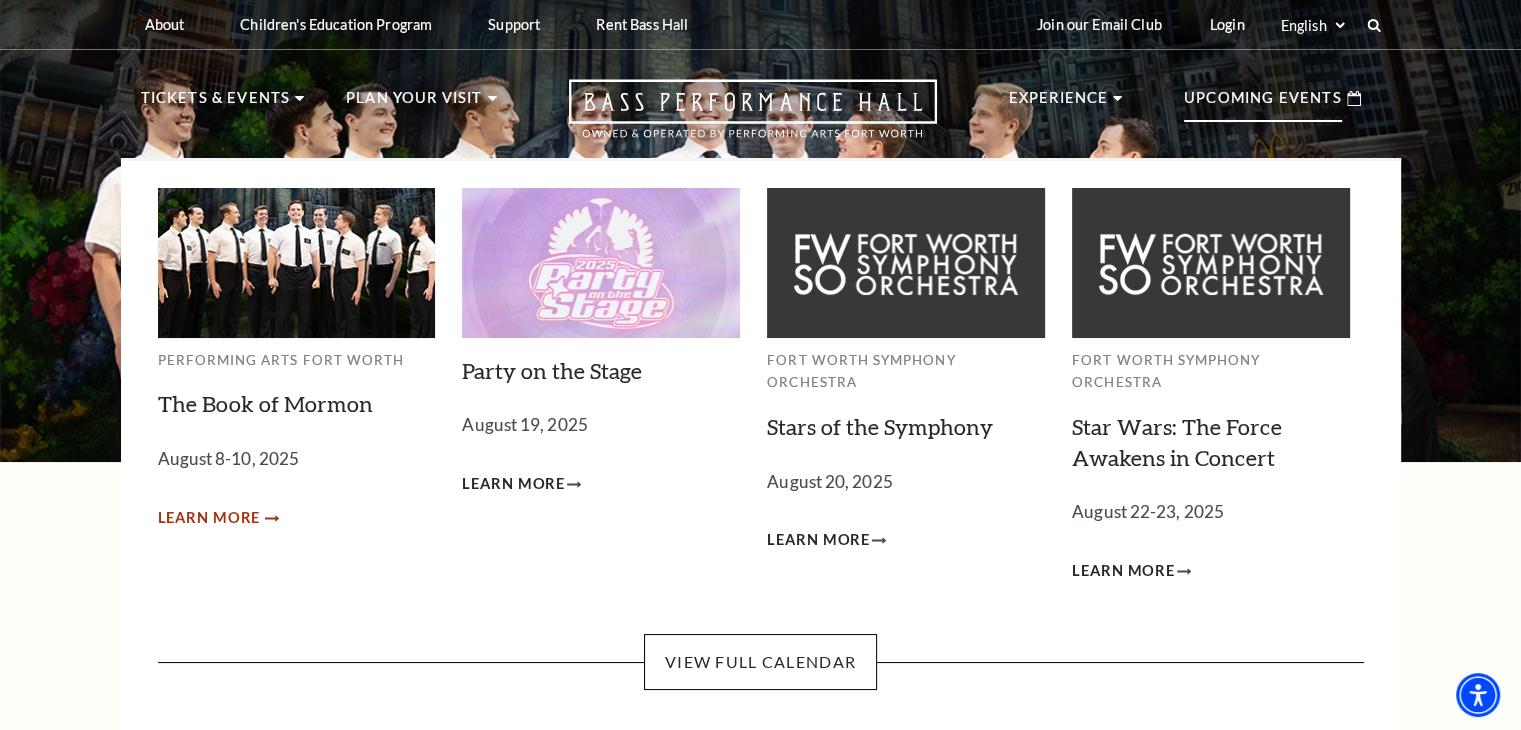 click on "Learn More" 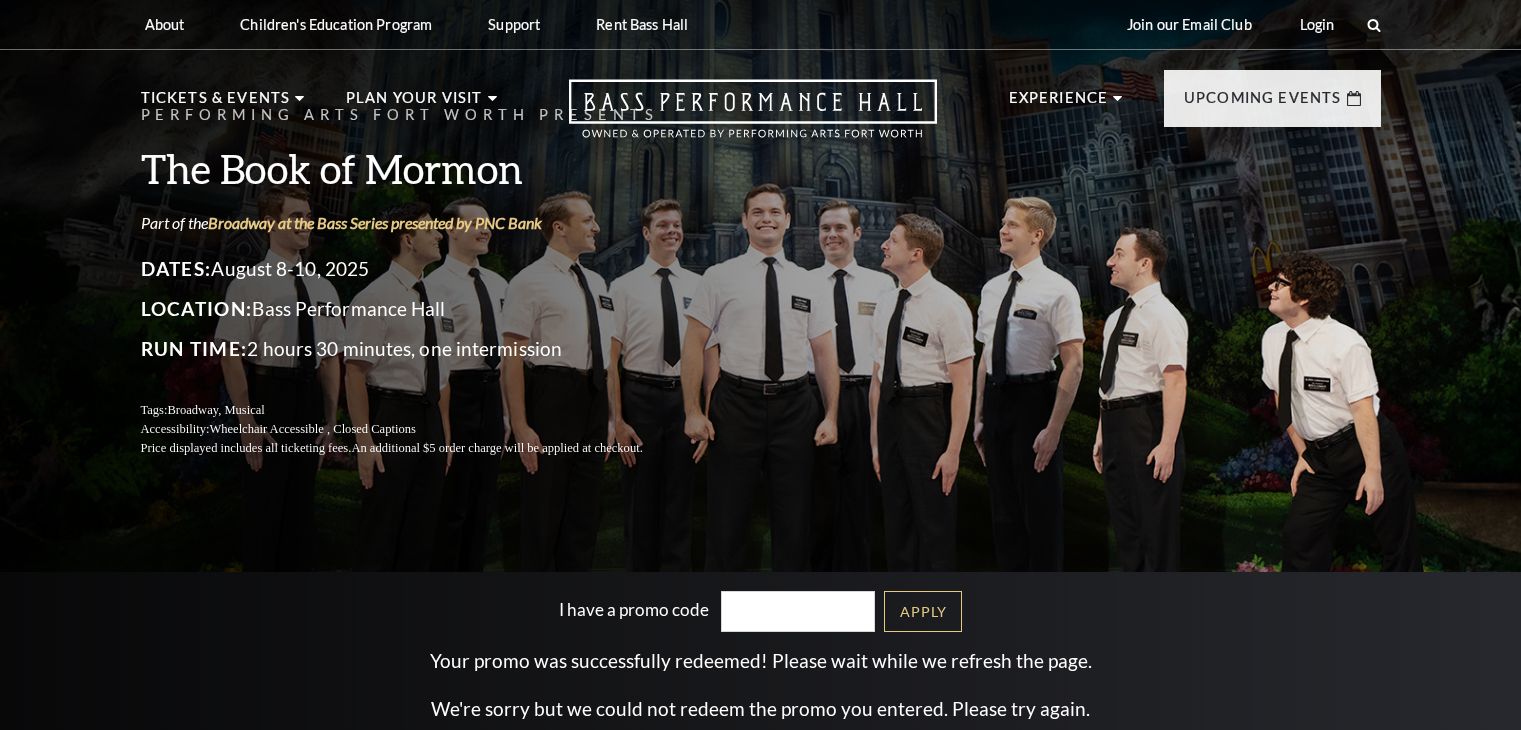 click on "Performing Arts Fort Worth Presents
The Book of Mormon
Part of the  Broadway at the Bass Series presented by PNC Bank
Dates:  August 8-10, 2025
Location:  Bass Performance Hall
Run Time:  2 hours 30 minutes, one intermission
Tags:  Broadway, Musical
Accessibility:  Wheelchair Accessible , Closed Captions
Price displayed includes all ticketing fees.
An additional $5 order charge will be applied at checkout.
I have a promo code
Apply
Your promo was successfully redeemed! Please wait while we refresh the page." at bounding box center (760, 501) 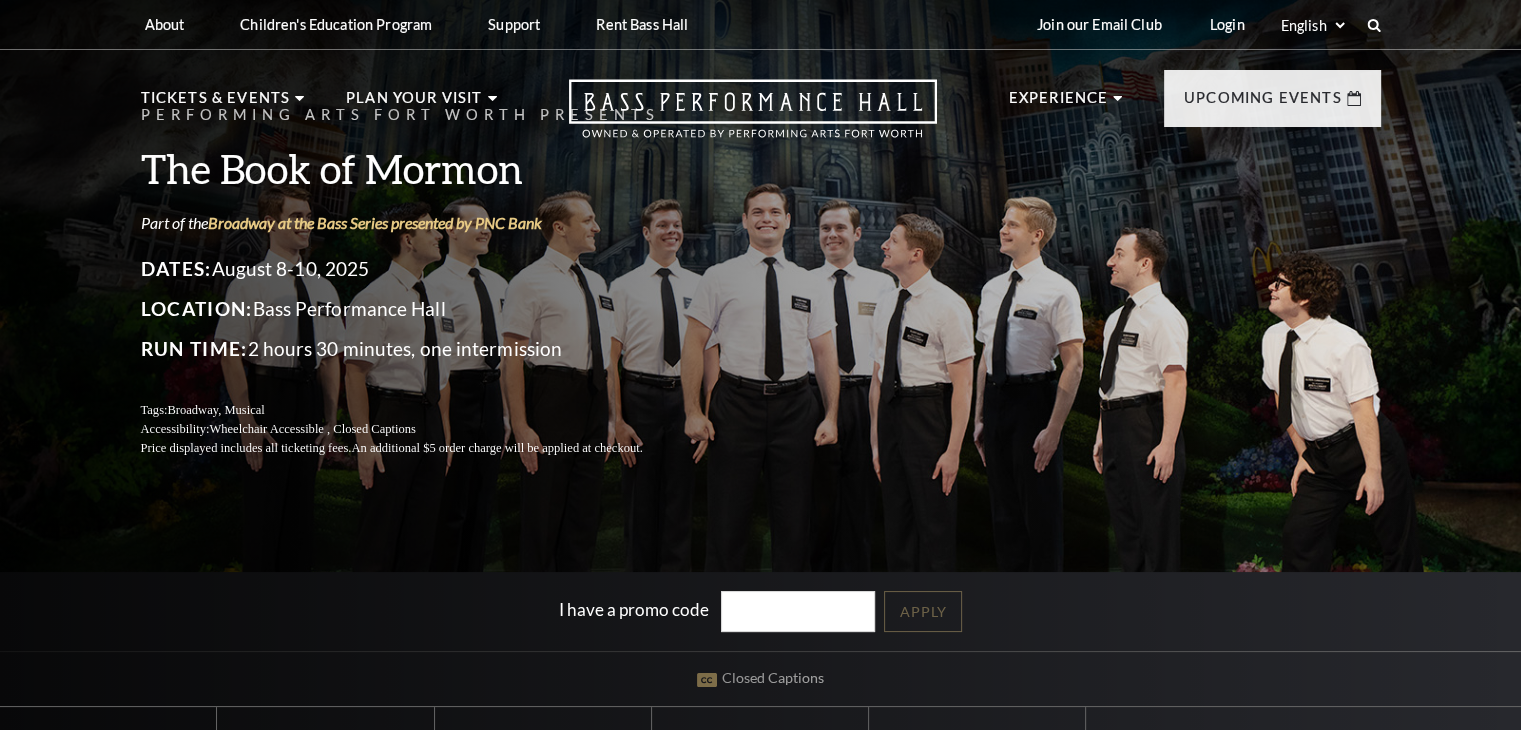 scroll, scrollTop: 0, scrollLeft: 0, axis: both 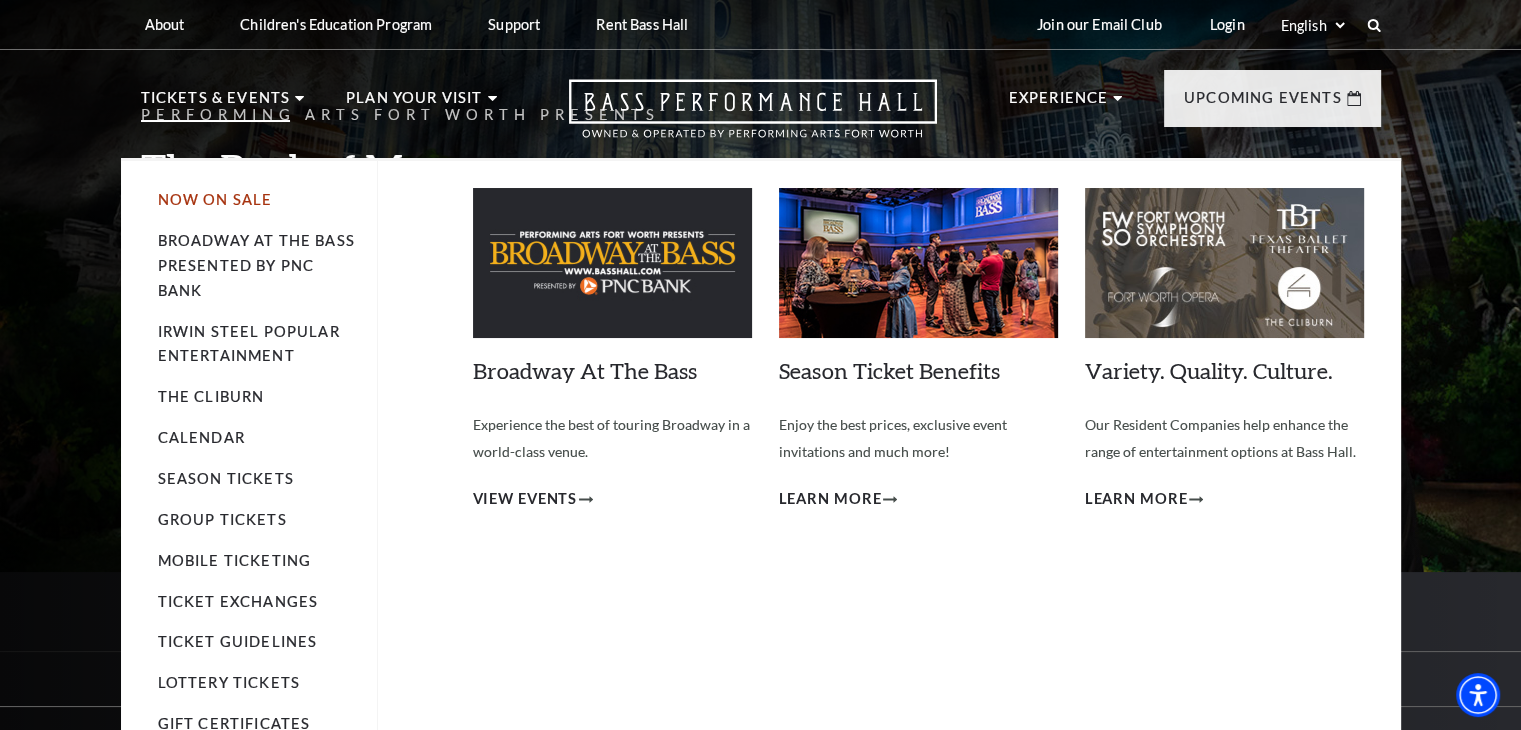 click on "Now On Sale" at bounding box center [215, 199] 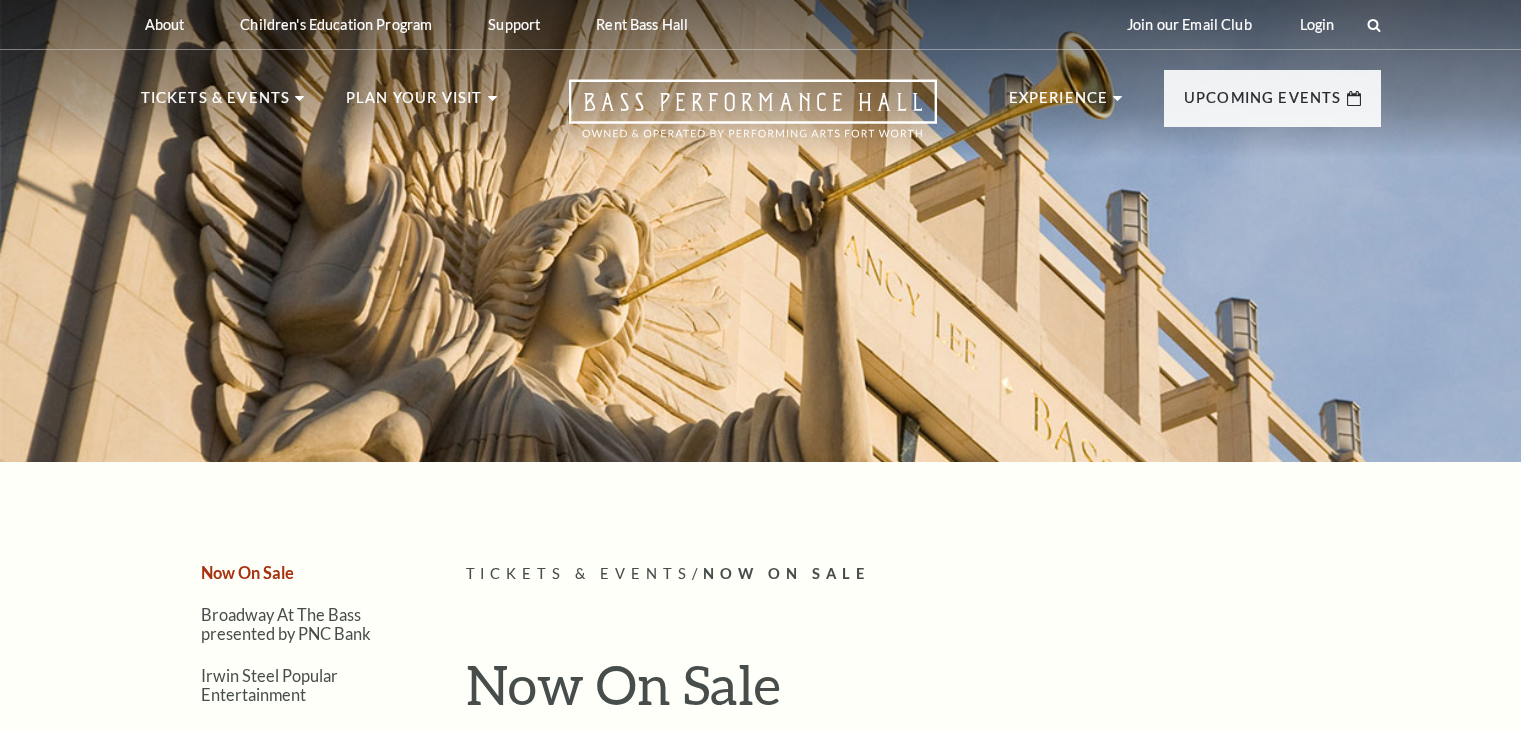 scroll, scrollTop: 0, scrollLeft: 0, axis: both 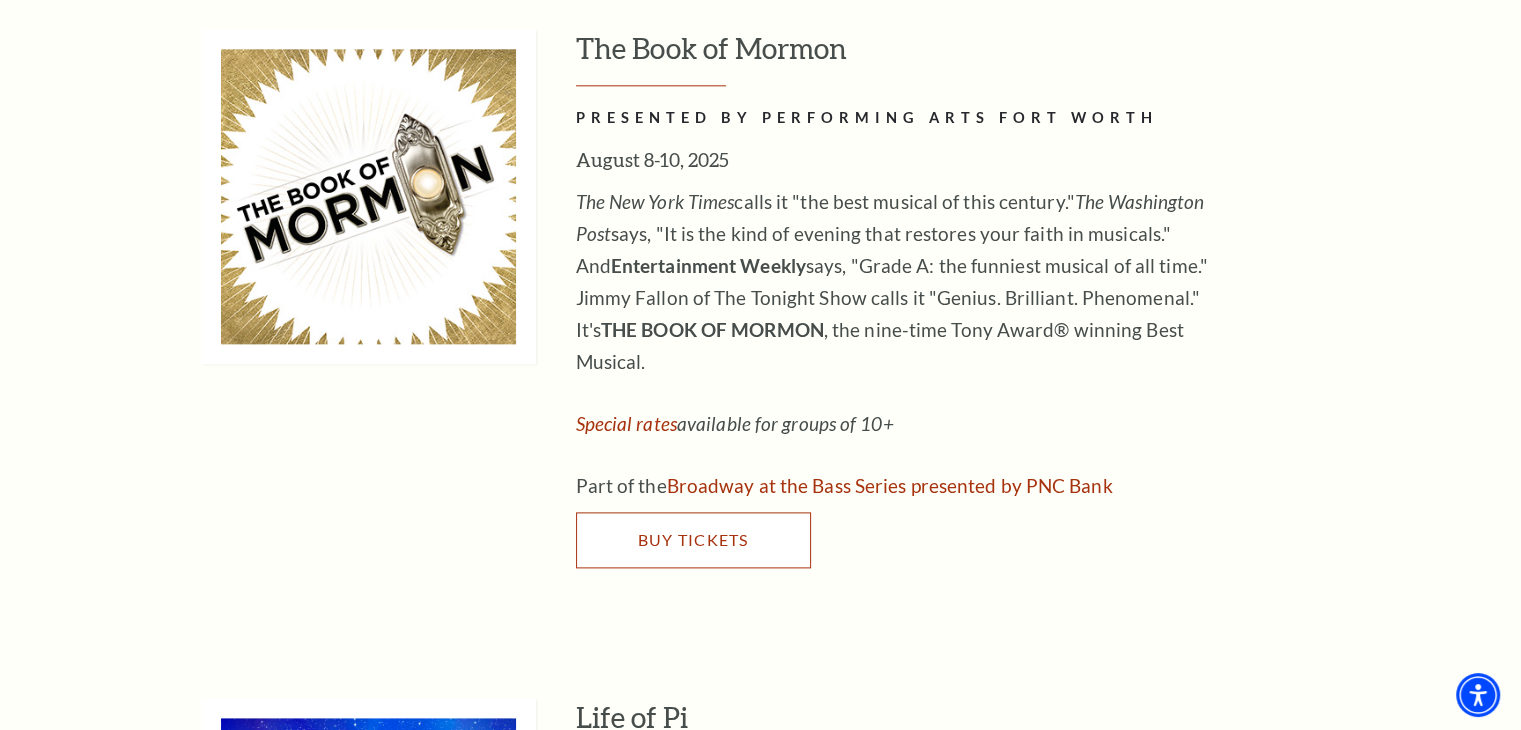 click on "Buy Tickets" at bounding box center (692, 539) 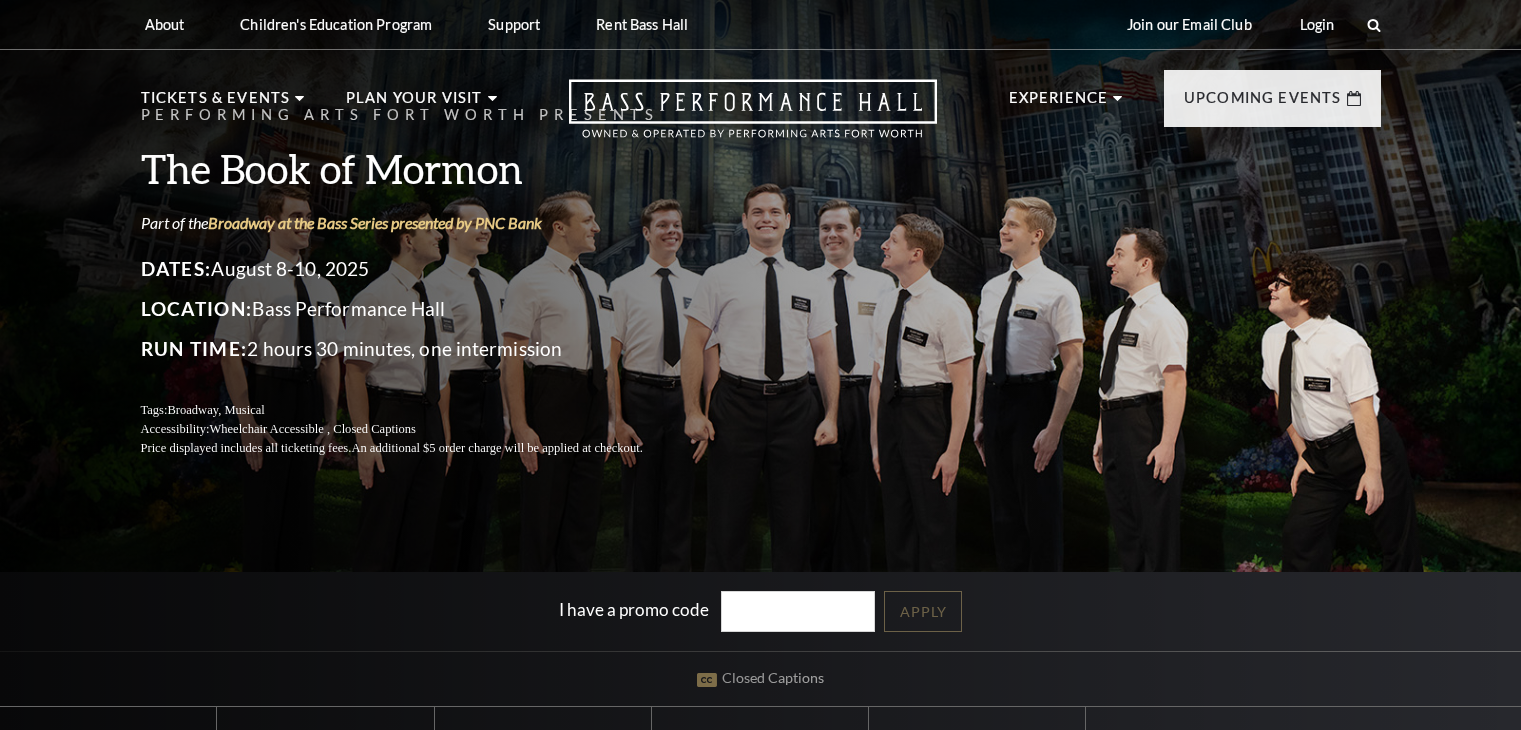scroll, scrollTop: 0, scrollLeft: 0, axis: both 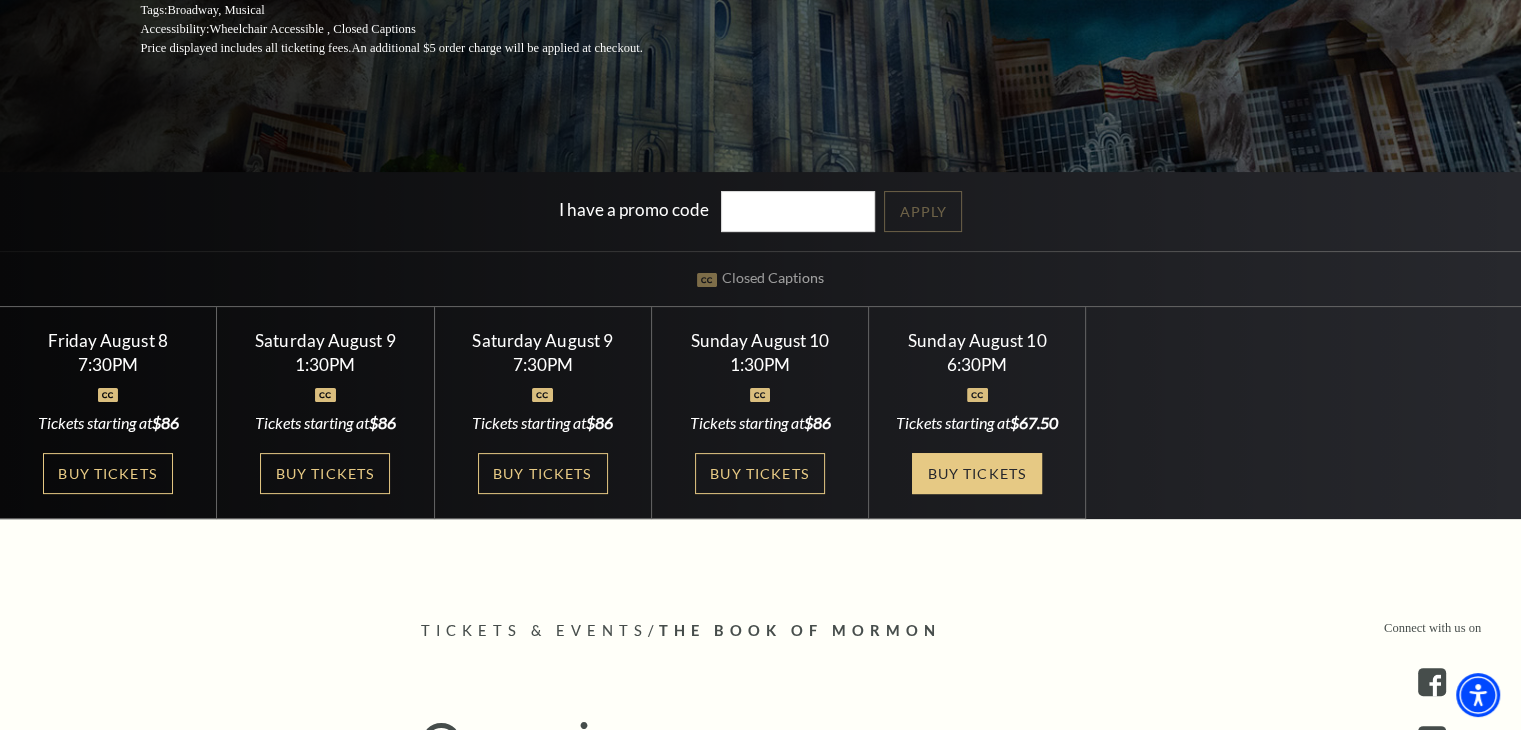 click on "Buy Tickets" at bounding box center [977, 473] 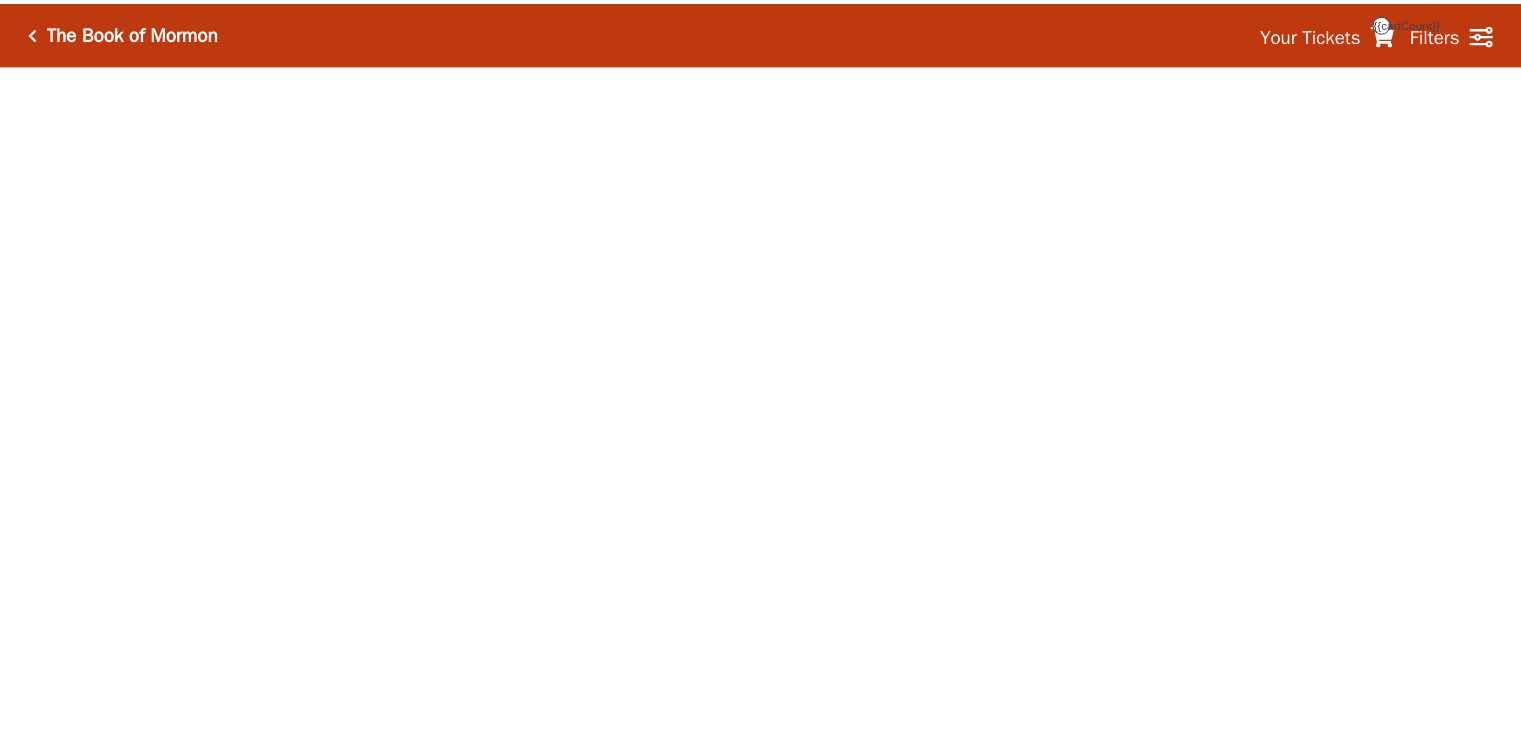scroll, scrollTop: 0, scrollLeft: 0, axis: both 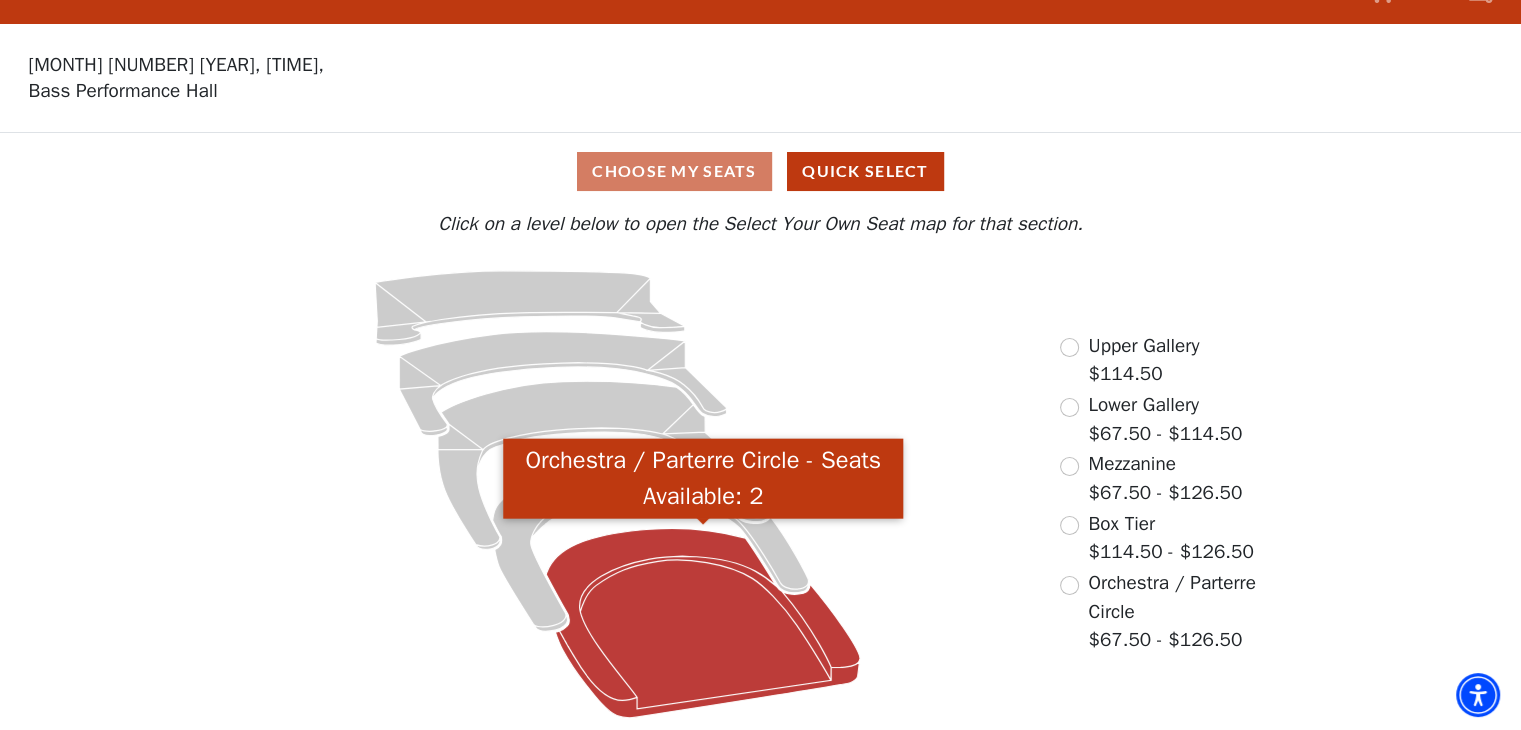 click 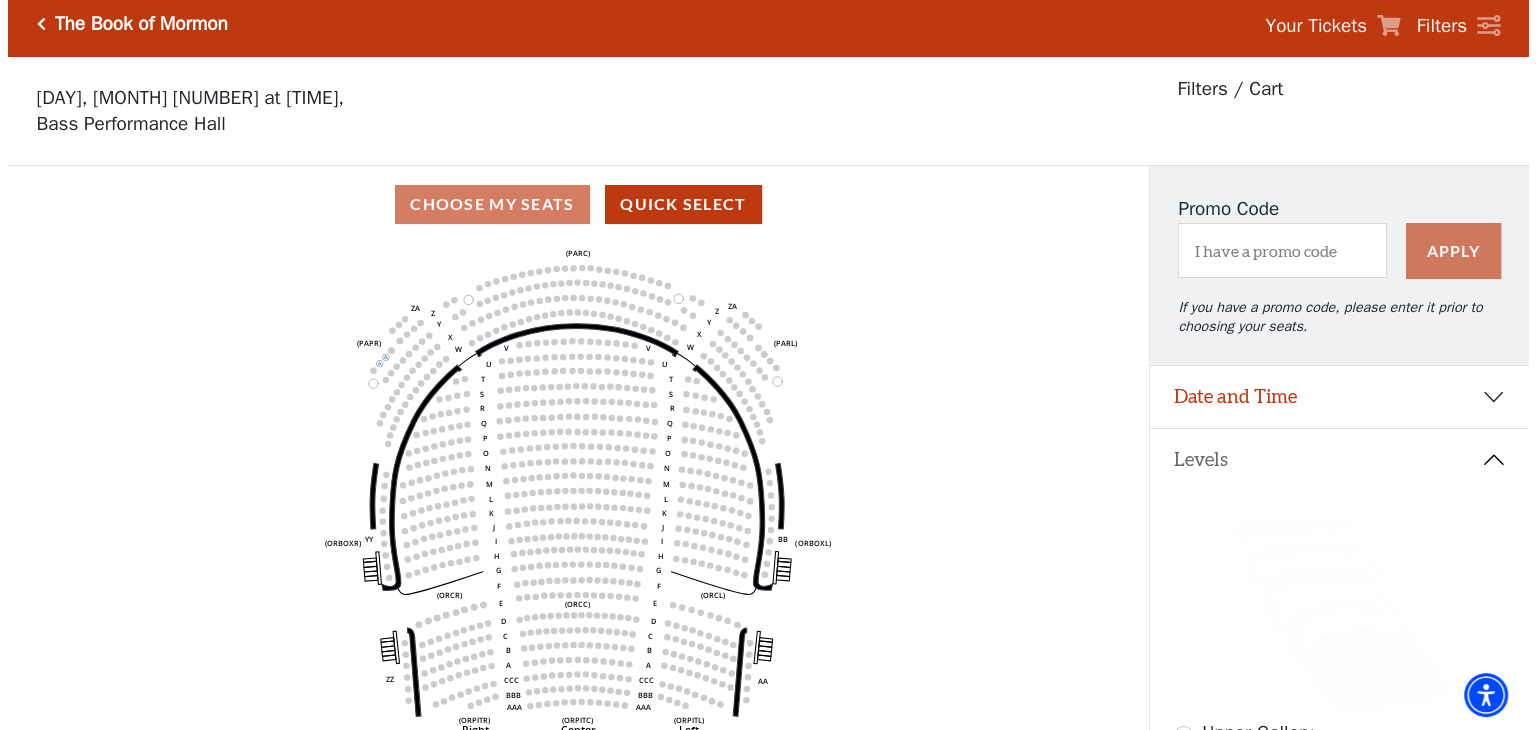 scroll, scrollTop: 0, scrollLeft: 0, axis: both 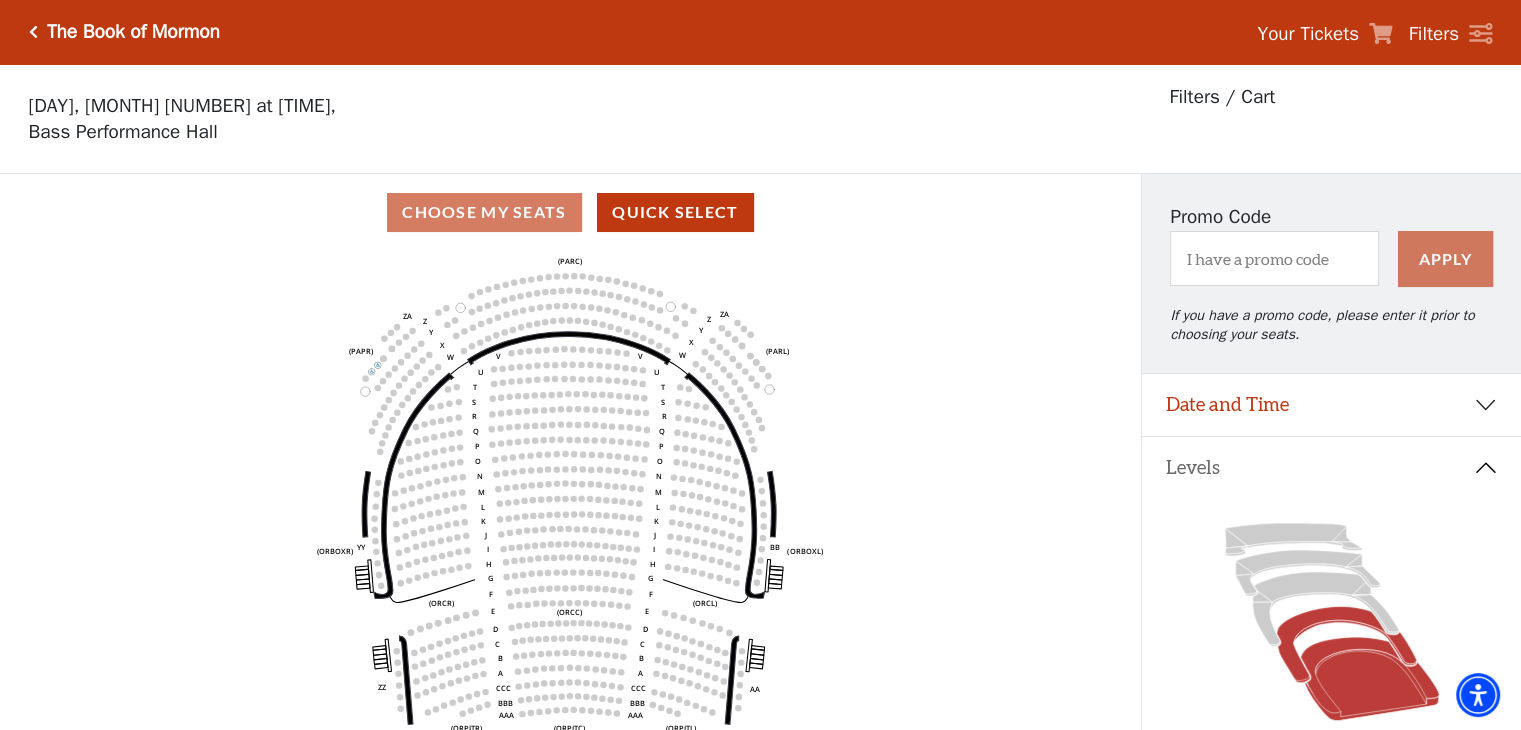 click 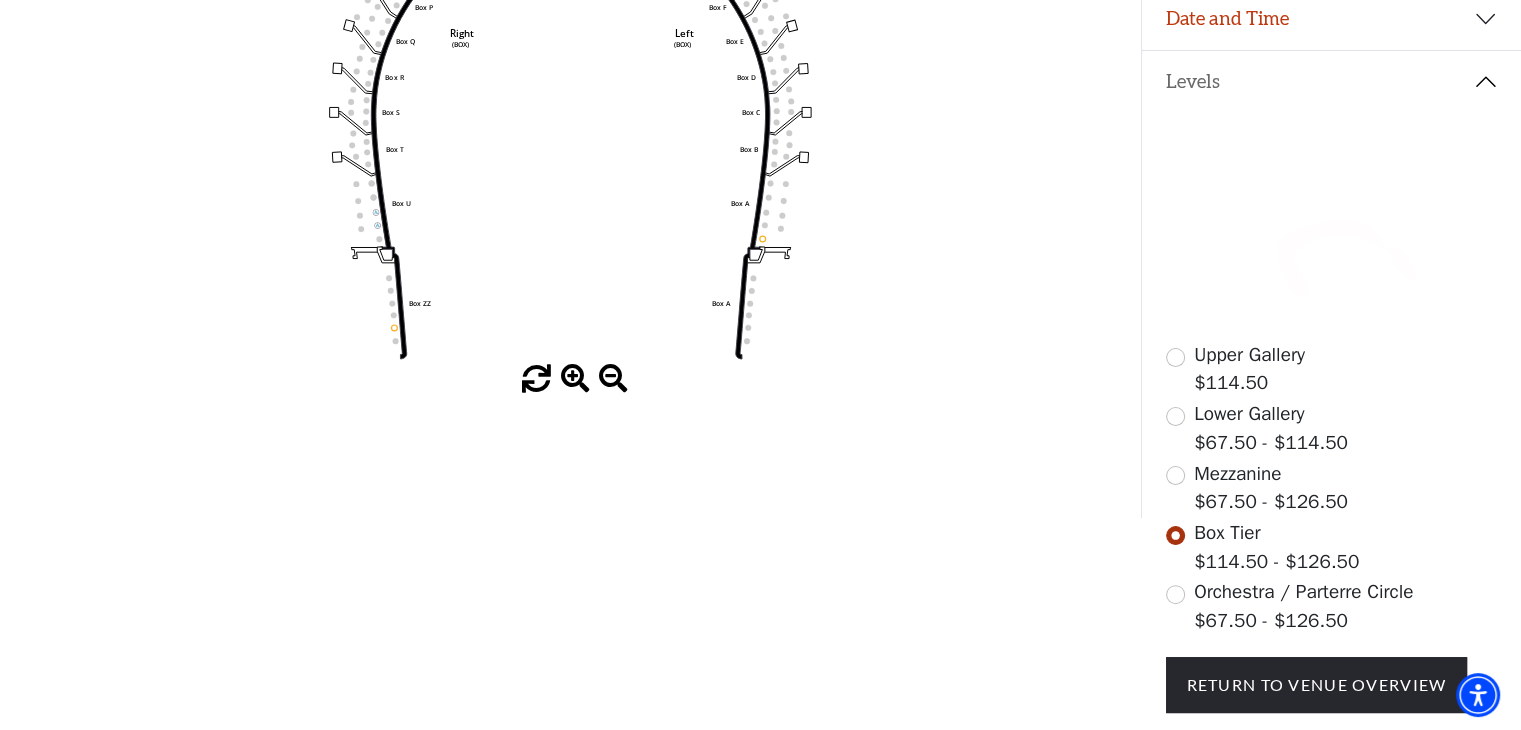 scroll, scrollTop: 500, scrollLeft: 0, axis: vertical 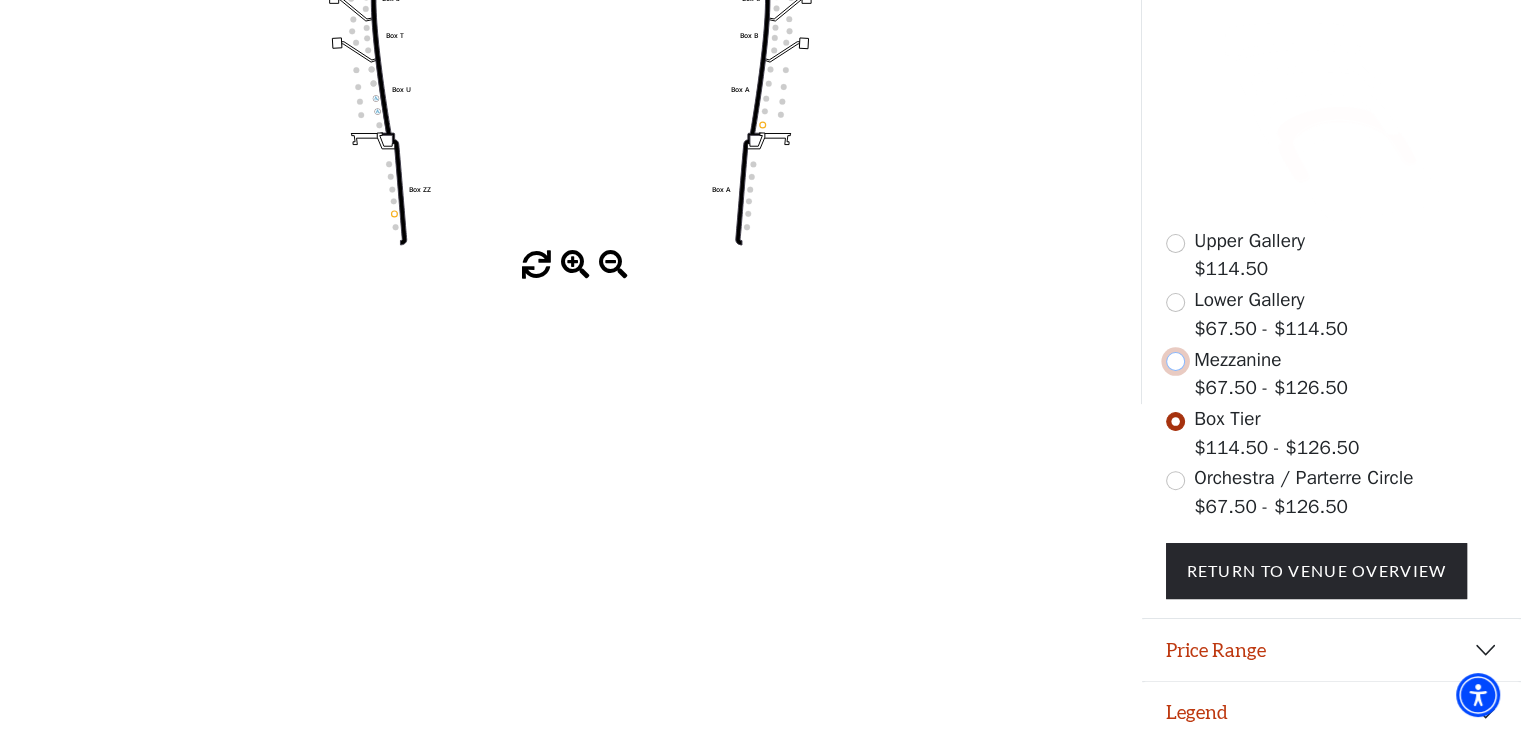 click at bounding box center (1175, 361) 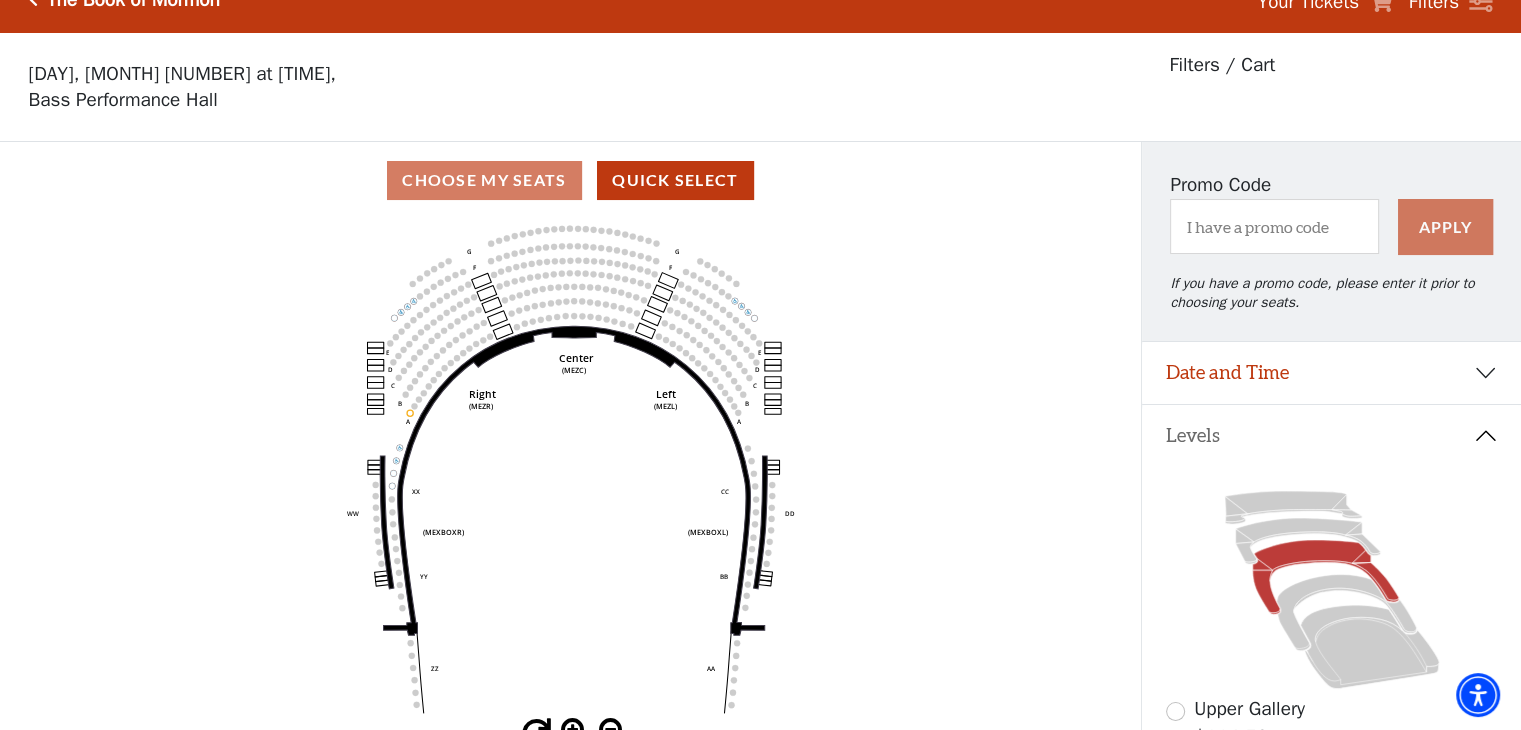 scroll, scrollTop: 0, scrollLeft: 0, axis: both 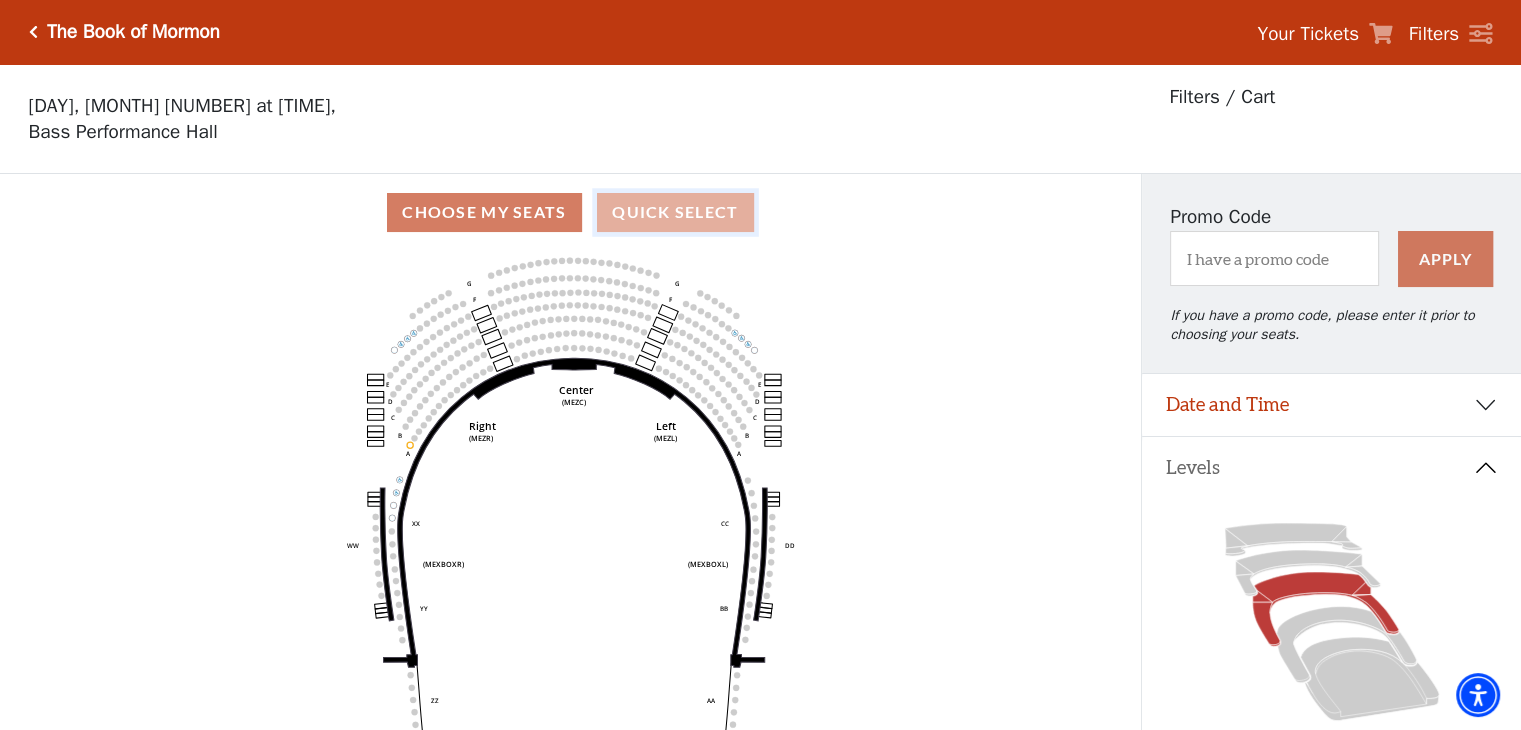 click on "Quick Select" at bounding box center (675, 212) 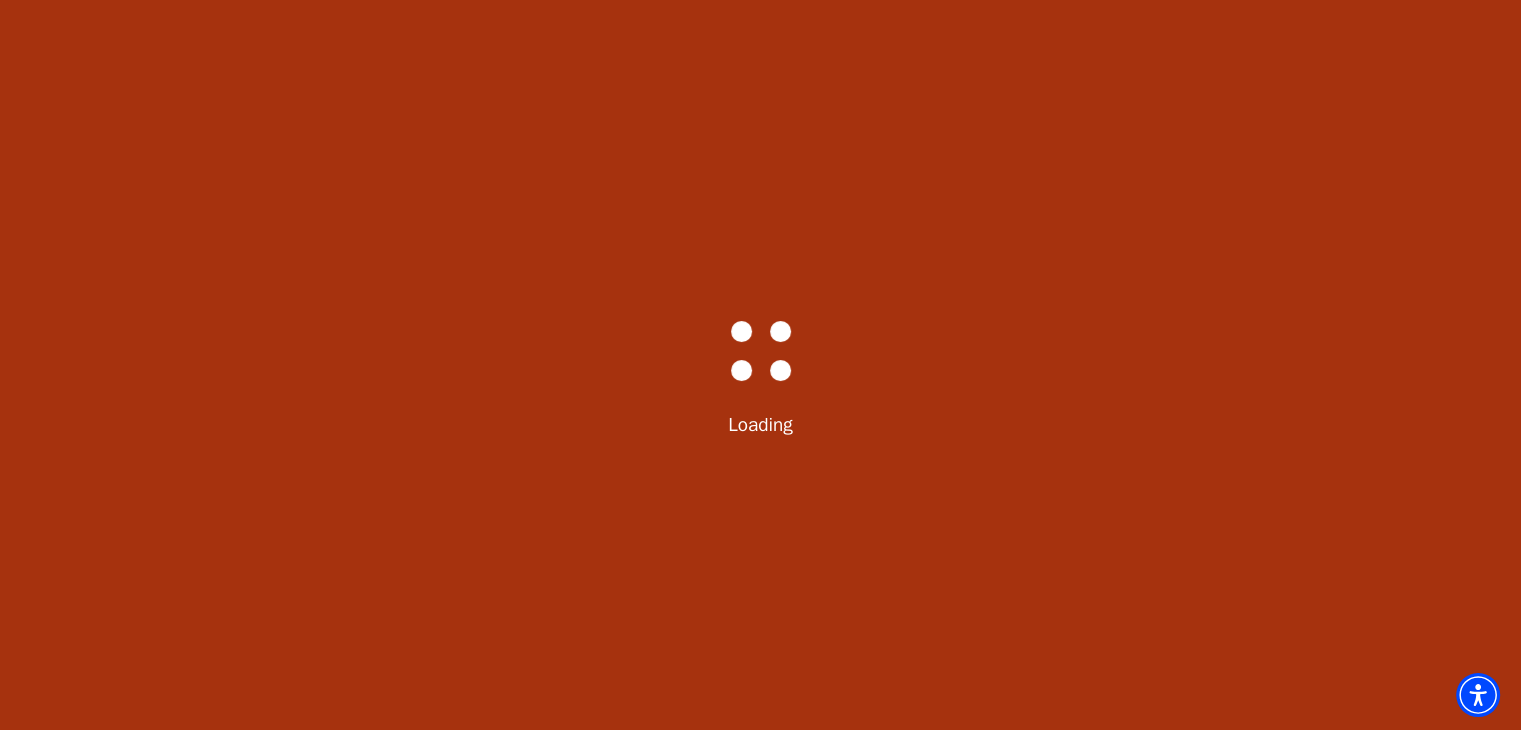 select on "6289" 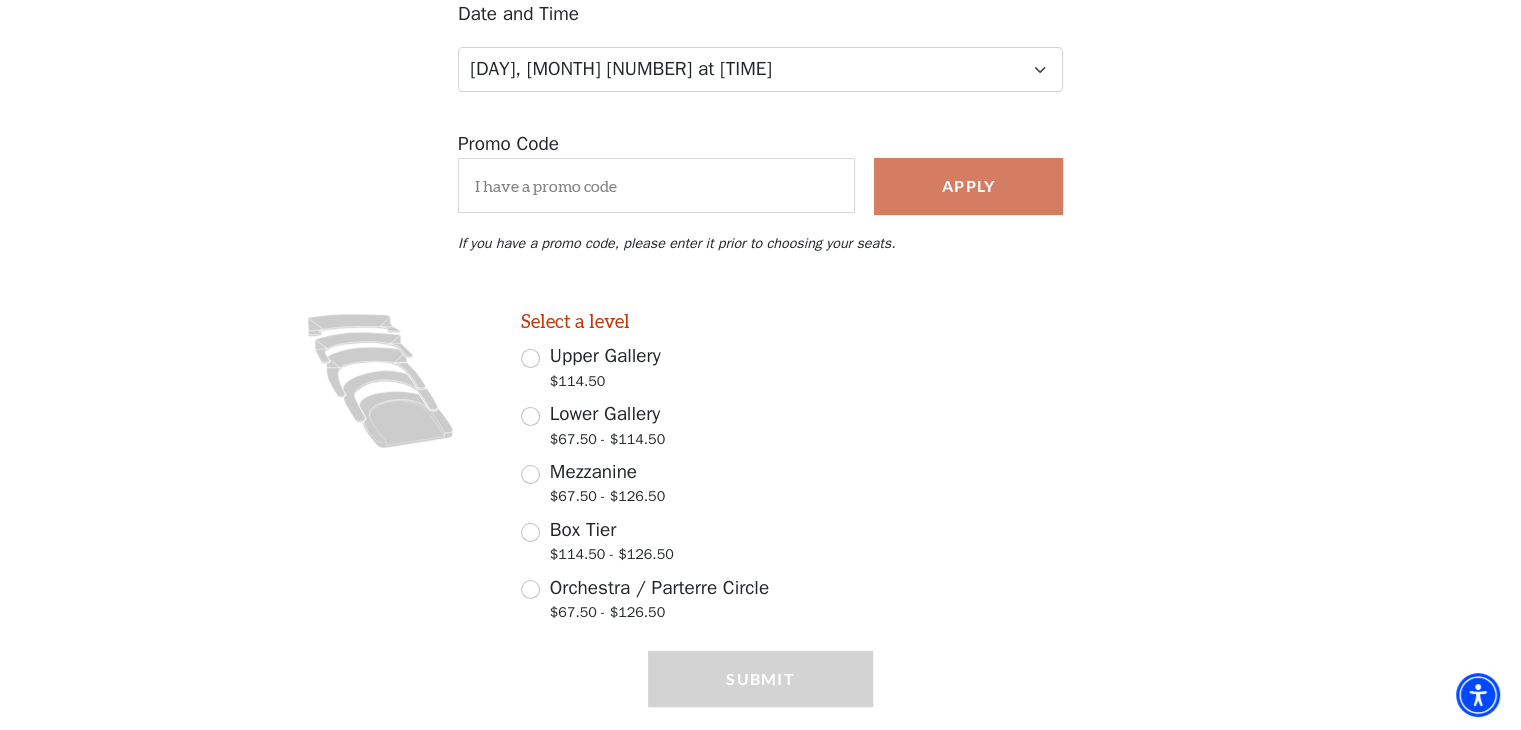 scroll, scrollTop: 300, scrollLeft: 0, axis: vertical 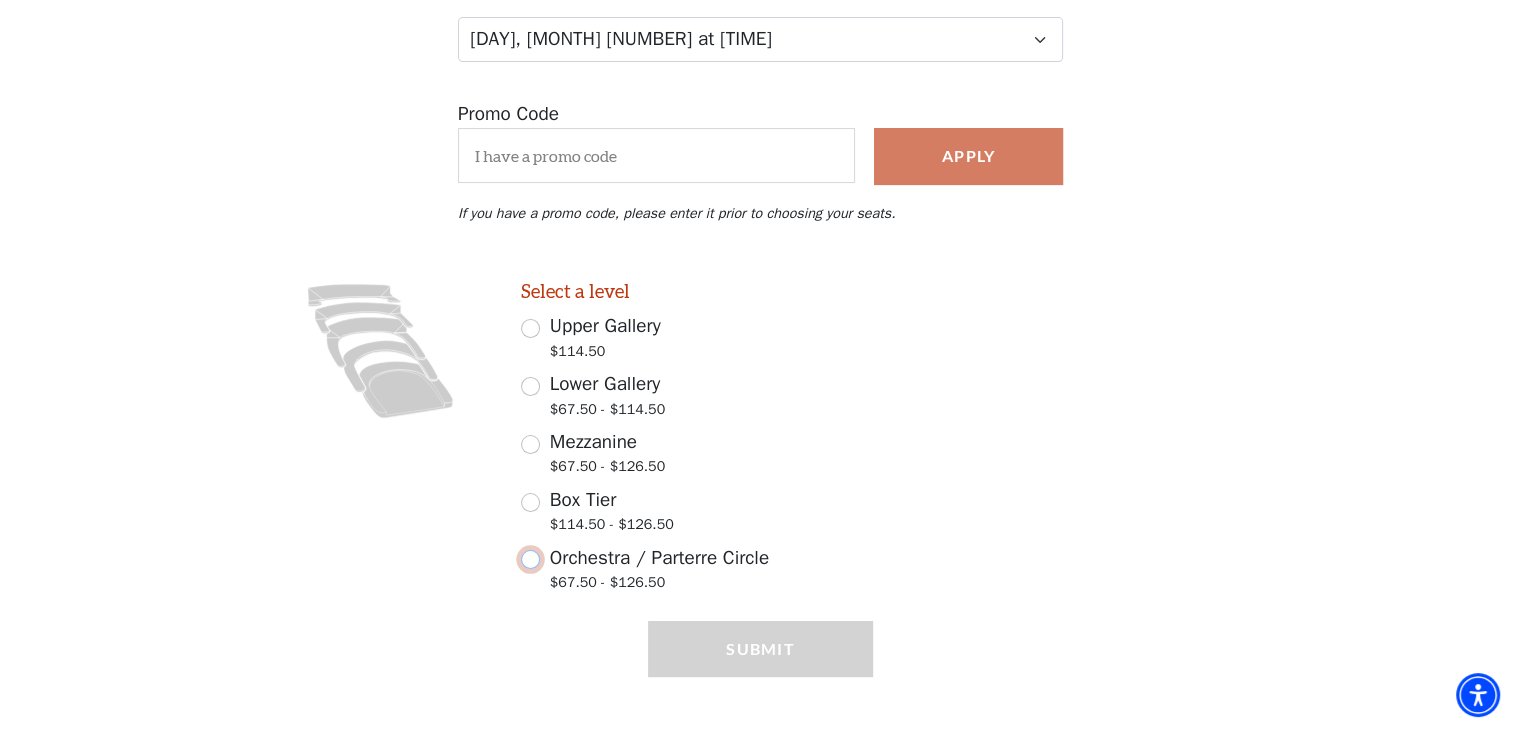 click on "Orchestra / Parterre Circle     $67.50 - $126.50" at bounding box center [530, 559] 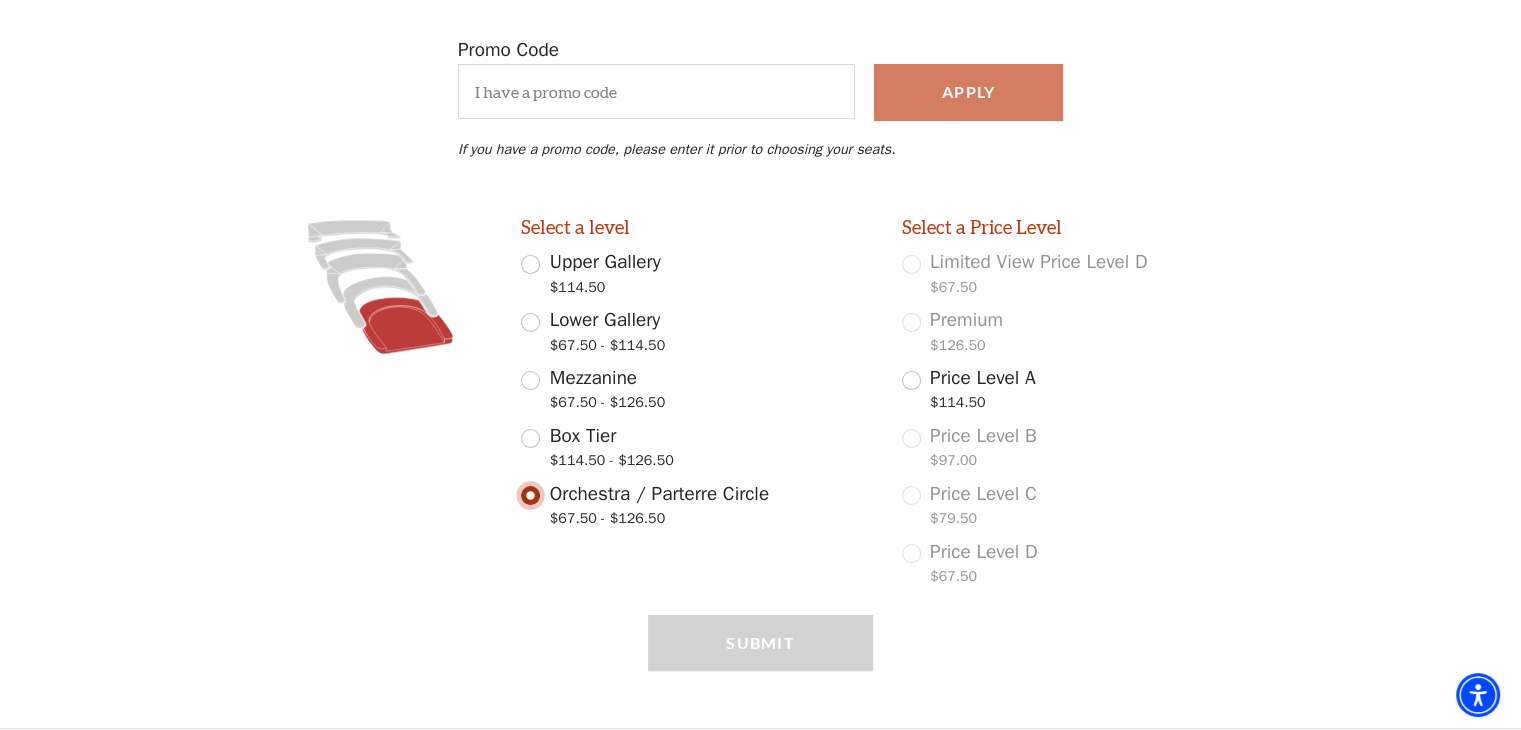scroll, scrollTop: 379, scrollLeft: 0, axis: vertical 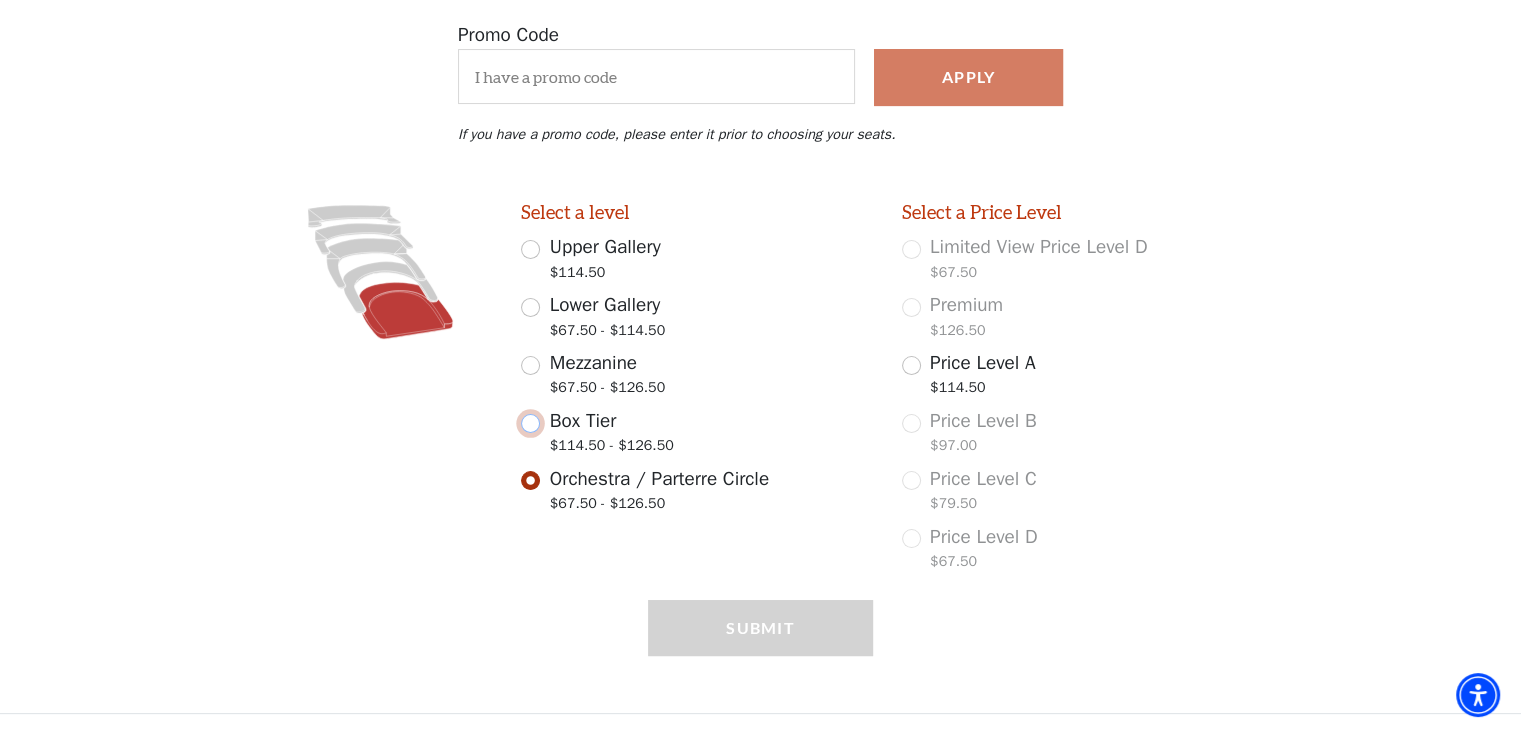 click on "Box Tier     $114.50 - $126.50" at bounding box center [530, 423] 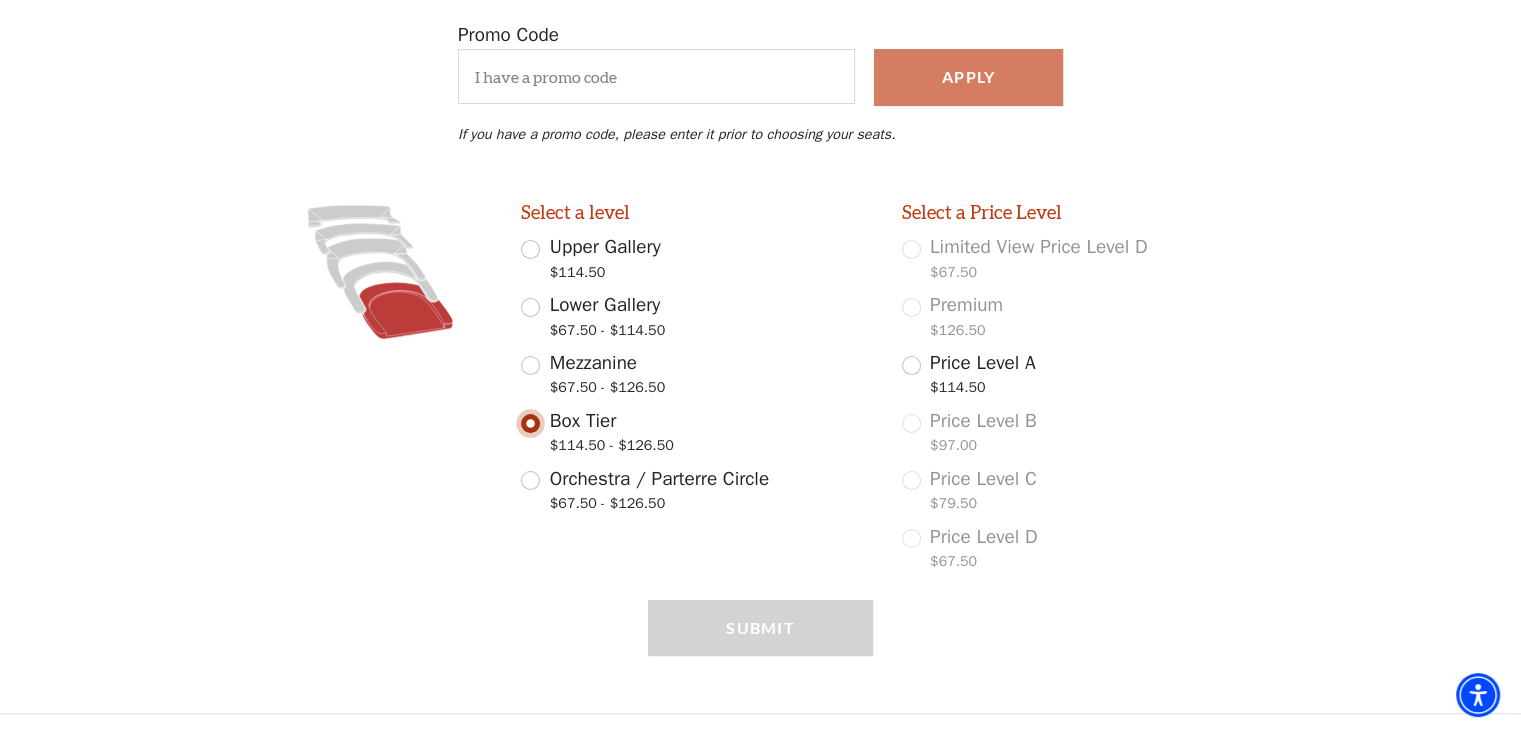 scroll, scrollTop: 321, scrollLeft: 0, axis: vertical 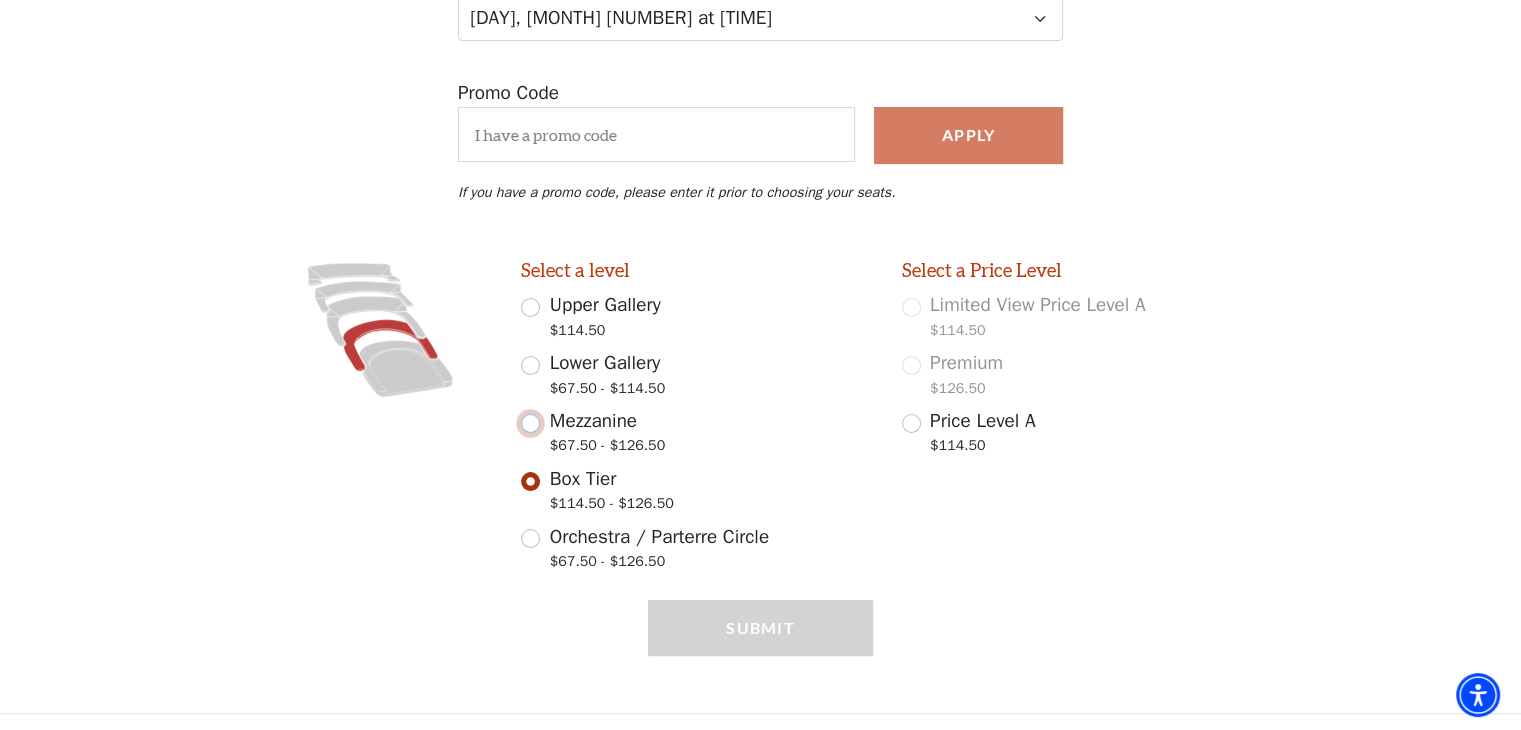 click on "Mezzanine     $67.50 - $126.50" at bounding box center [530, 423] 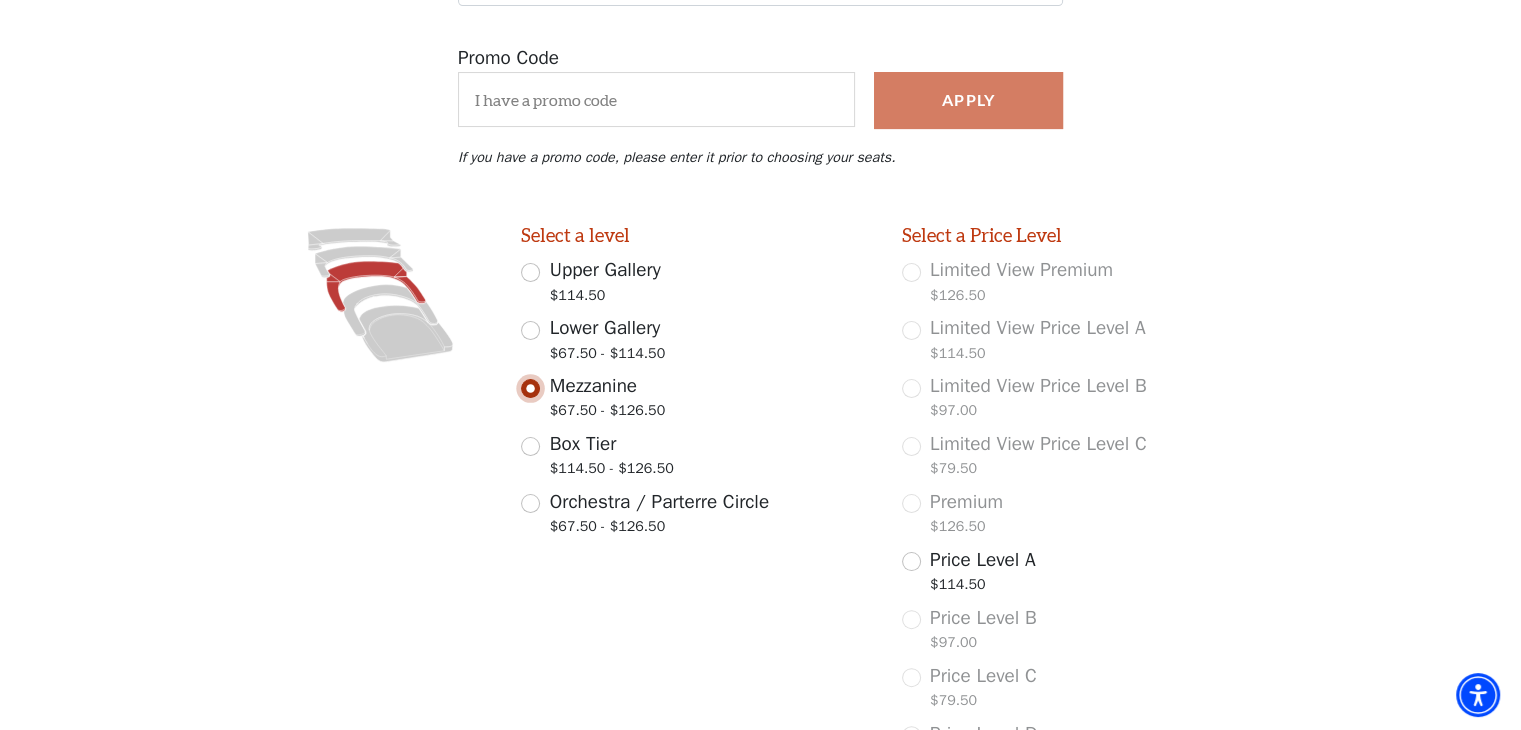 scroll, scrollTop: 352, scrollLeft: 0, axis: vertical 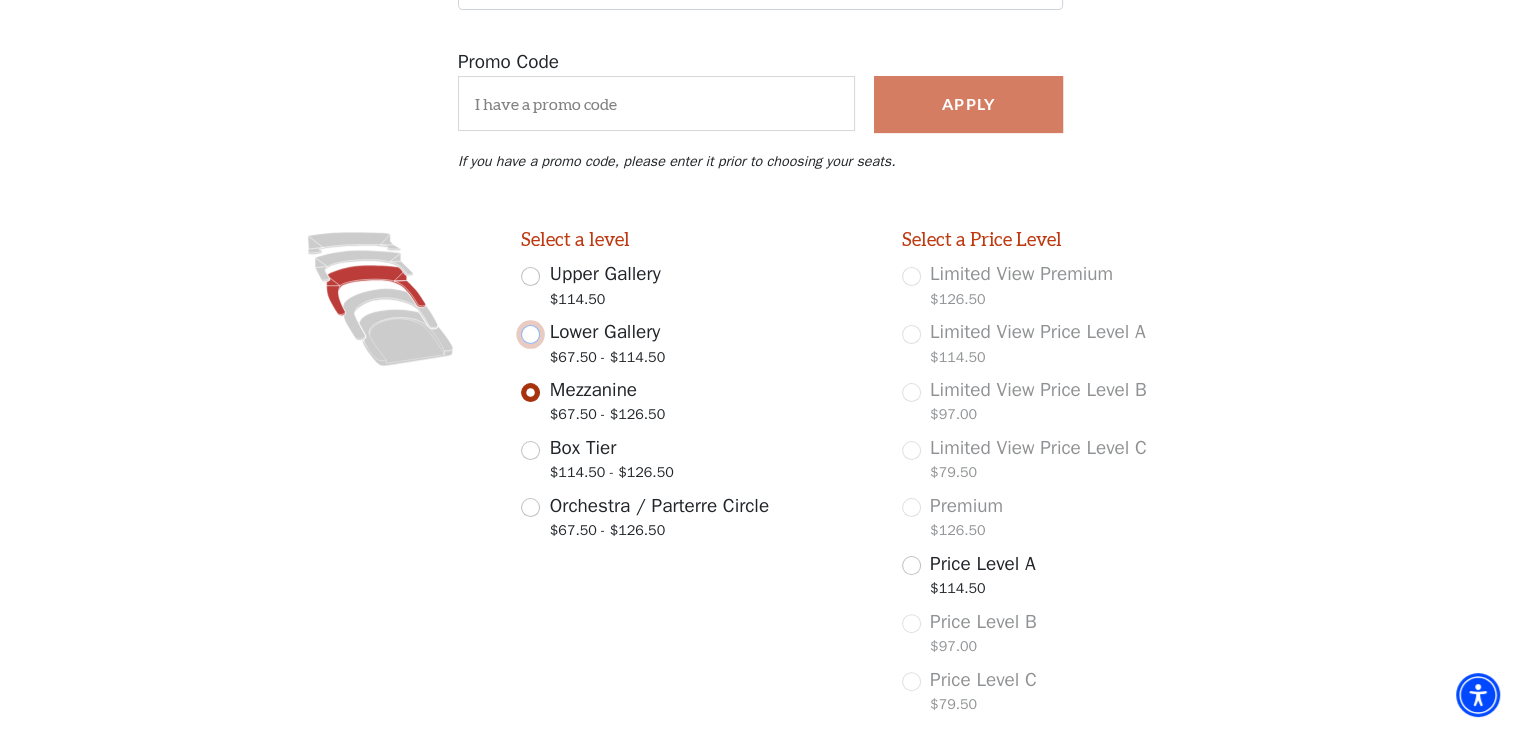 click on "Lower Gallery     $67.50 - $114.50" at bounding box center (530, 334) 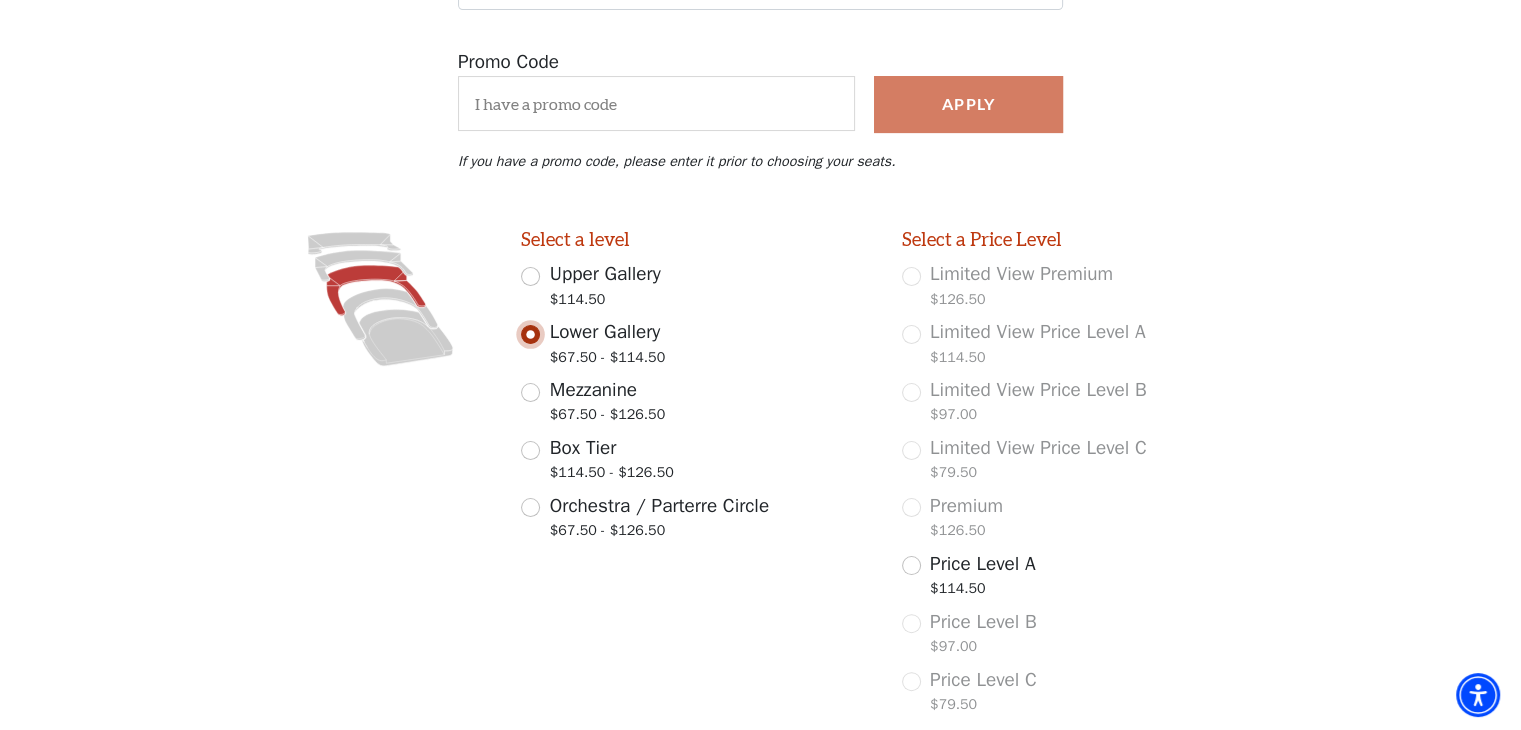 scroll, scrollTop: 321, scrollLeft: 0, axis: vertical 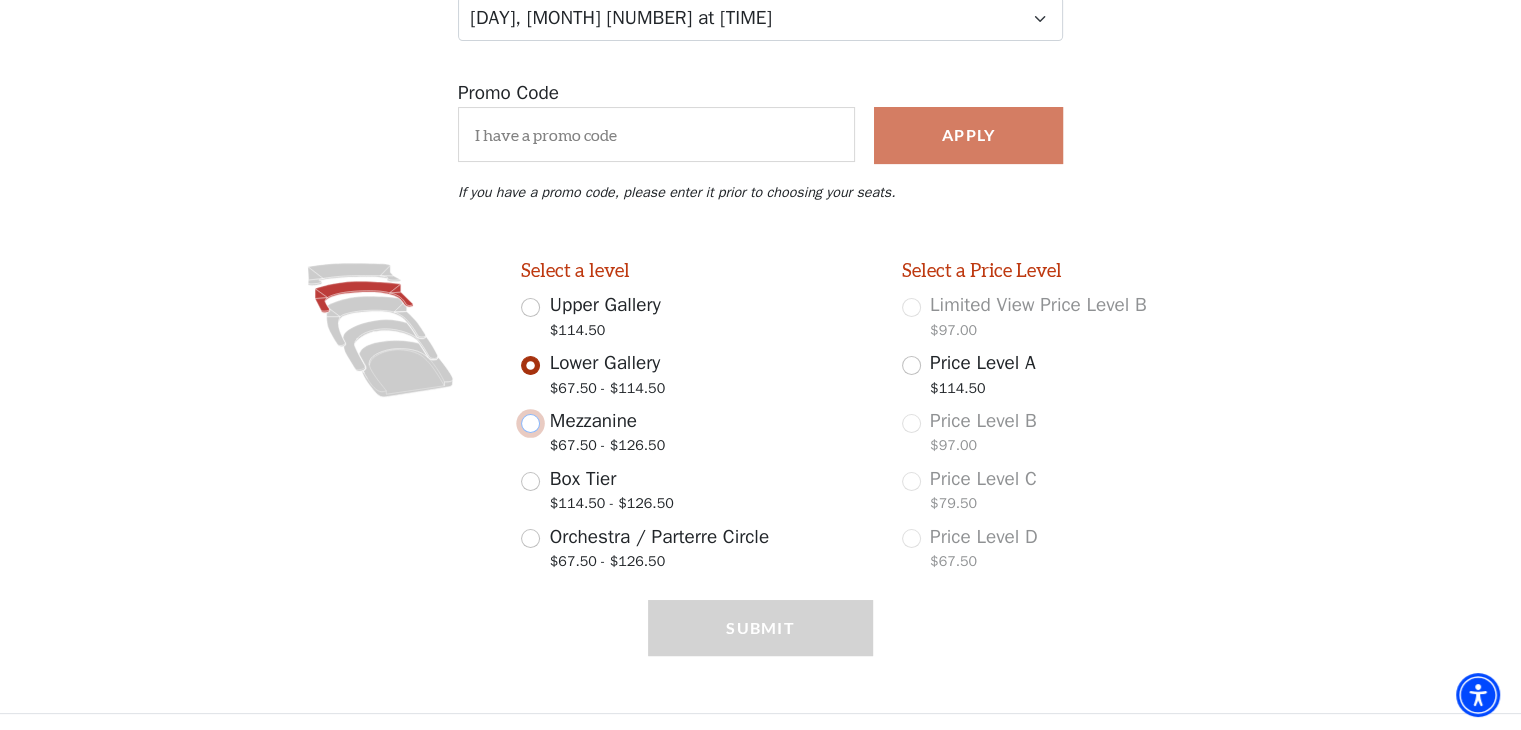 click on "Mezzanine     $67.50 - $126.50" at bounding box center [530, 423] 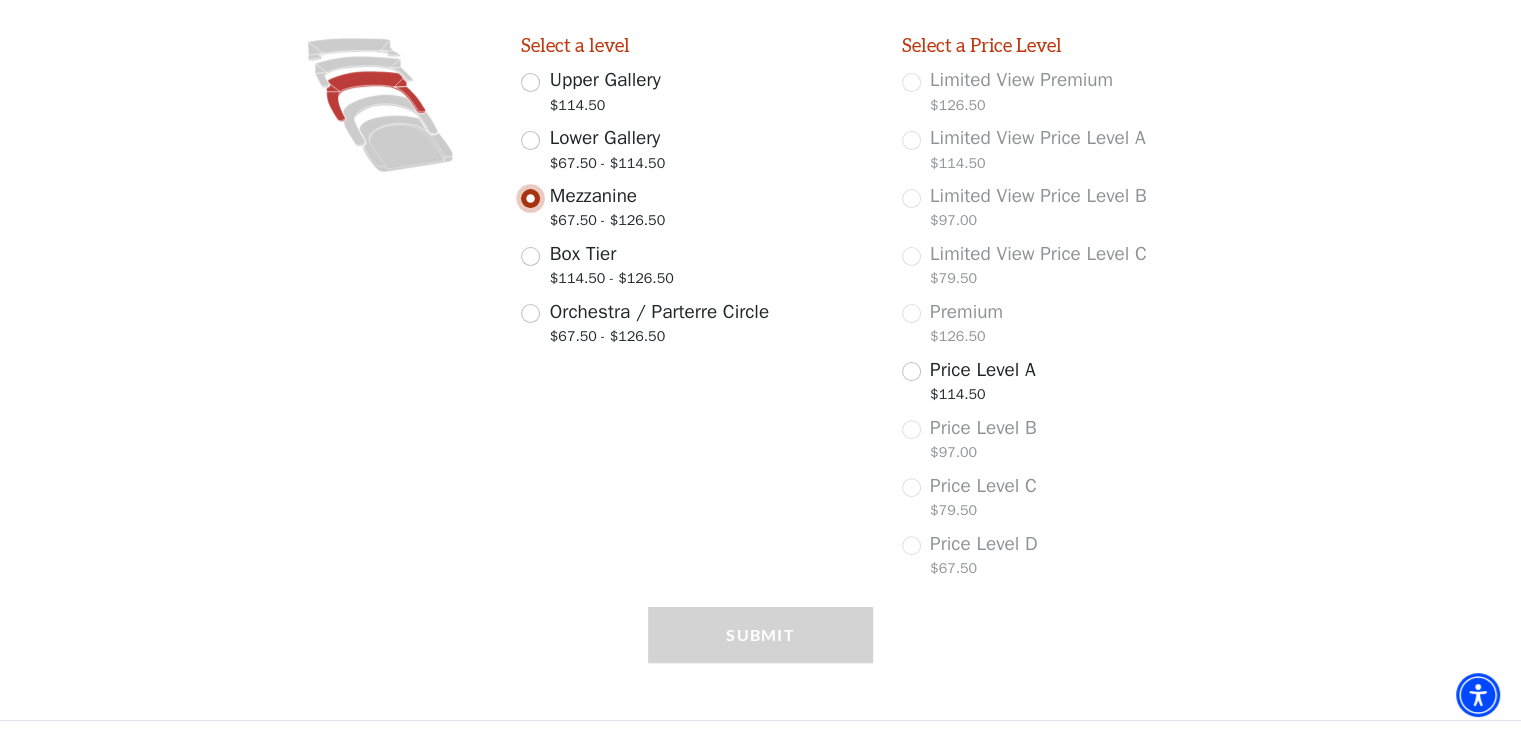 scroll, scrollTop: 552, scrollLeft: 0, axis: vertical 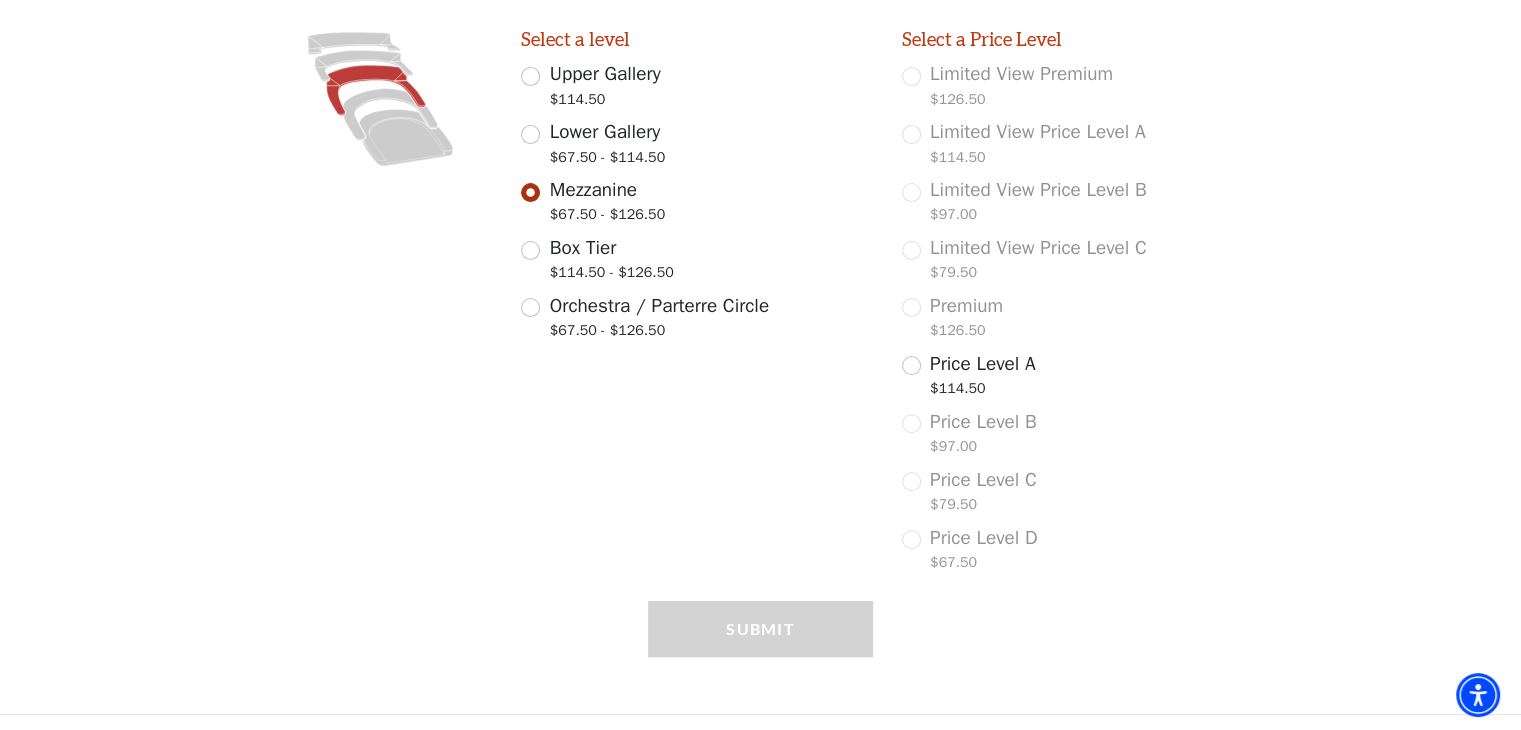 click on "Box Tier     $114.50 - $126.50" at bounding box center (697, 262) 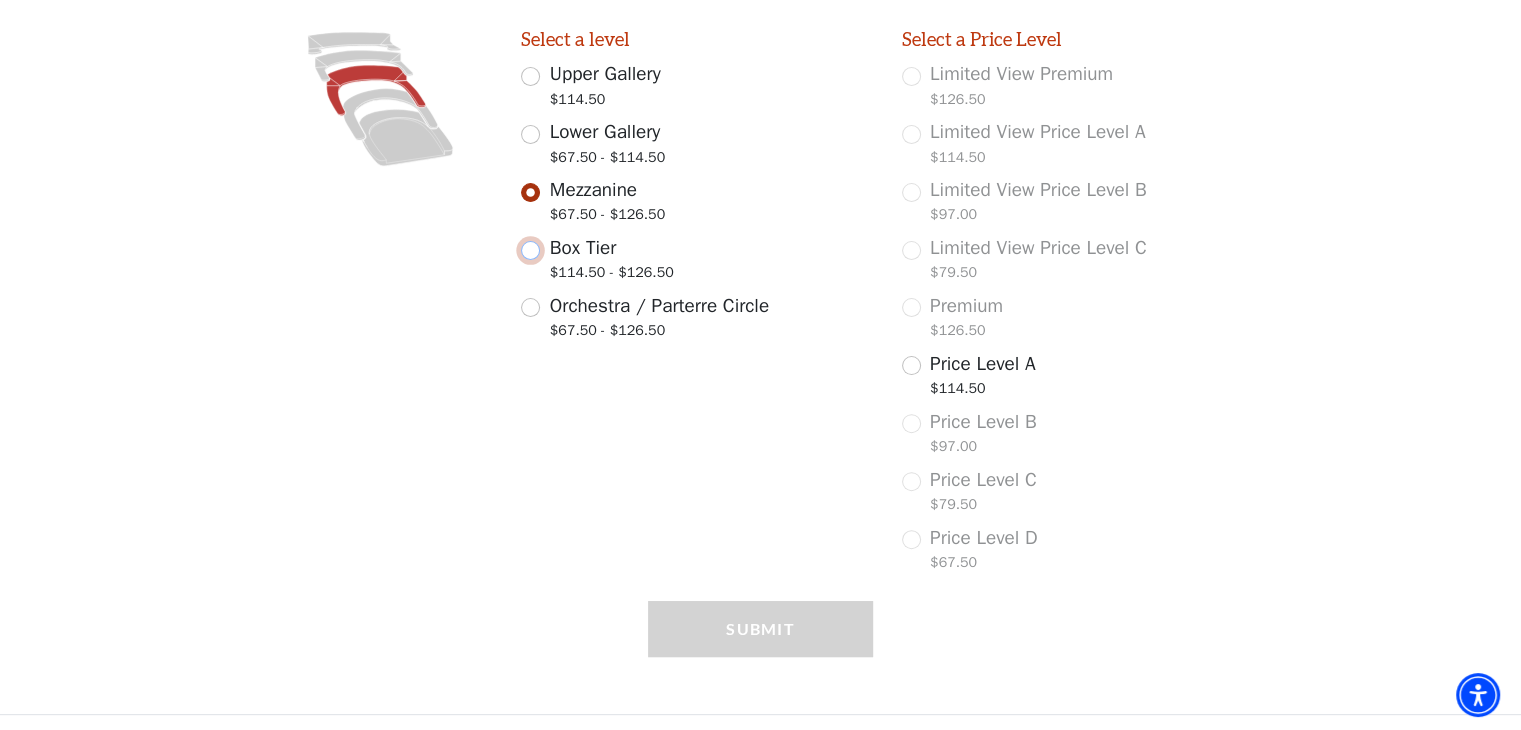click on "Box Tier     $114.50 - $126.50" at bounding box center [530, 250] 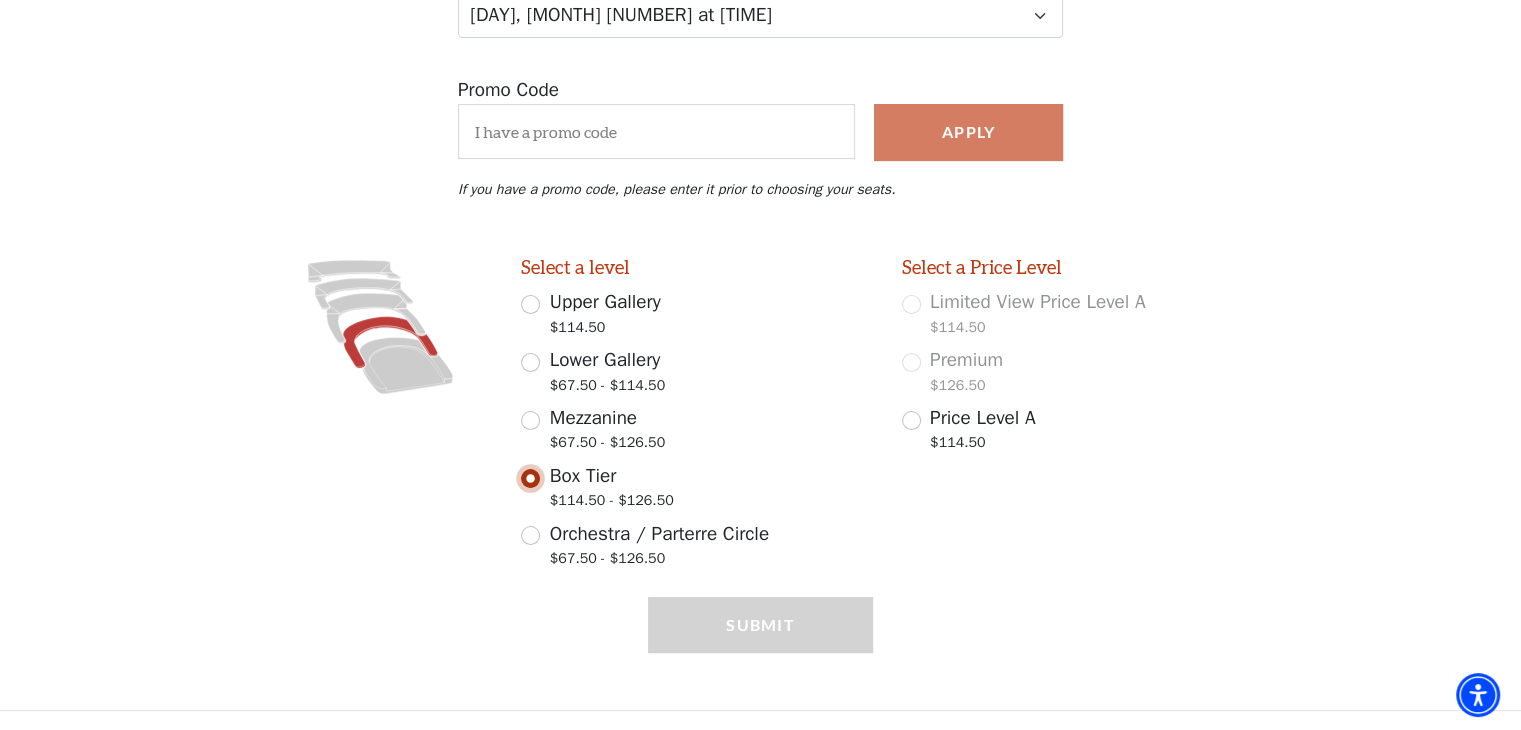 scroll, scrollTop: 321, scrollLeft: 0, axis: vertical 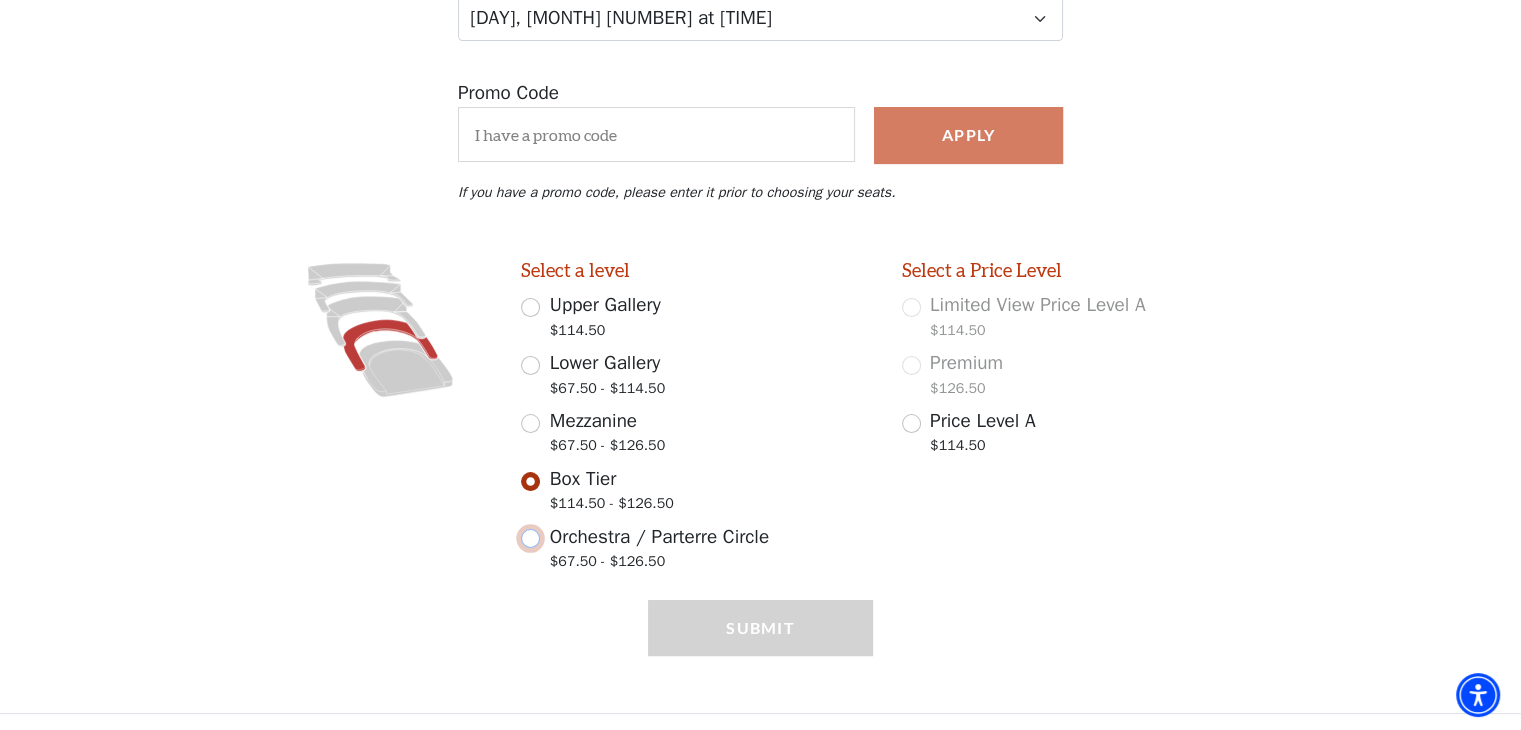 click on "Orchestra / Parterre Circle     $67.50 - $126.50" at bounding box center (530, 538) 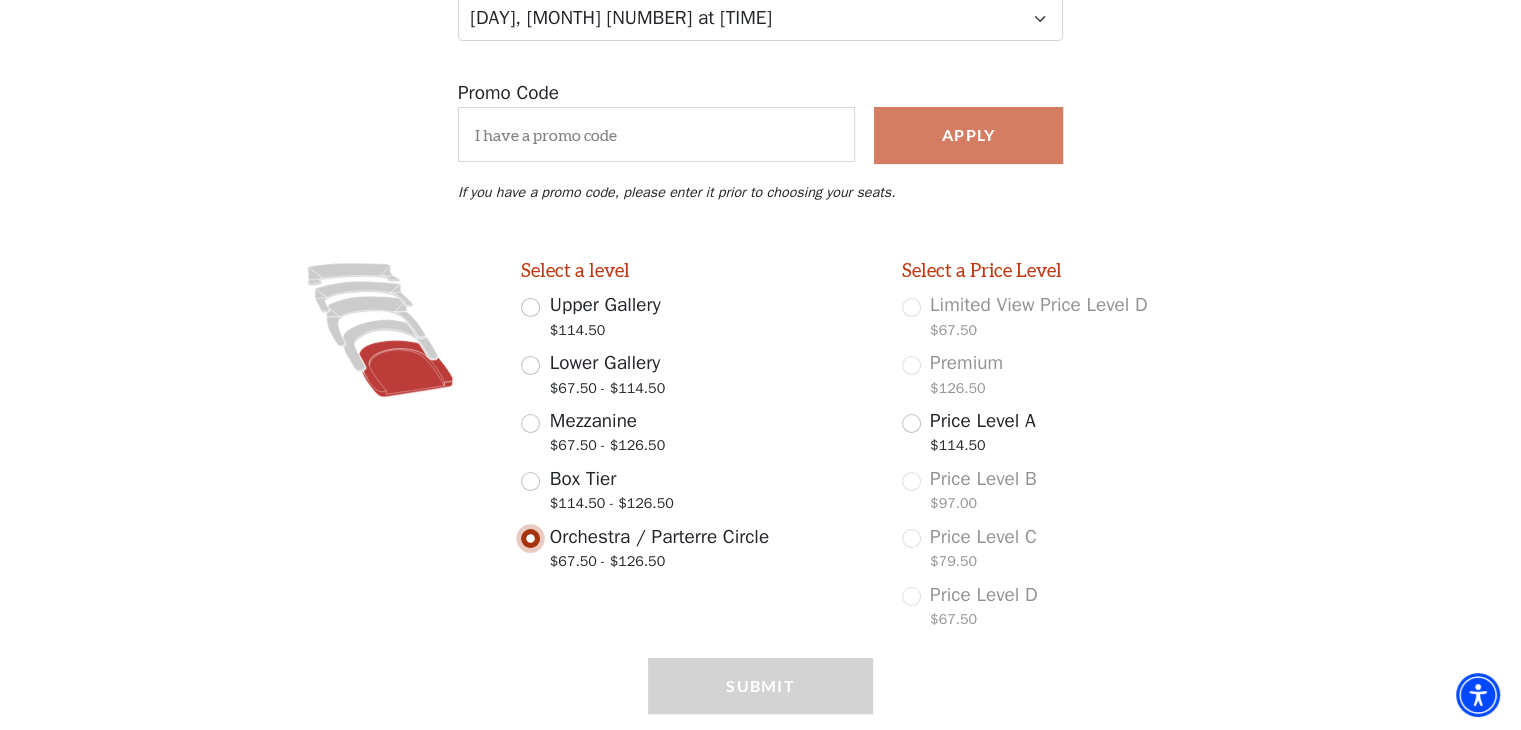 scroll, scrollTop: 379, scrollLeft: 0, axis: vertical 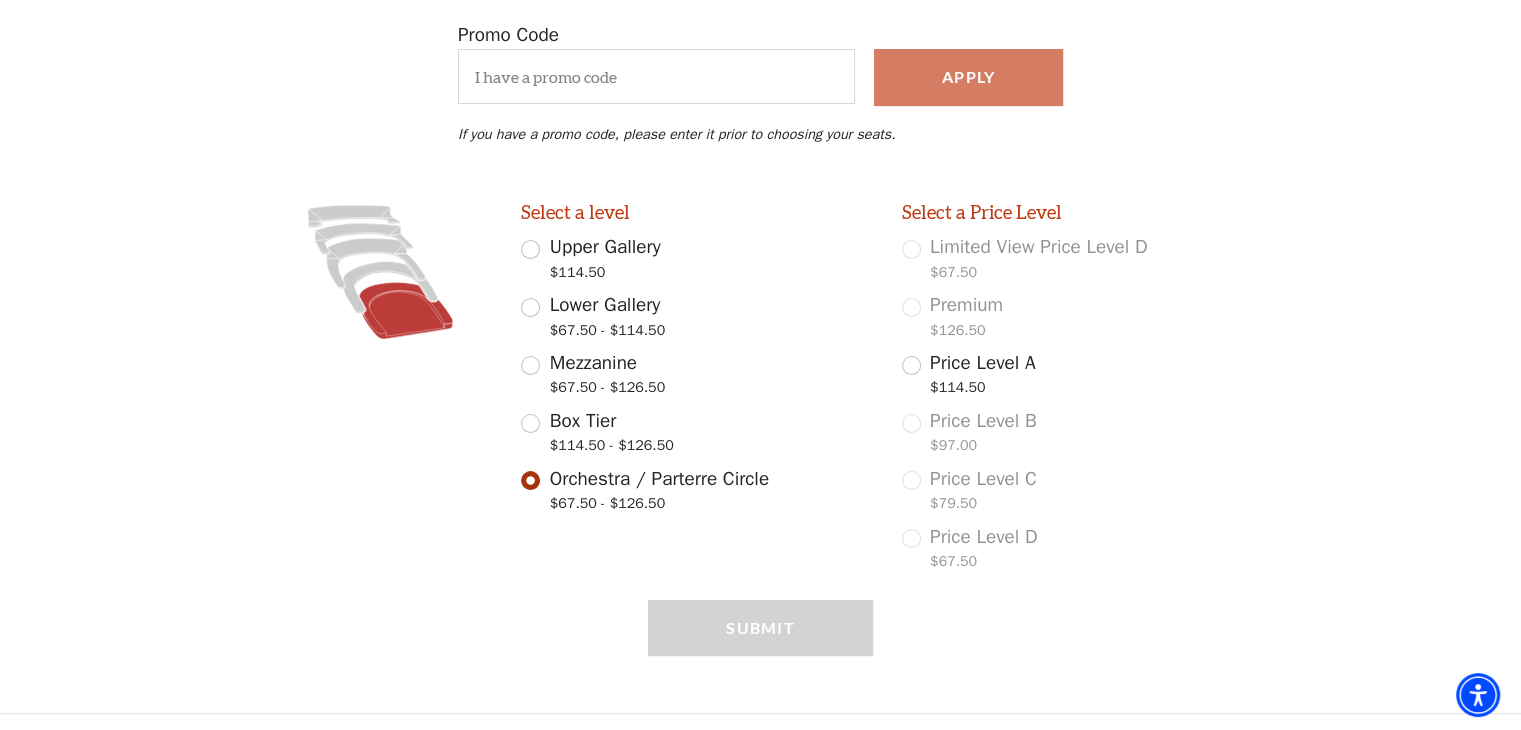 click on "Upper Gallery     $114.50" at bounding box center (697, 261) 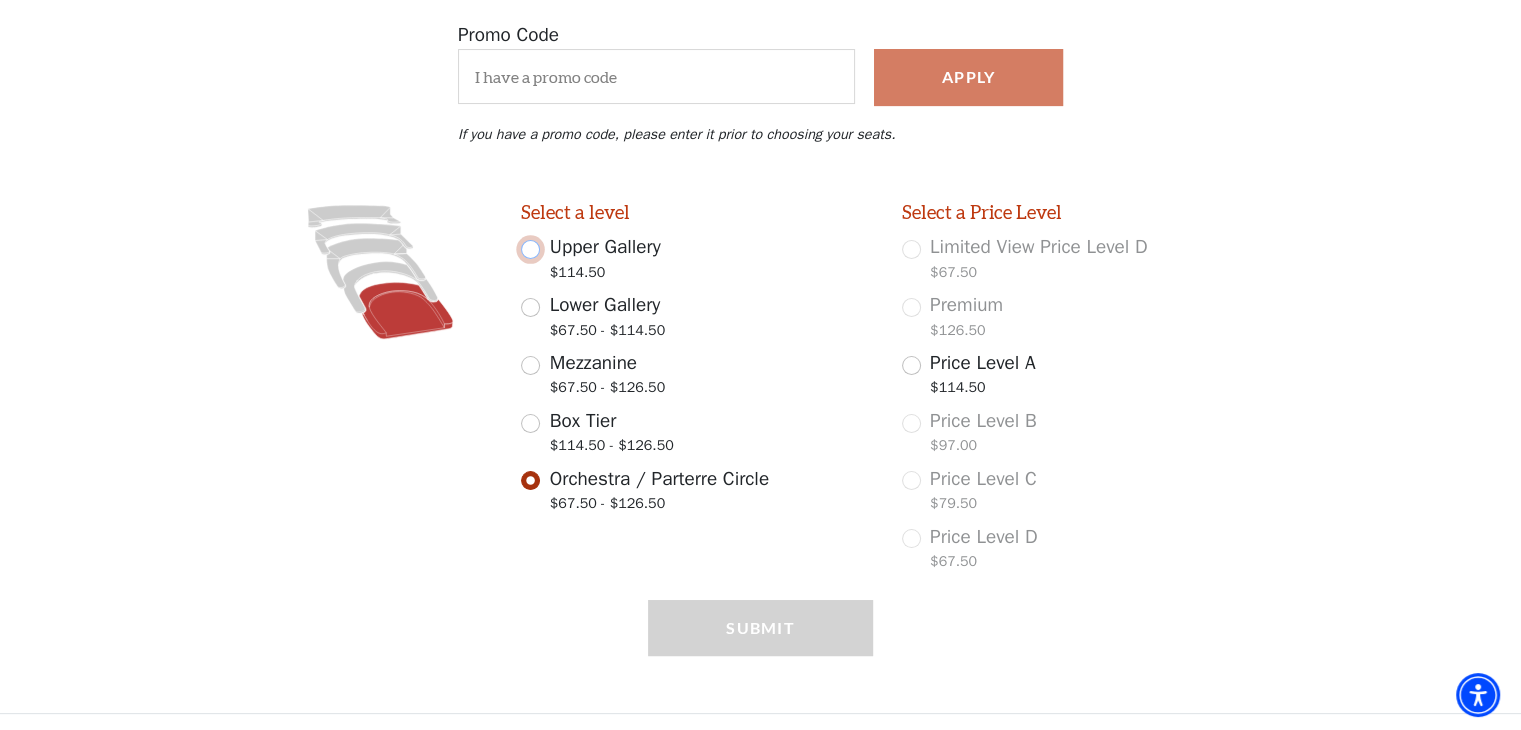 click on "Upper Gallery     $114.50" at bounding box center (530, 249) 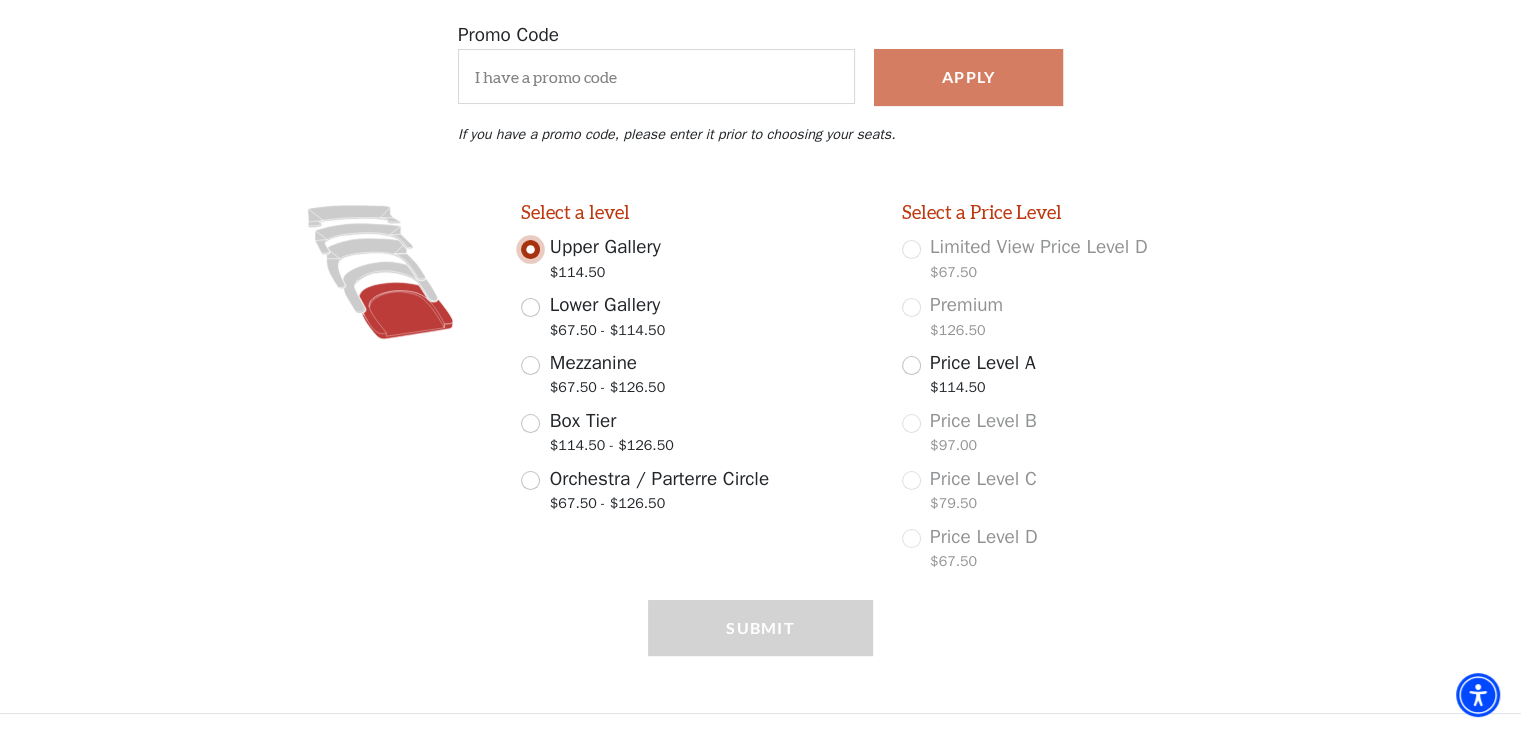 scroll, scrollTop: 321, scrollLeft: 0, axis: vertical 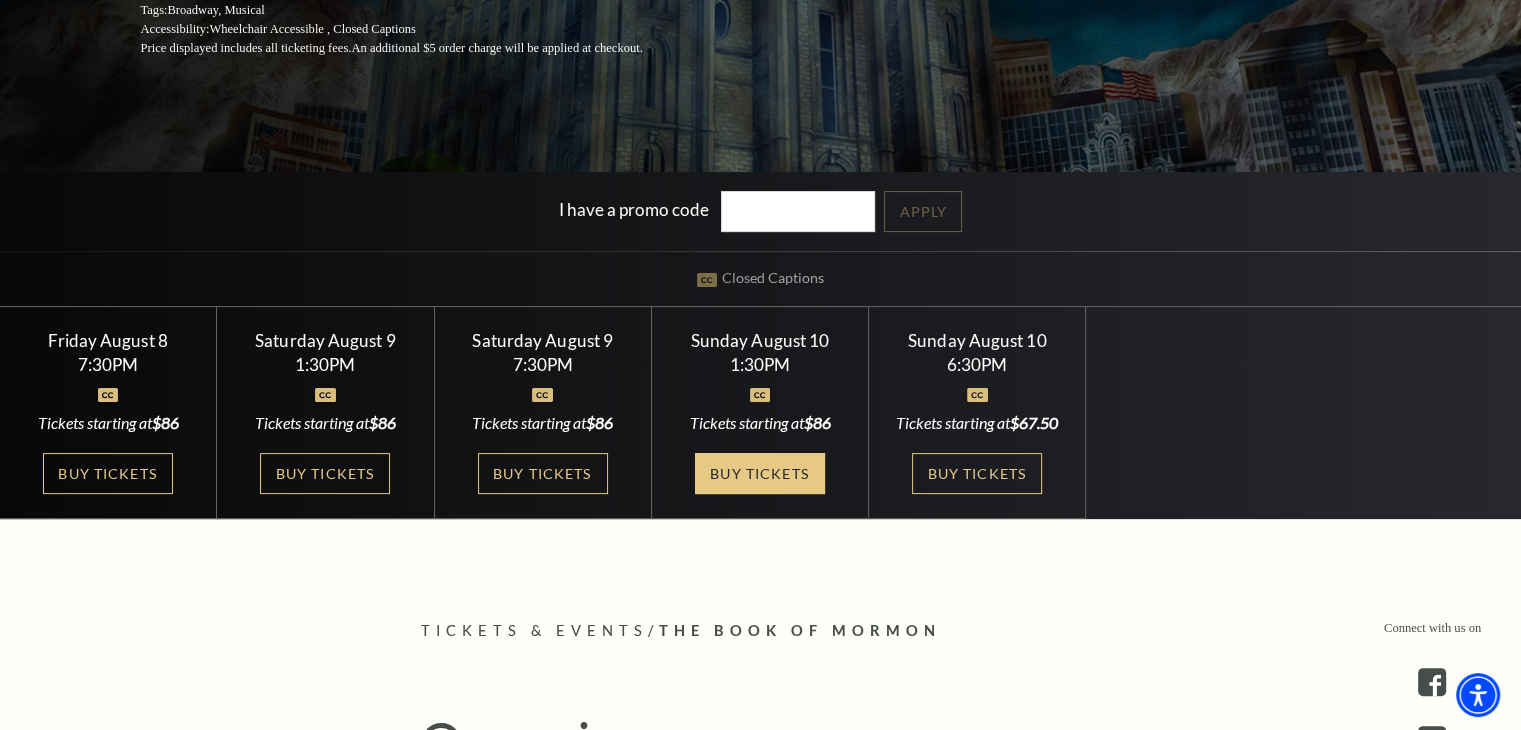 click on "Buy Tickets" at bounding box center [760, 473] 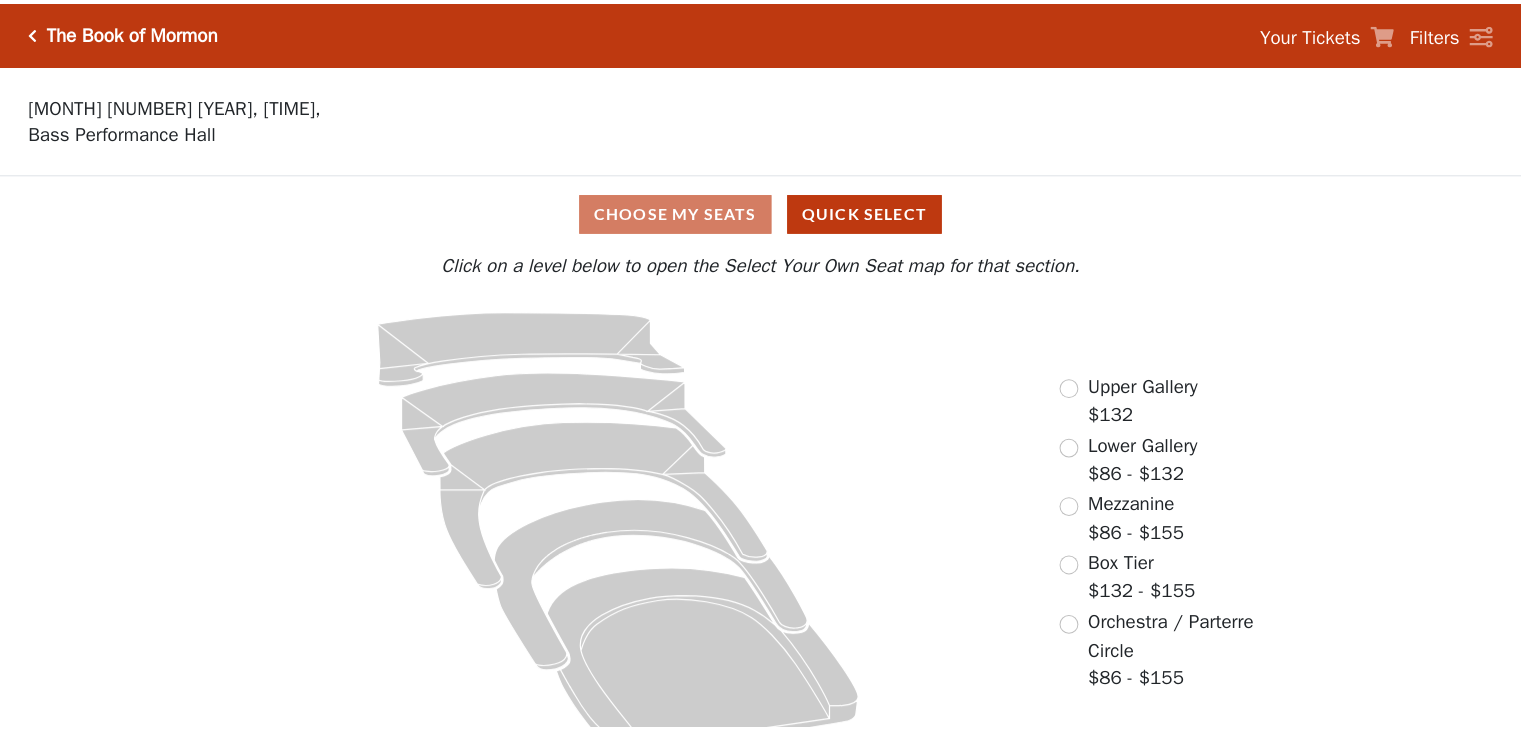 scroll, scrollTop: 0, scrollLeft: 0, axis: both 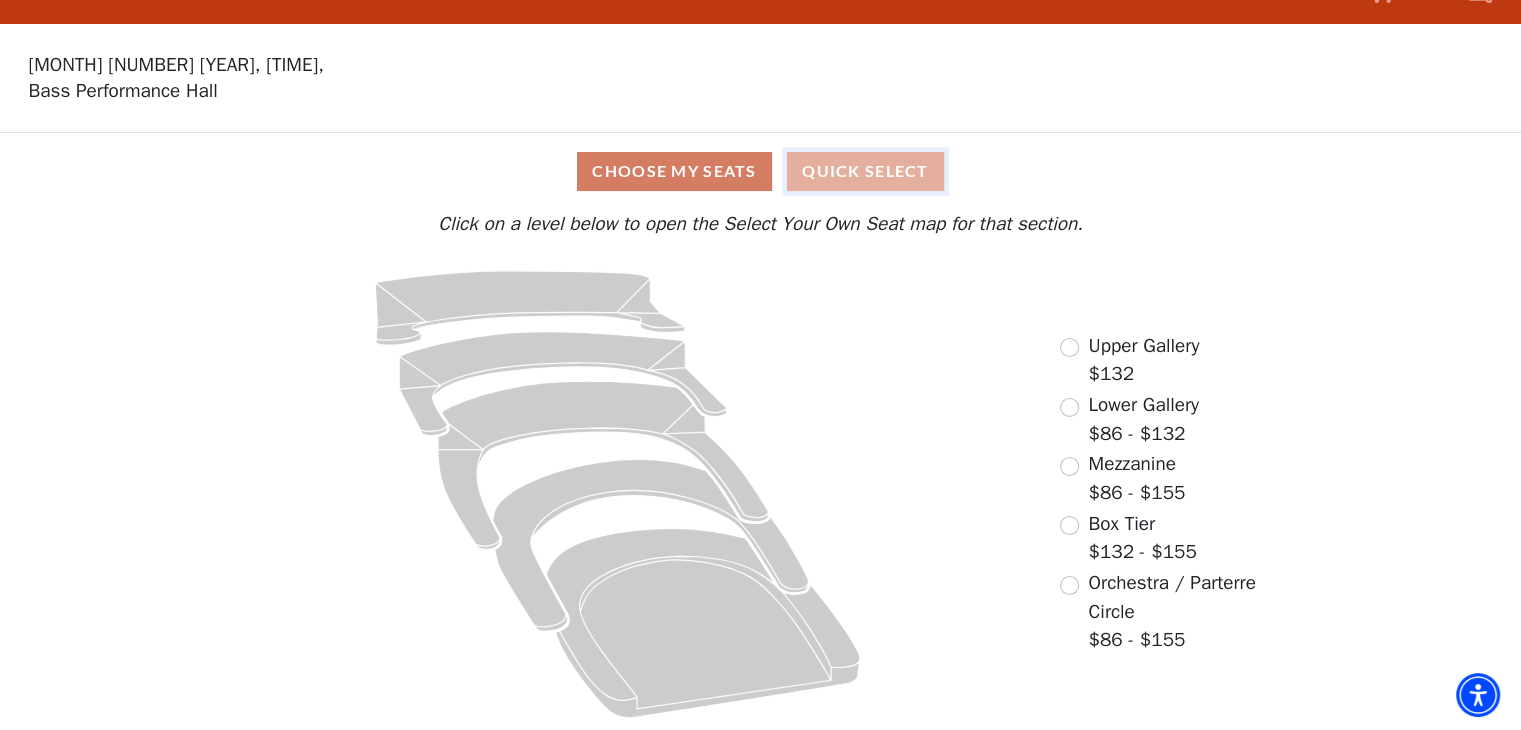 click on "Quick Select" at bounding box center [865, 171] 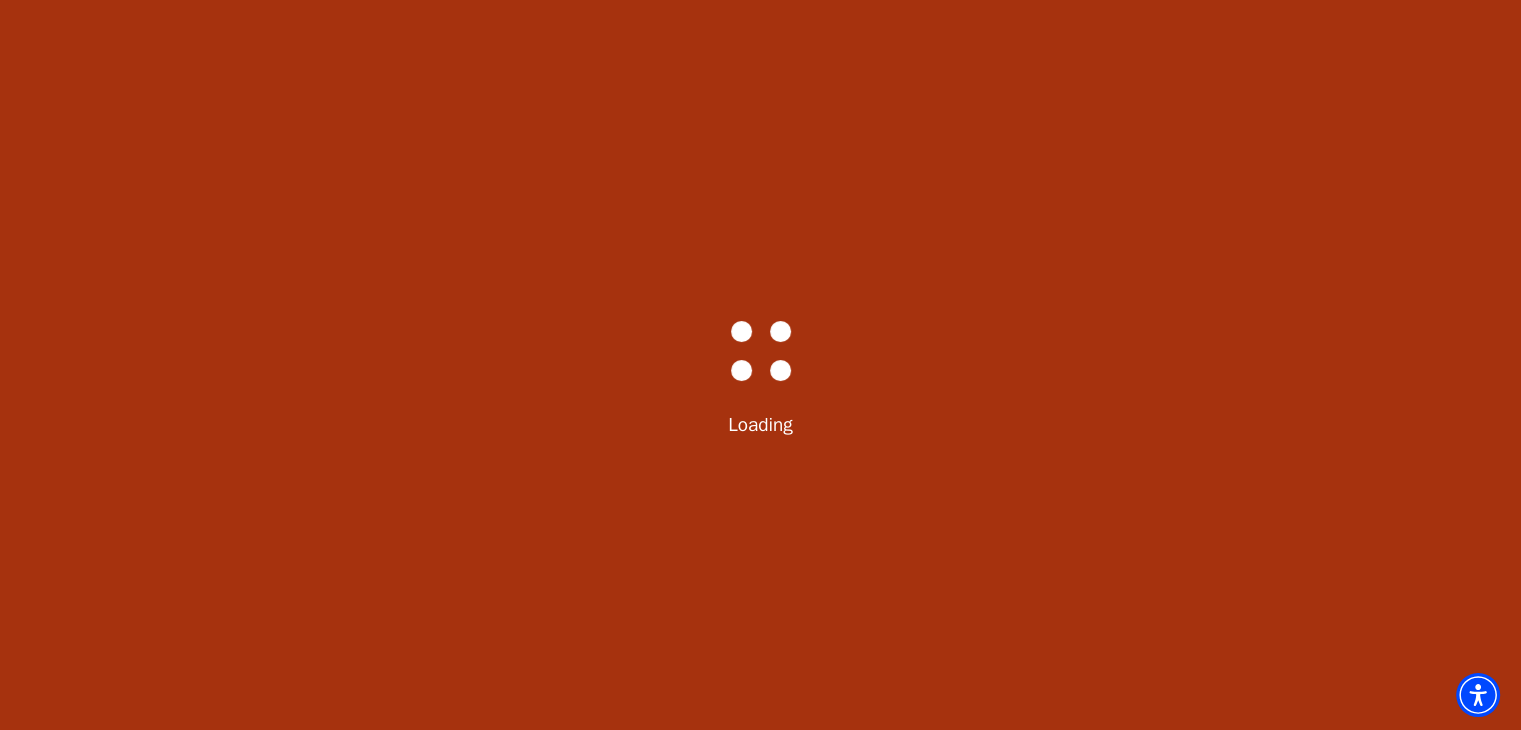 scroll, scrollTop: 0, scrollLeft: 0, axis: both 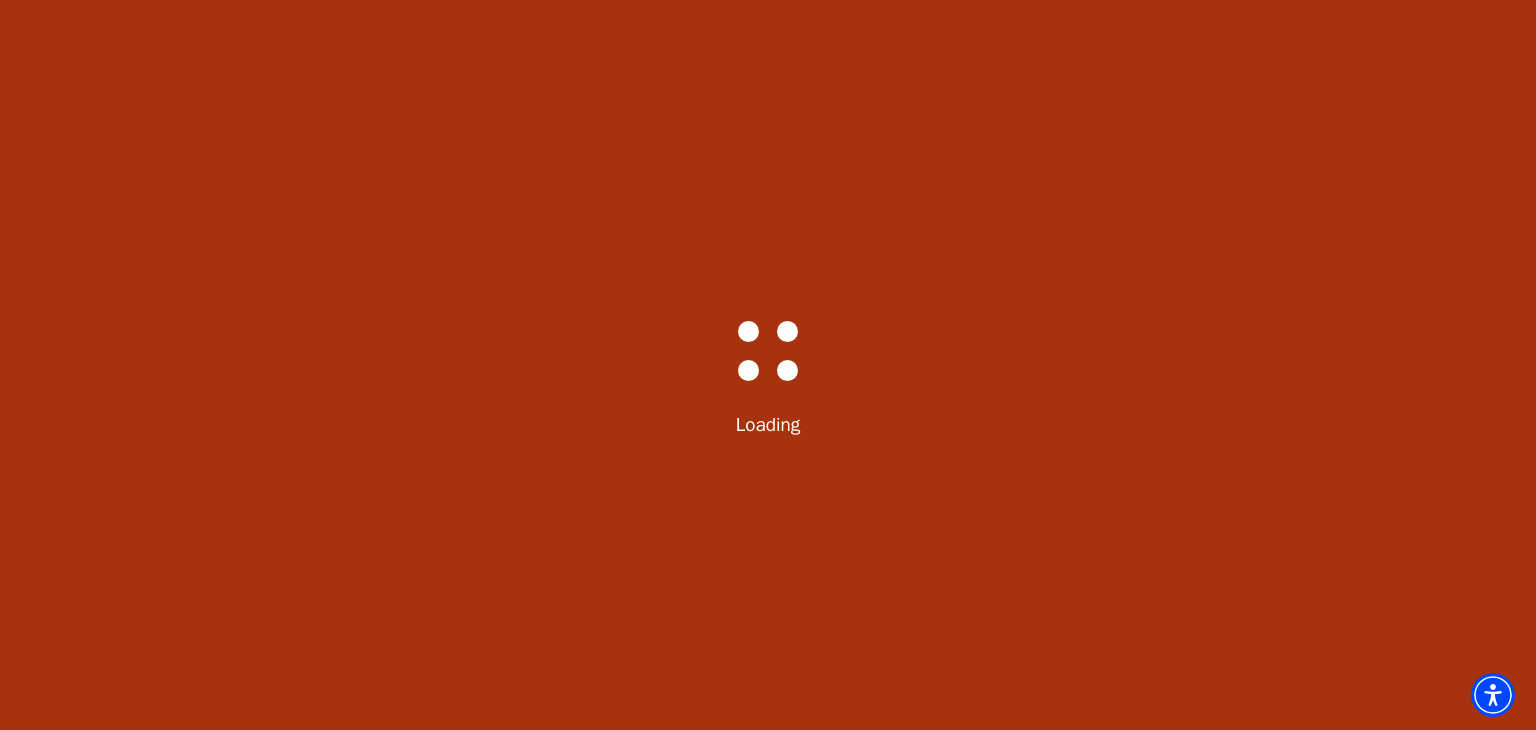 select on "6288" 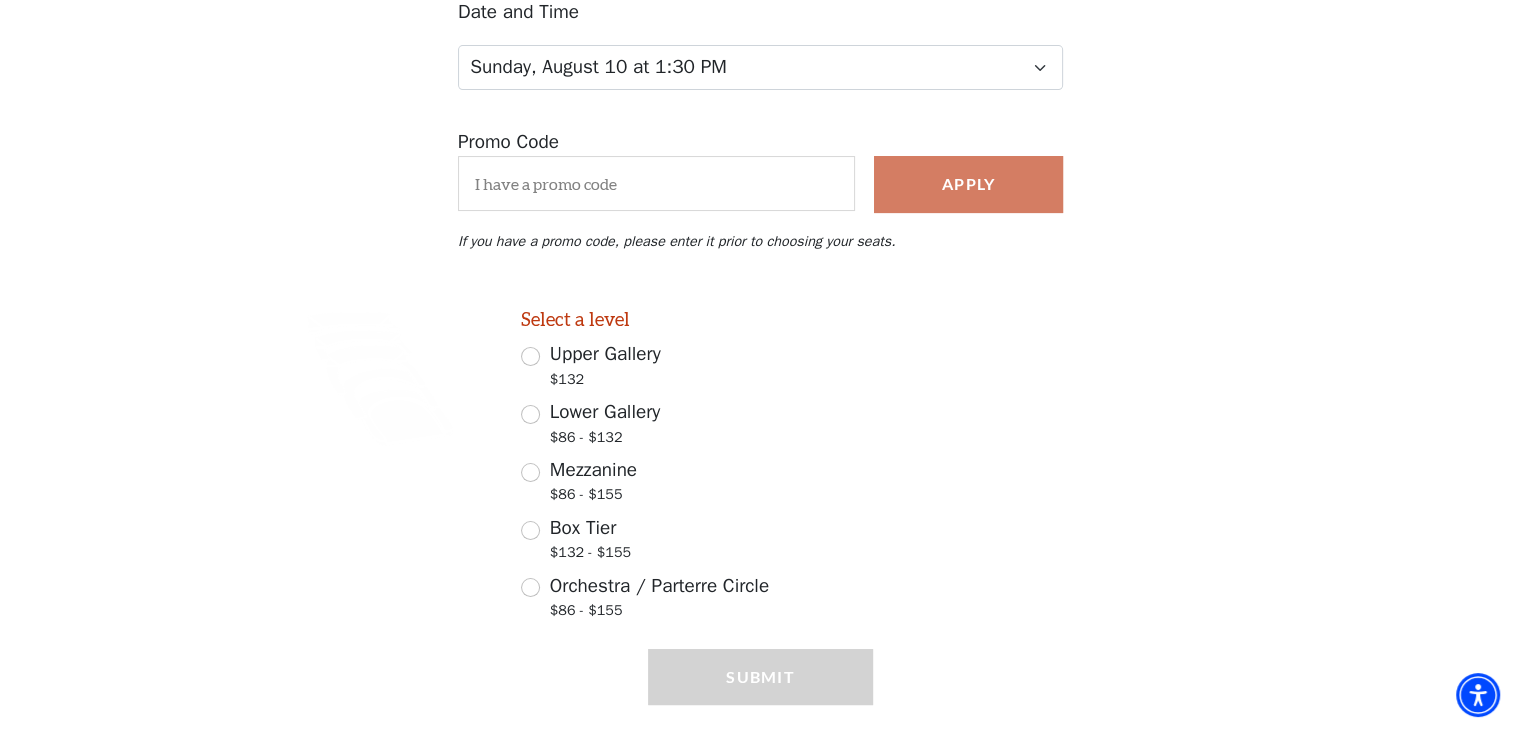 scroll, scrollTop: 300, scrollLeft: 0, axis: vertical 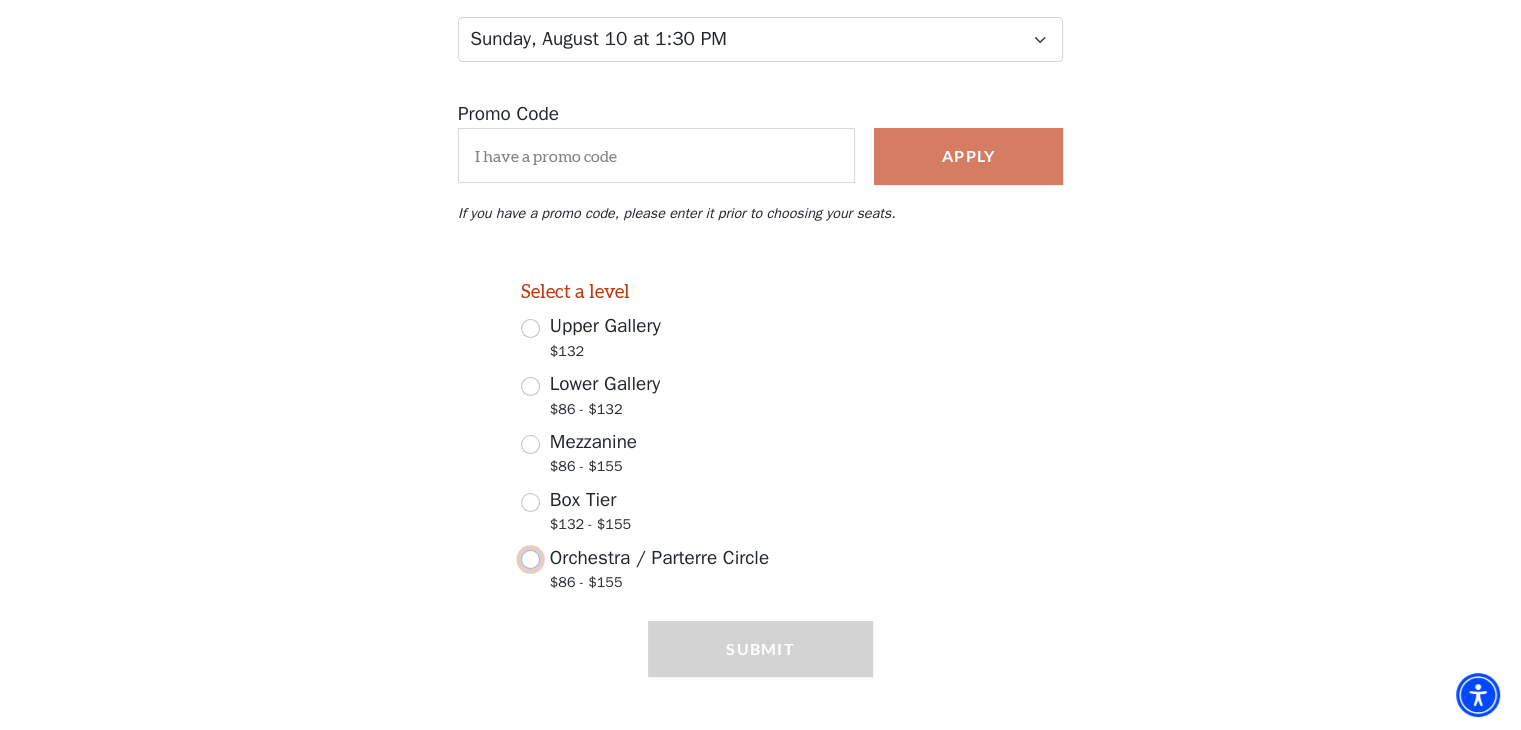 click on "Orchestra / Parterre Circle     $86 - $155" at bounding box center (530, 559) 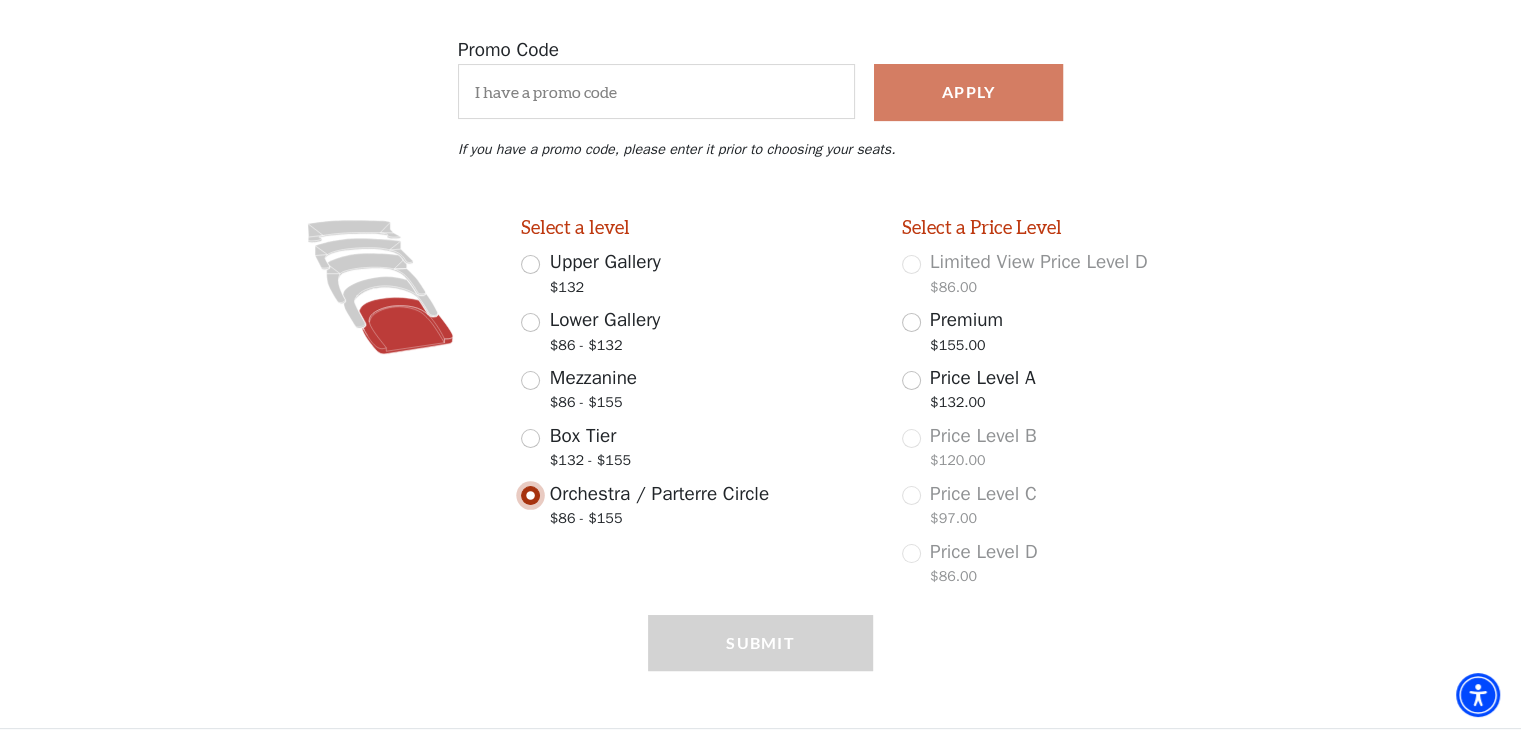scroll, scrollTop: 379, scrollLeft: 0, axis: vertical 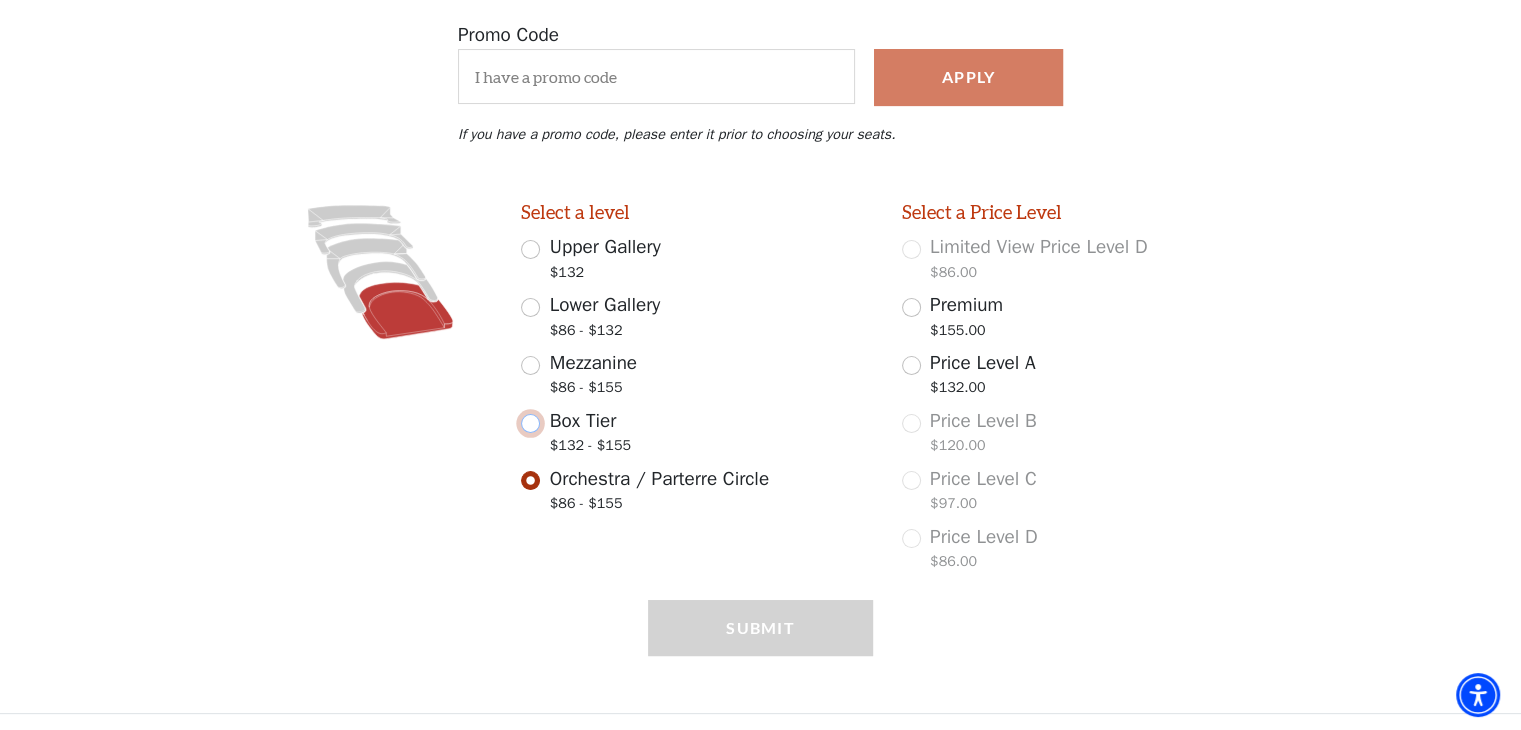 click on "Box Tier     $132 - $155" at bounding box center [530, 423] 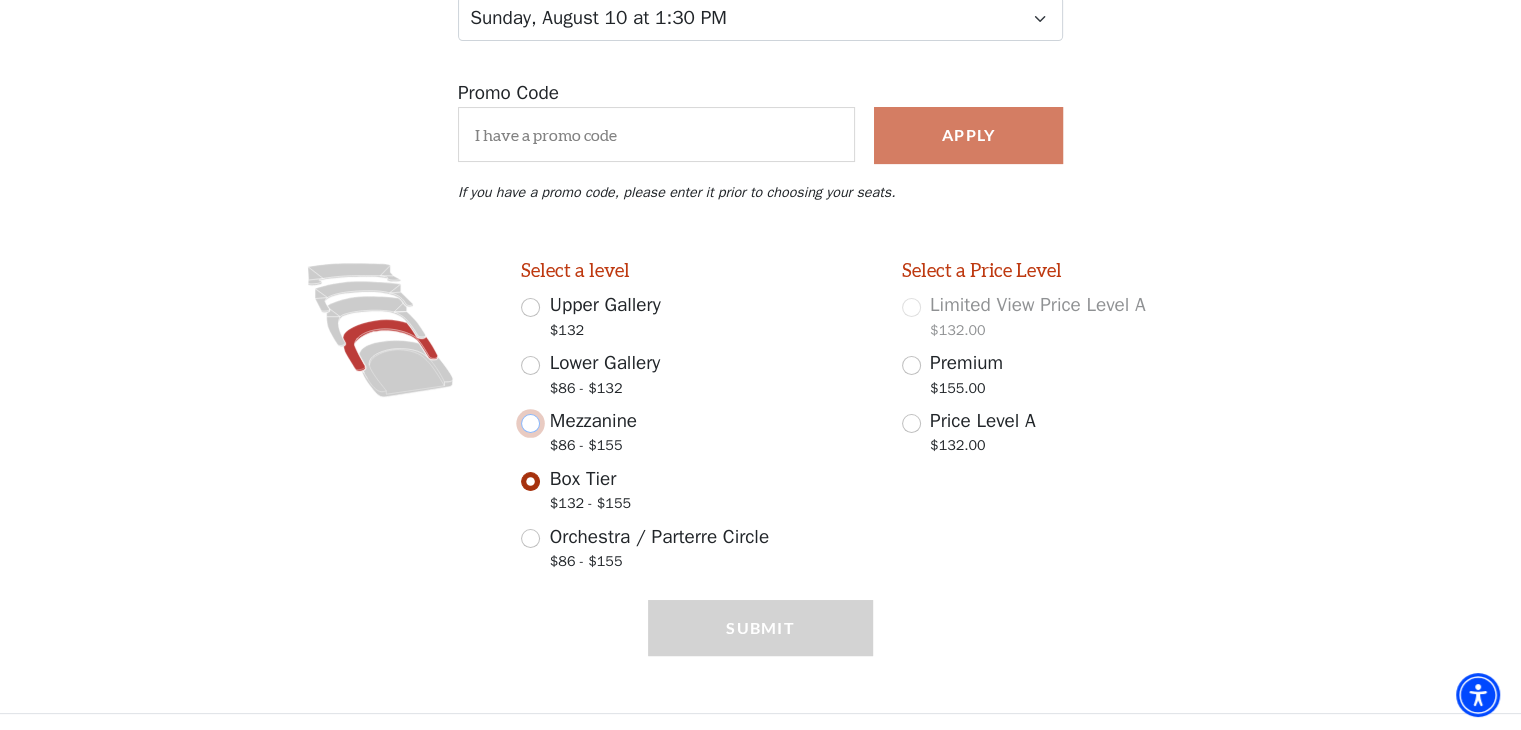 click on "Mezzanine     $86 - $155" at bounding box center (530, 423) 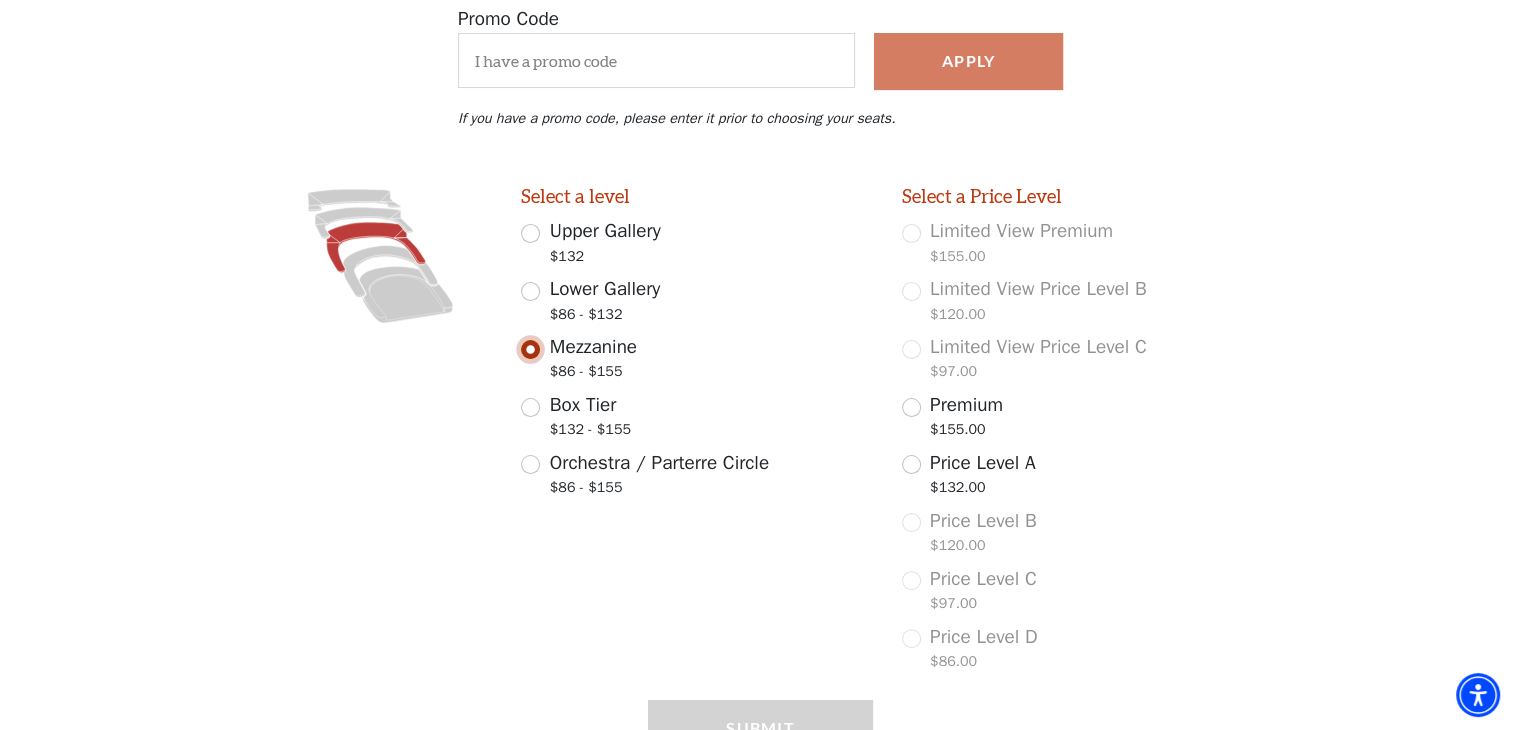scroll, scrollTop: 295, scrollLeft: 0, axis: vertical 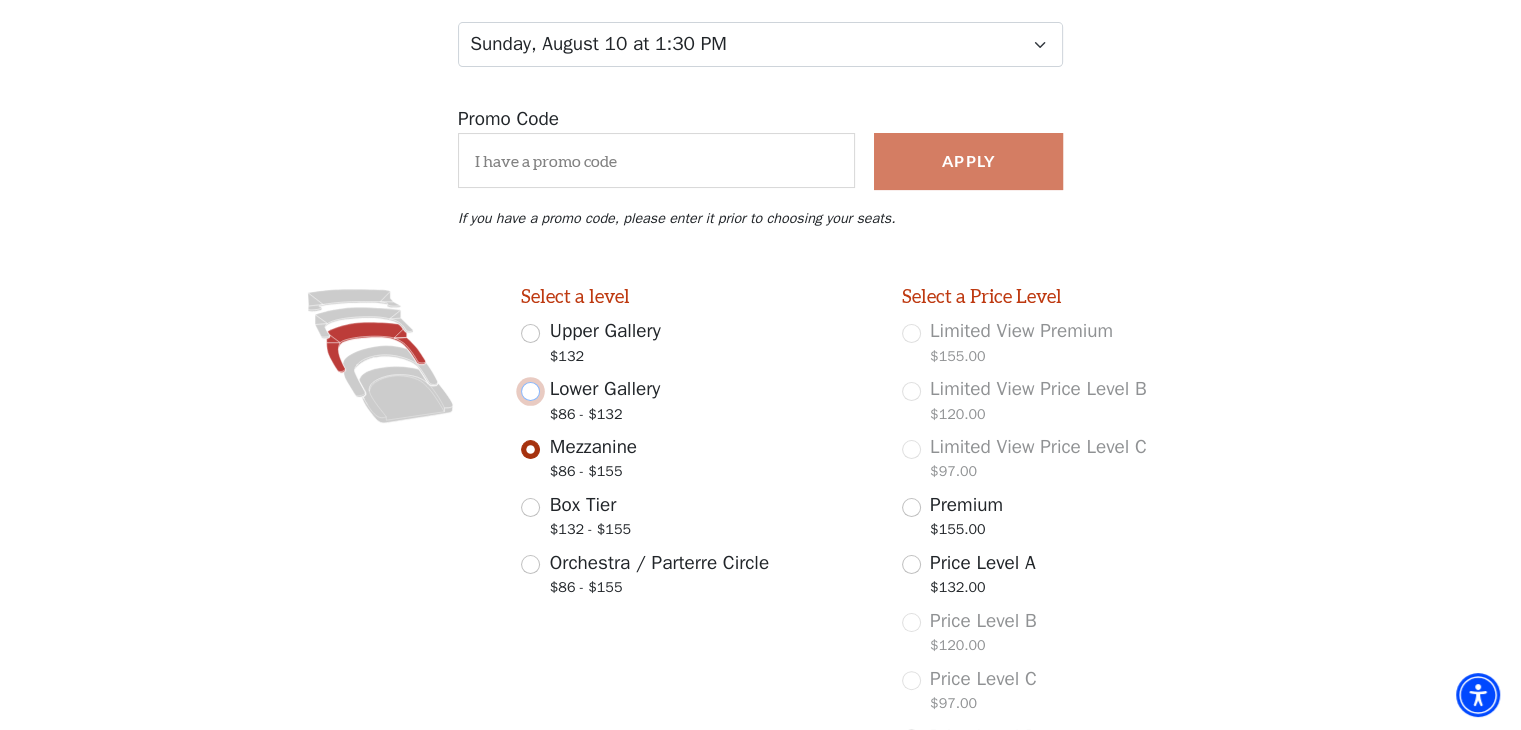 click on "Lower Gallery     $86 - $132" at bounding box center [530, 391] 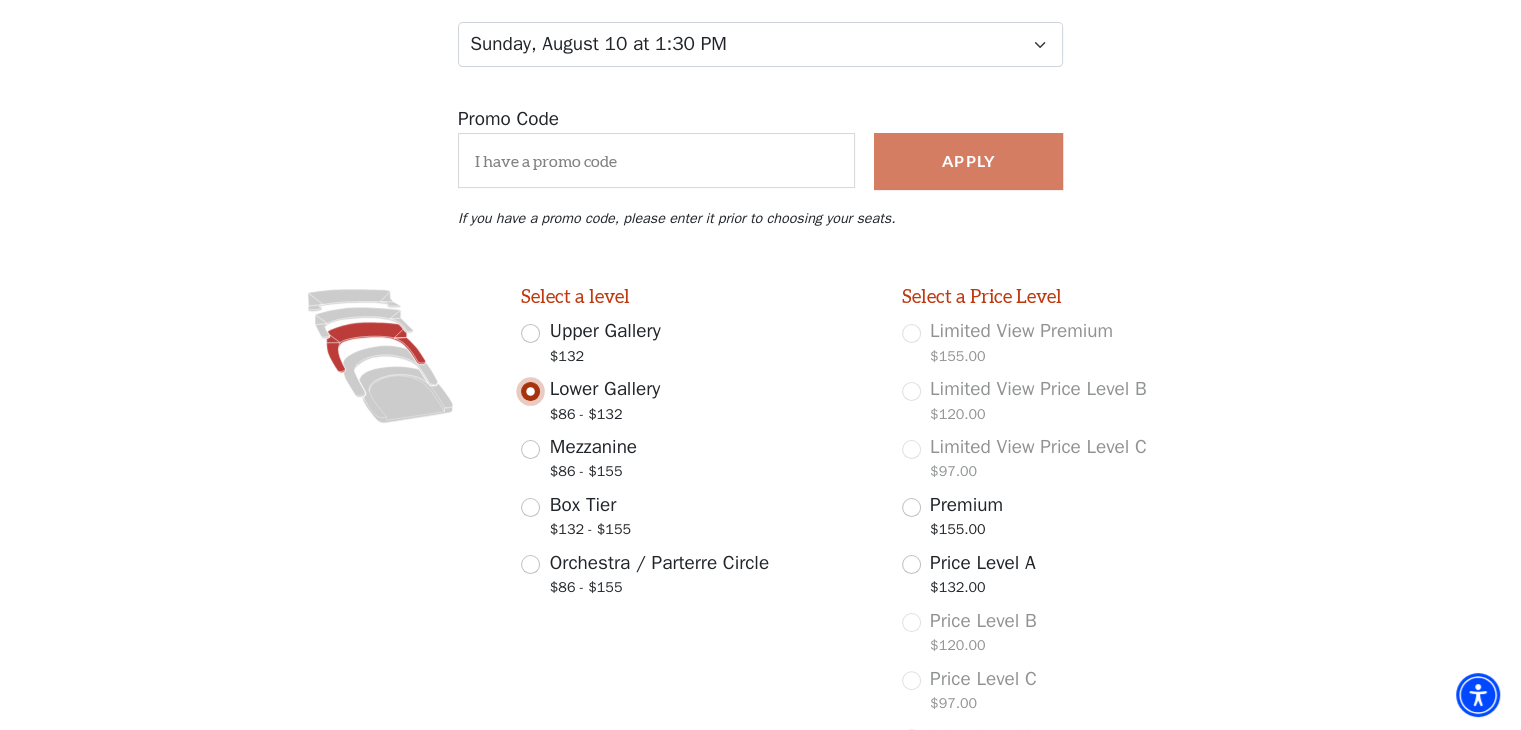 scroll, scrollTop: 321, scrollLeft: 0, axis: vertical 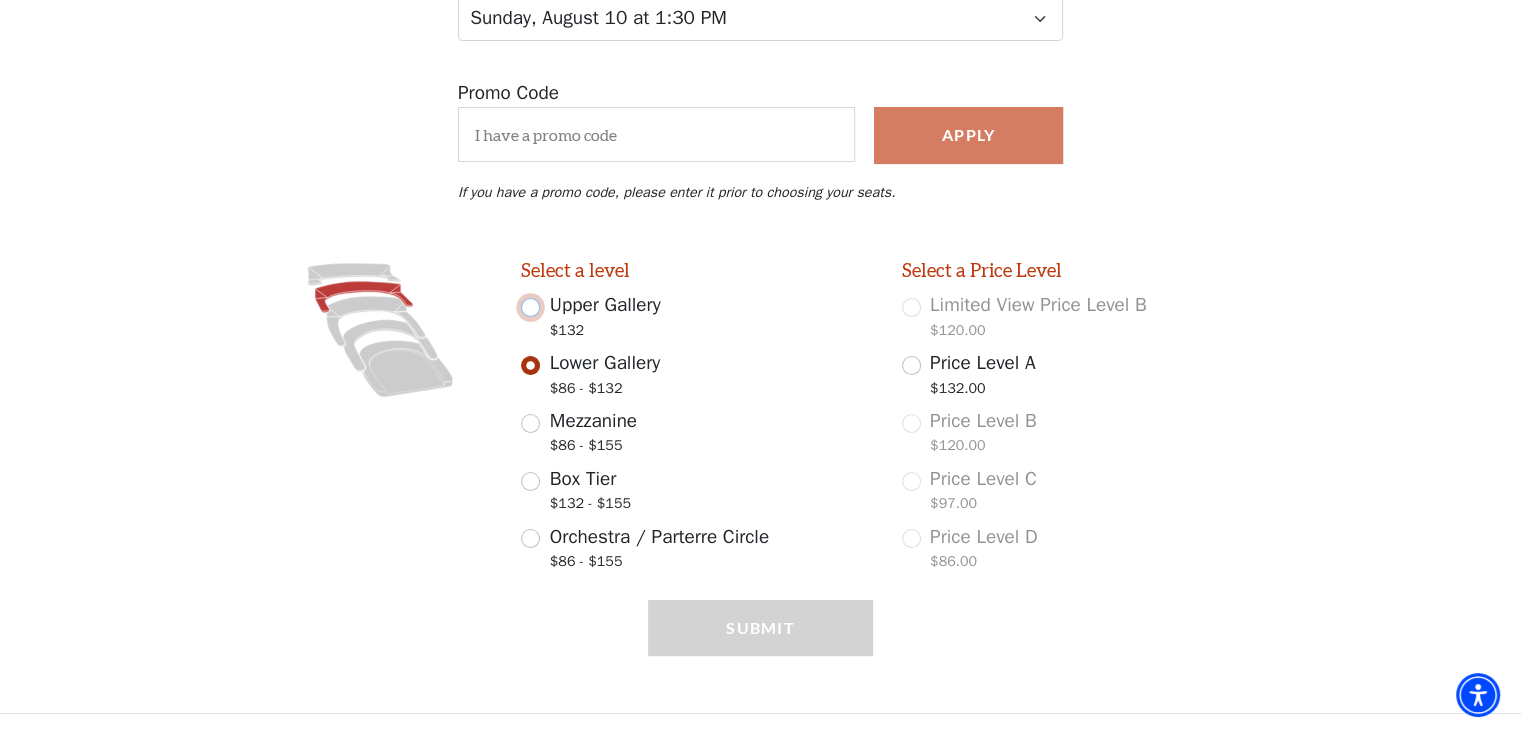 click on "Upper Gallery     $132" at bounding box center [530, 307] 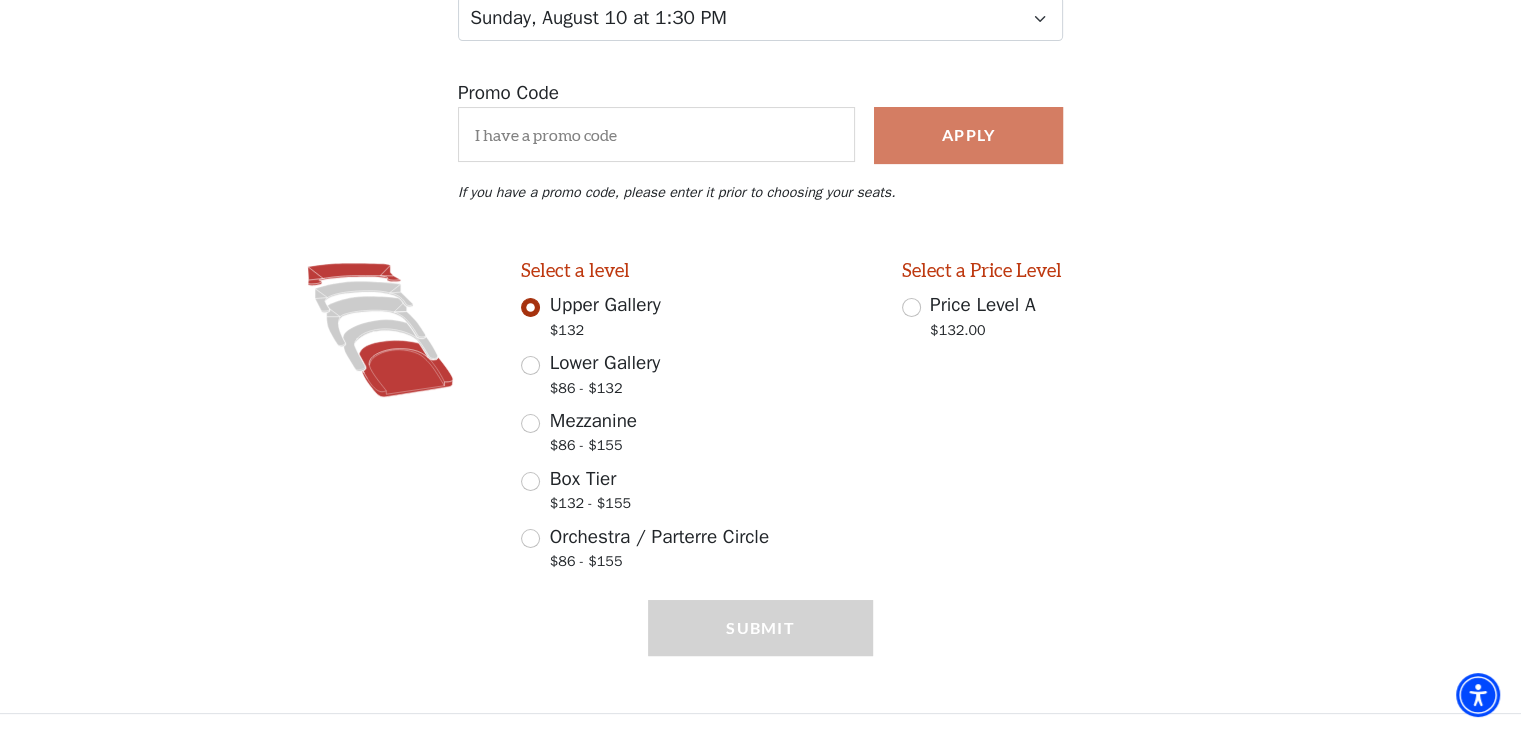 click 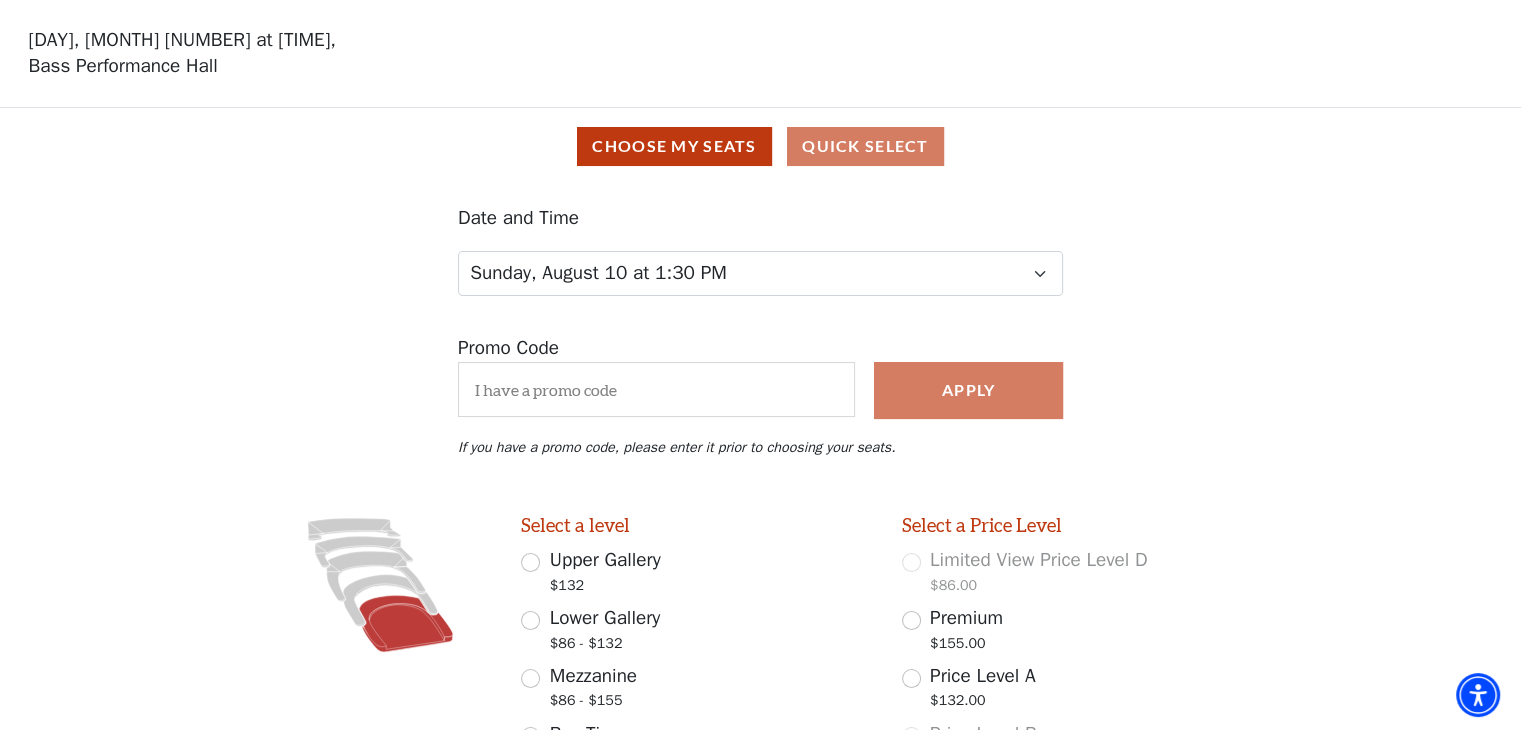 scroll, scrollTop: 100, scrollLeft: 0, axis: vertical 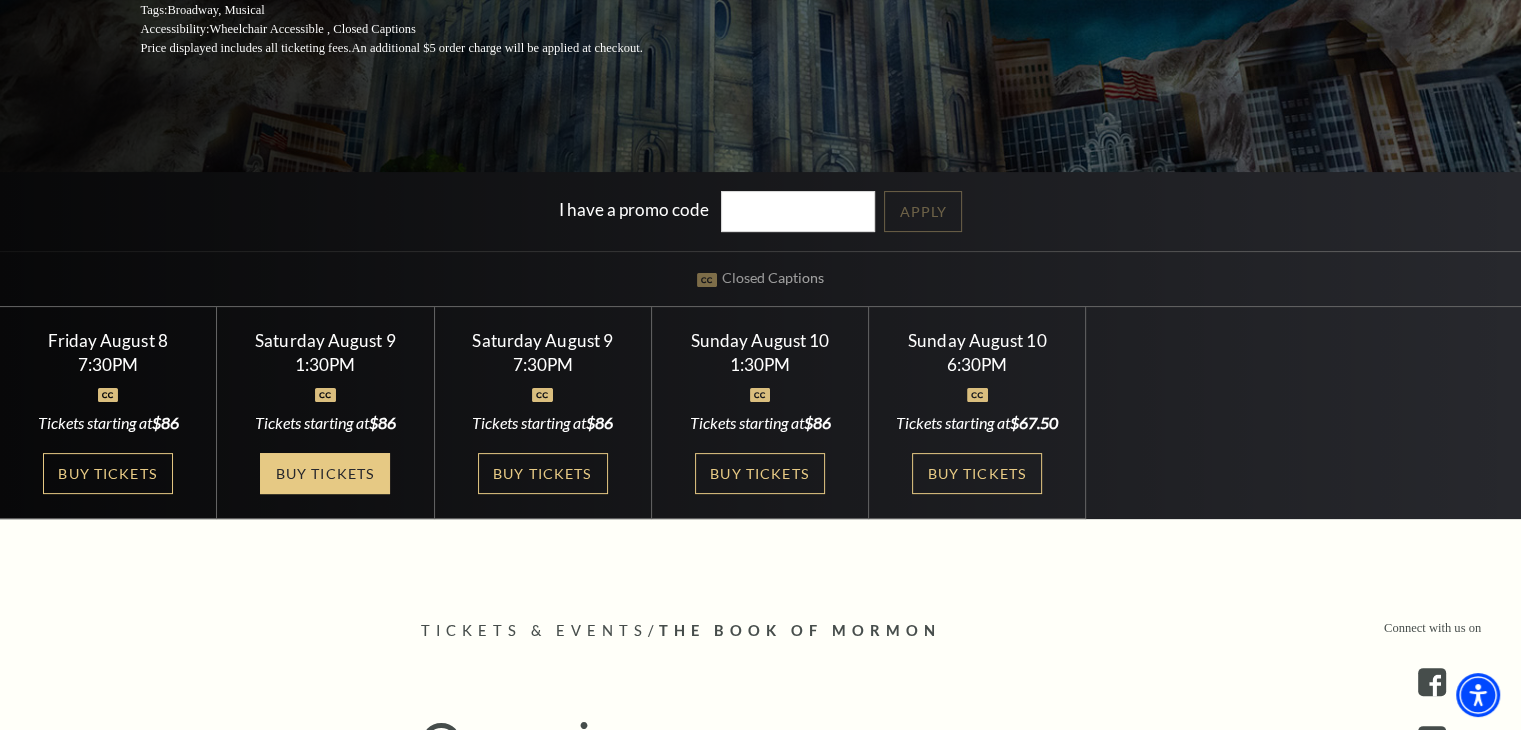 click on "Buy Tickets" at bounding box center (325, 473) 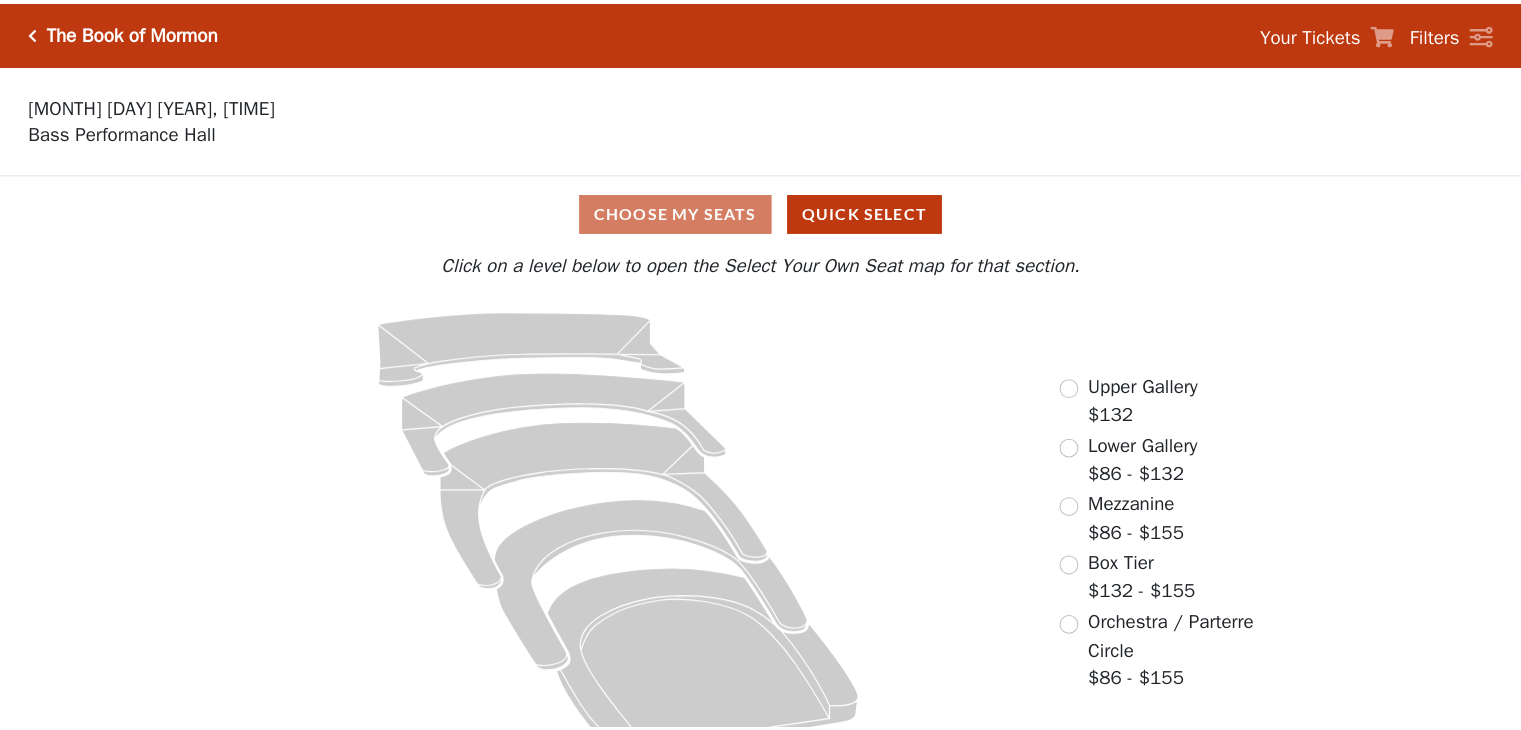 scroll, scrollTop: 0, scrollLeft: 0, axis: both 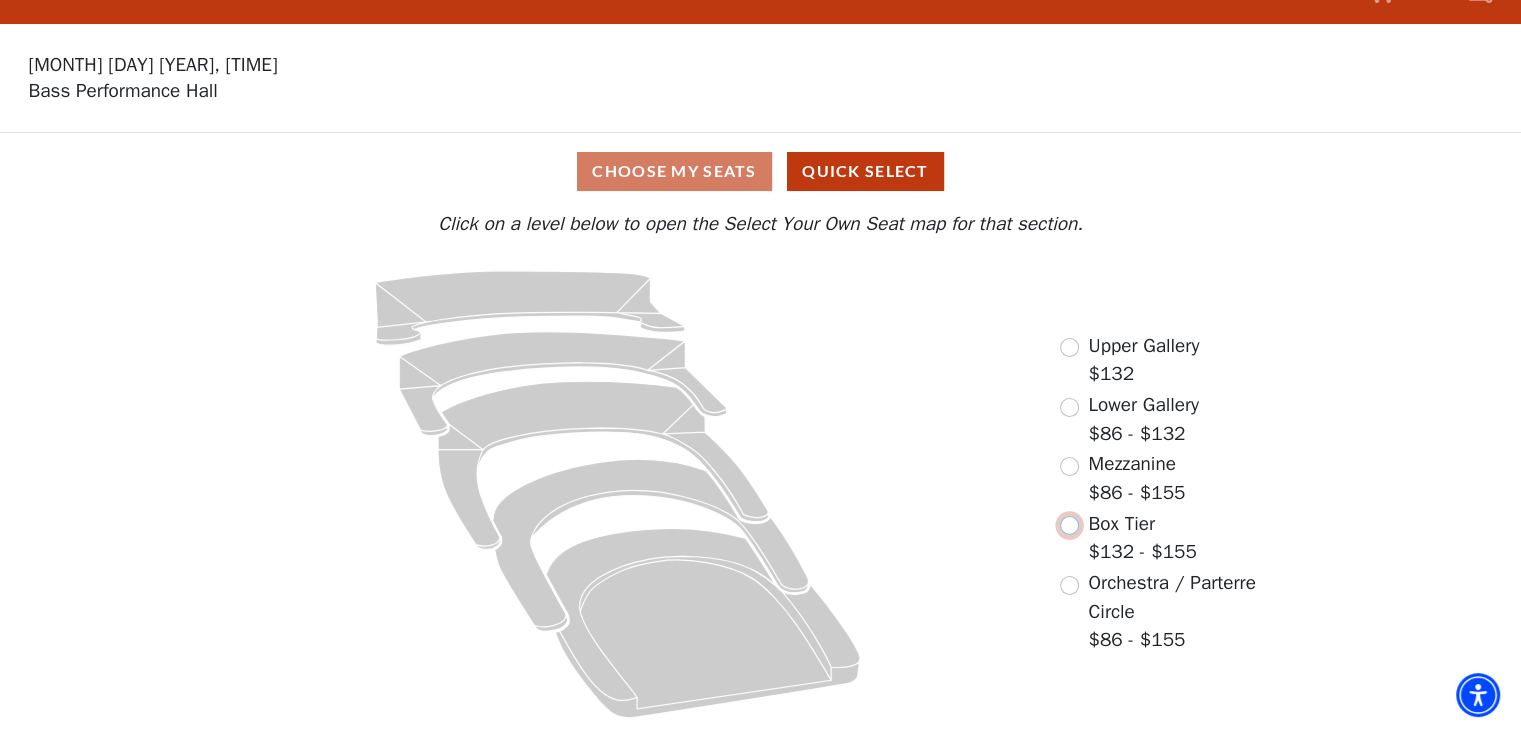 click at bounding box center [1069, 525] 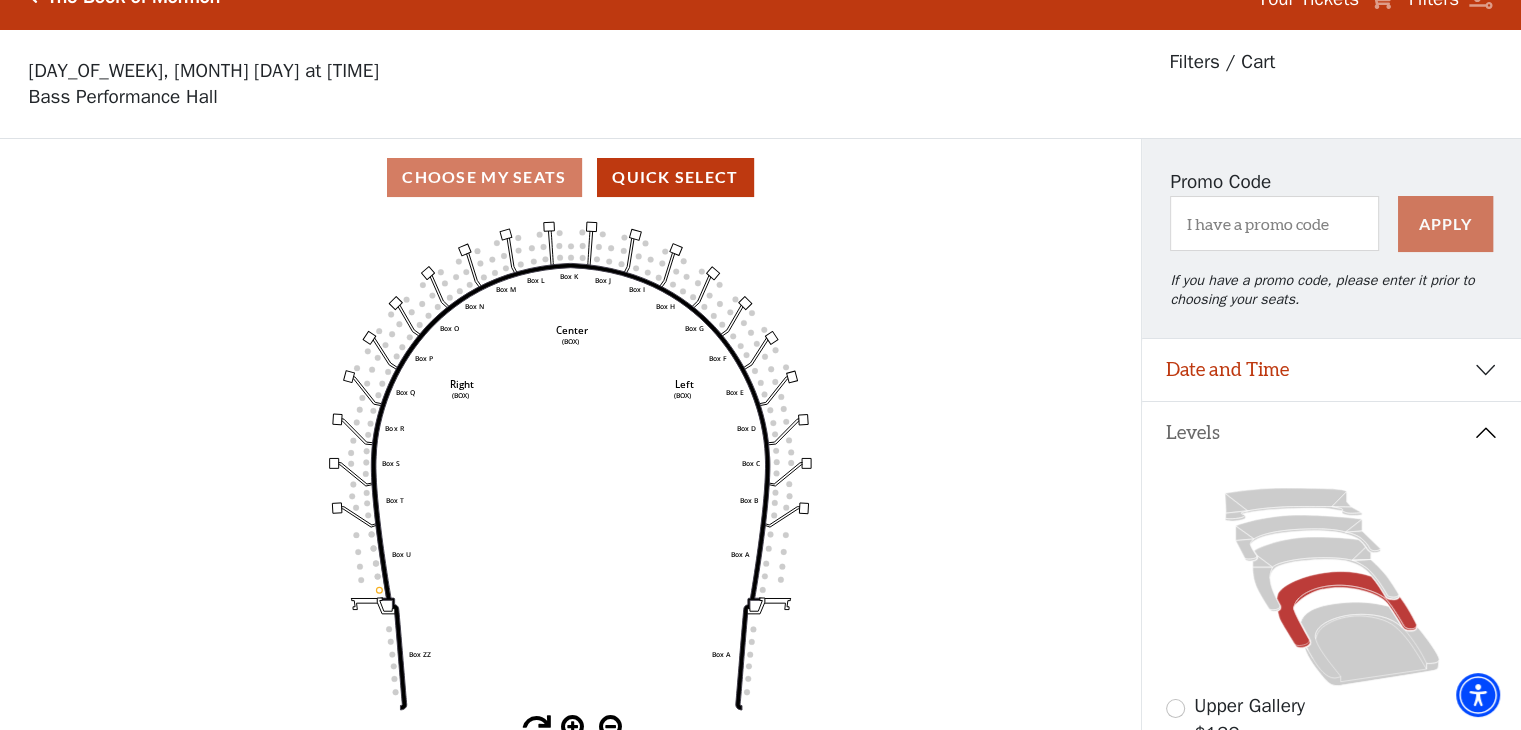 scroll, scrollTop: 0, scrollLeft: 0, axis: both 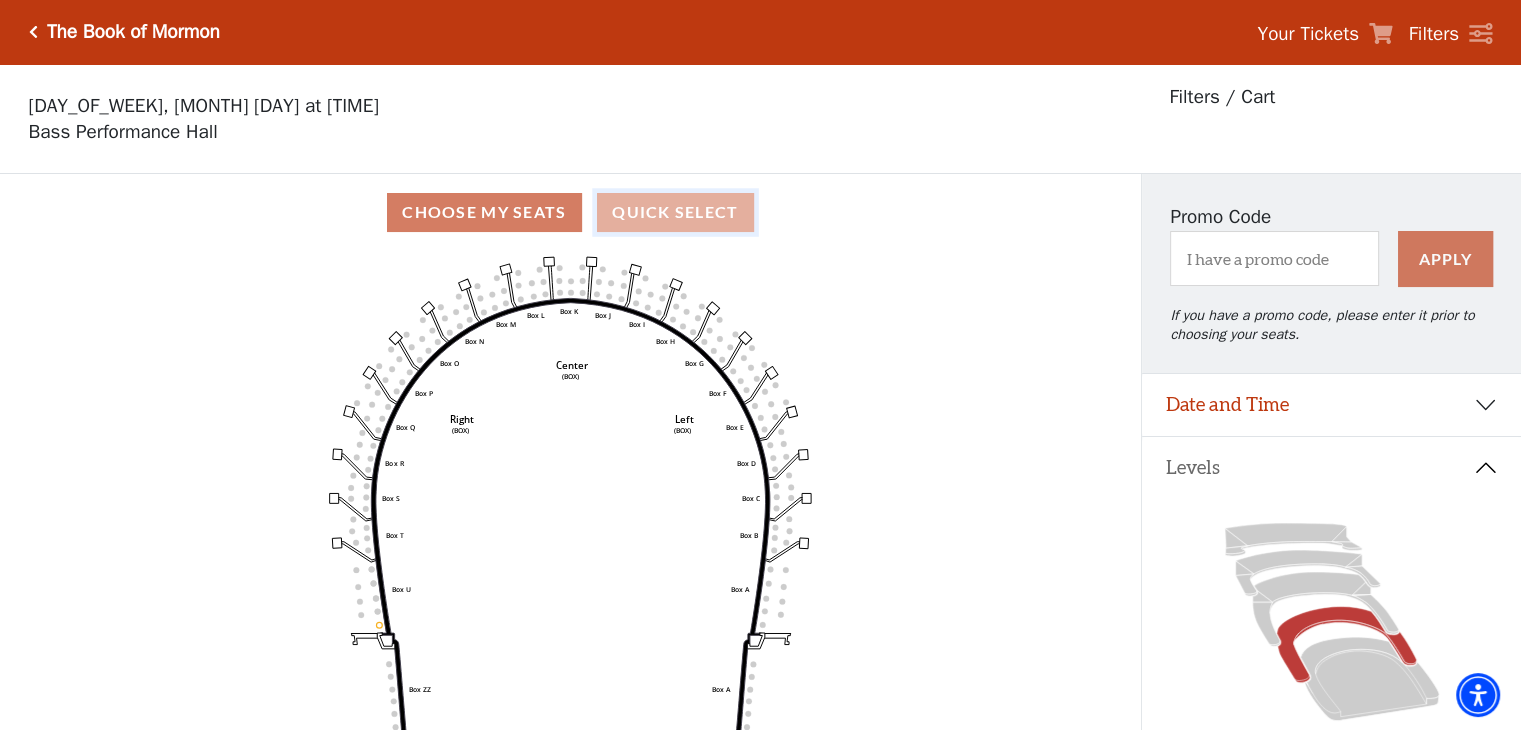 click on "Quick Select" at bounding box center [675, 212] 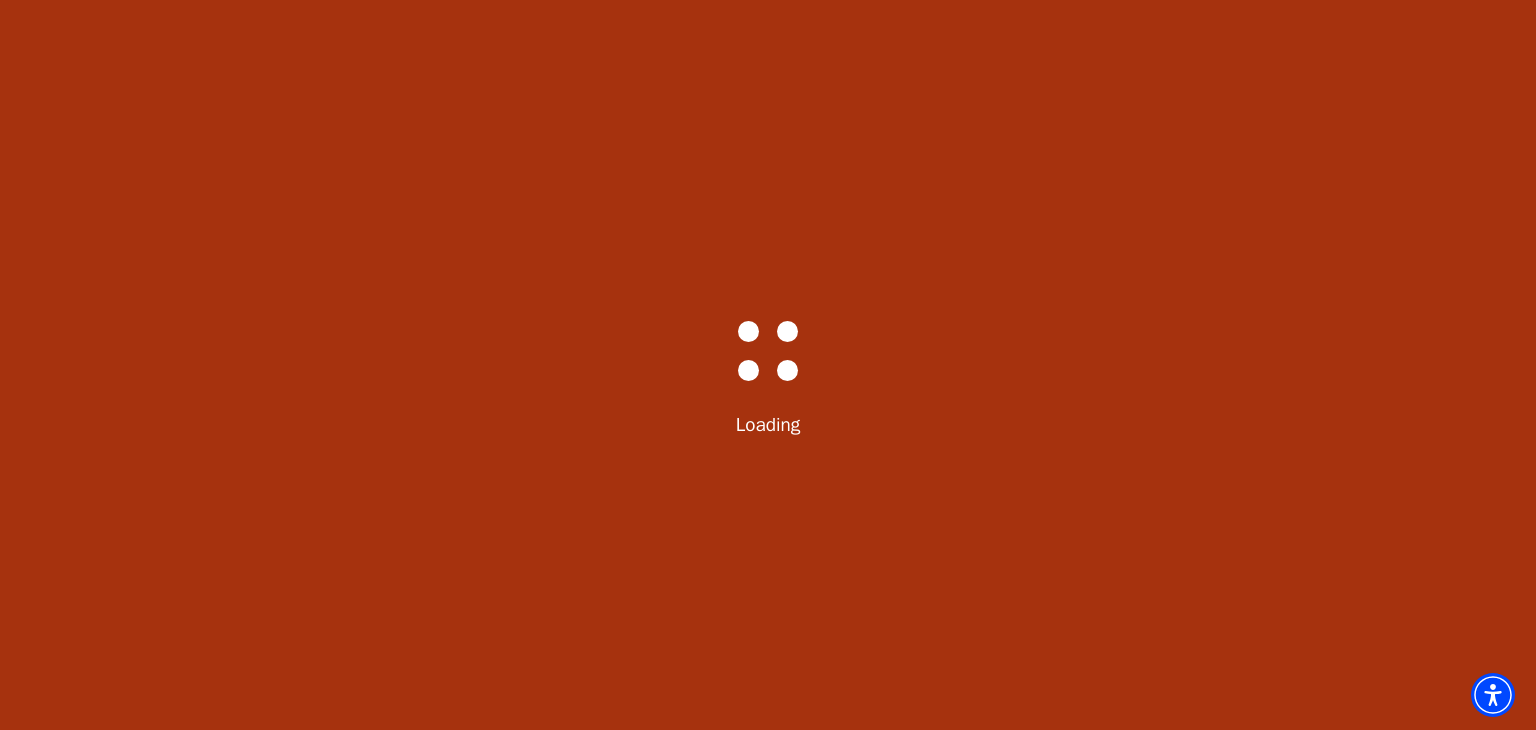 select on "6286" 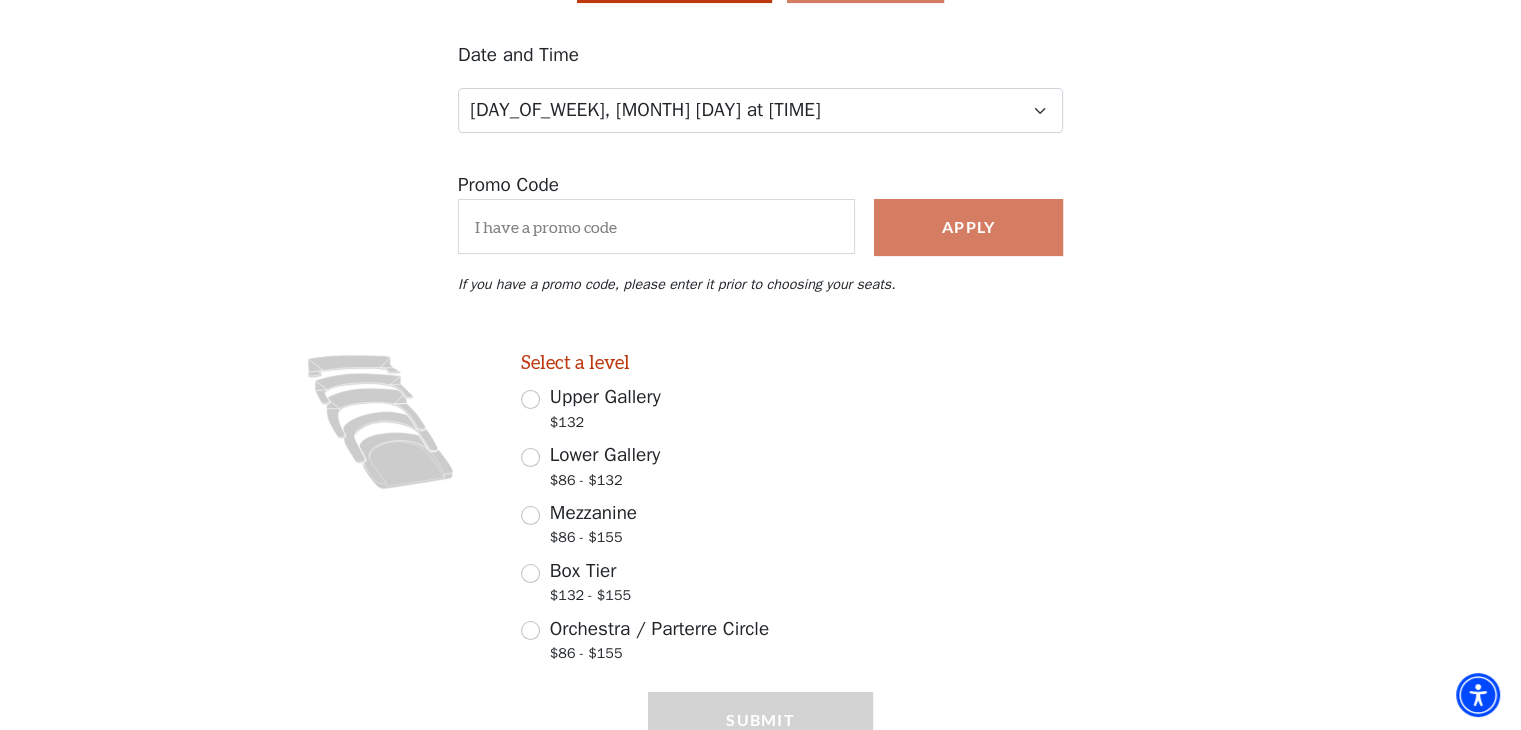 scroll, scrollTop: 300, scrollLeft: 0, axis: vertical 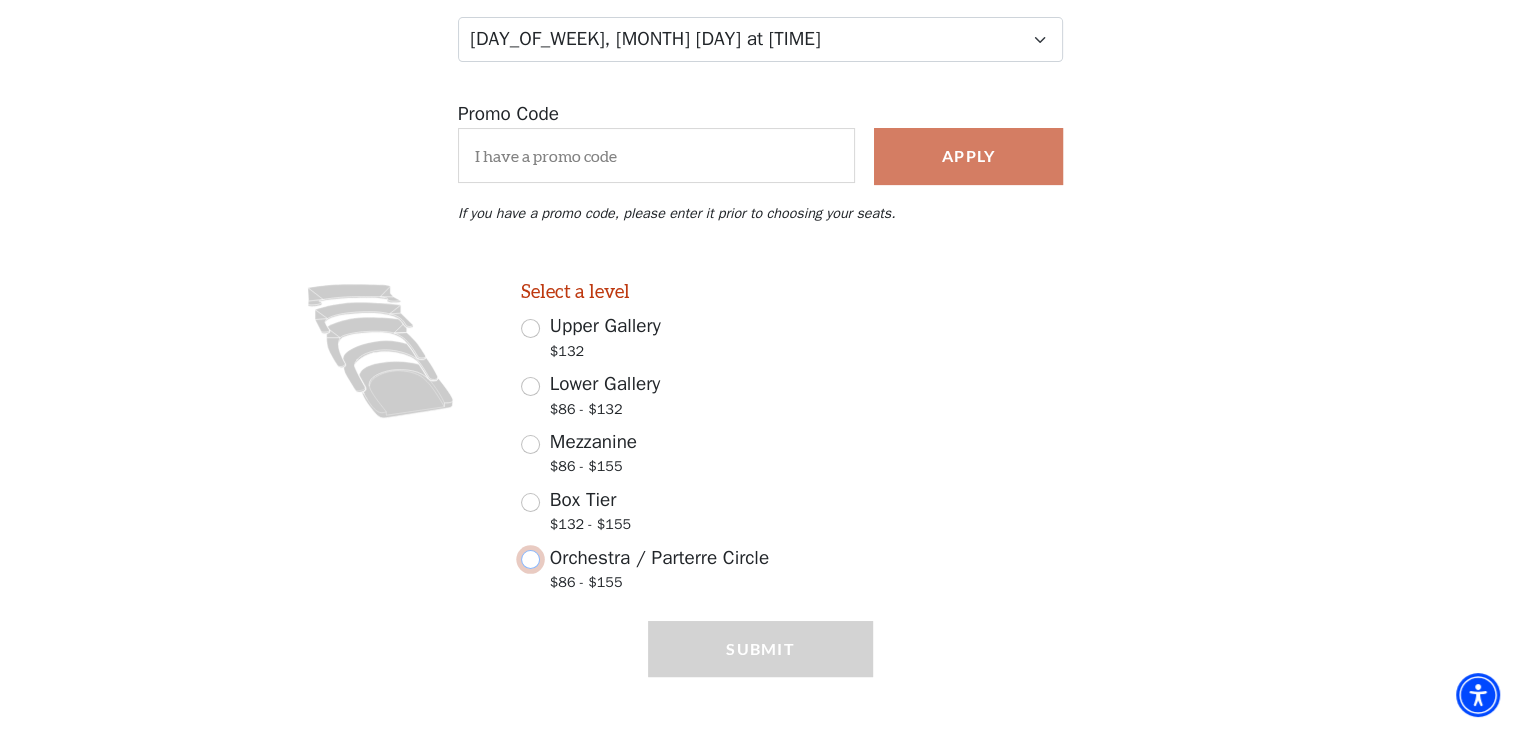 click on "Orchestra / Parterre Circle     $86 - $155" at bounding box center [530, 559] 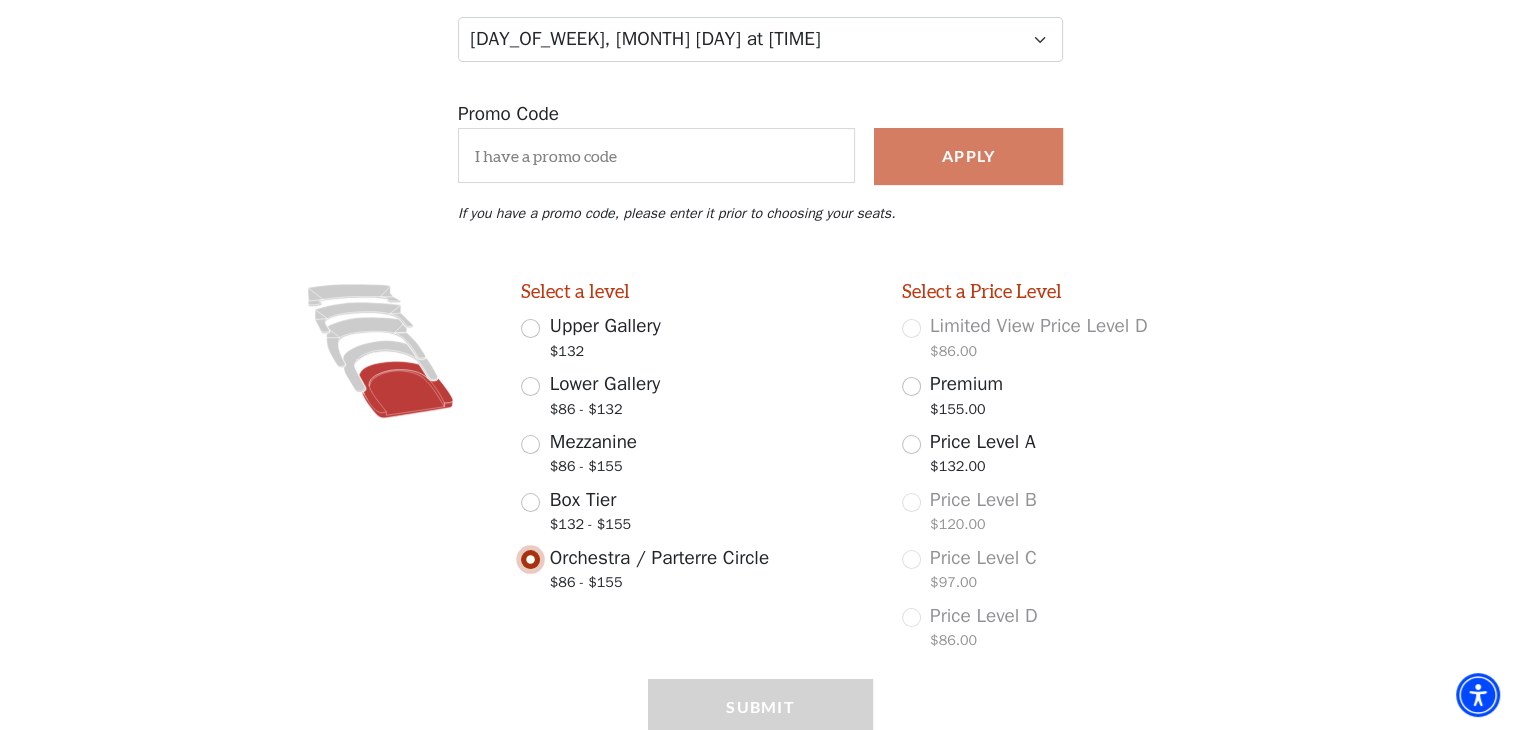 scroll, scrollTop: 379, scrollLeft: 0, axis: vertical 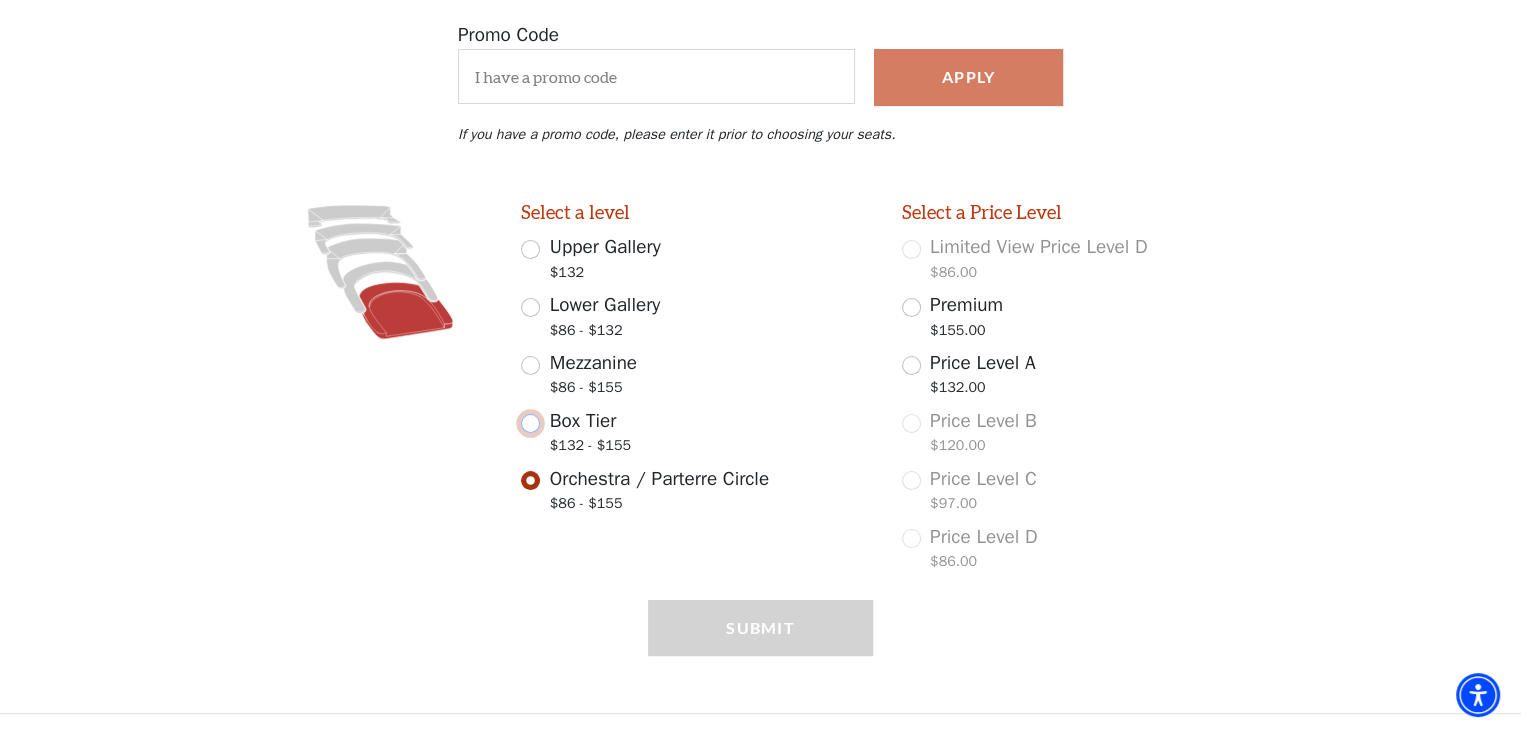 click on "Box Tier     $132 - $155" at bounding box center [530, 423] 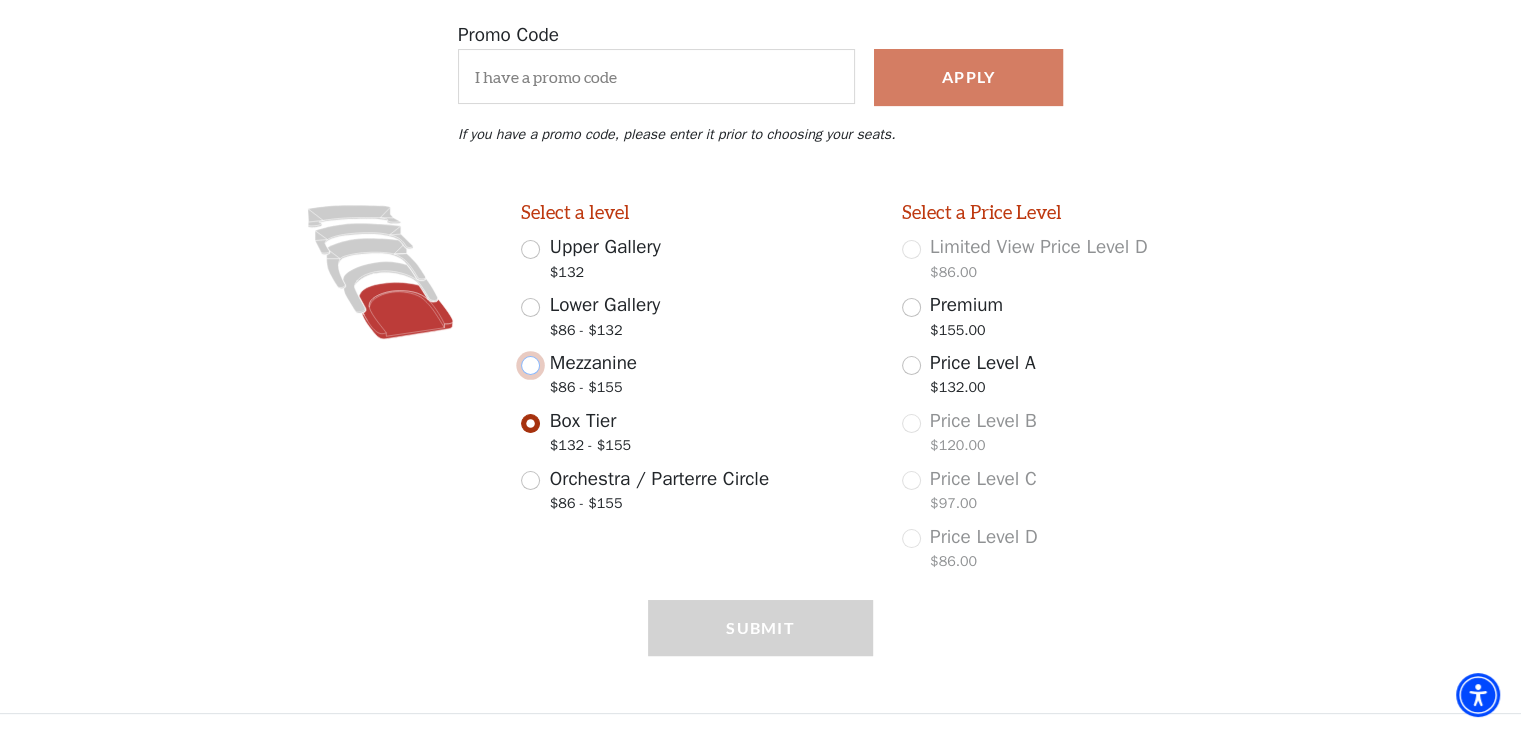 click on "Mezzanine     $86 - $155" at bounding box center [530, 365] 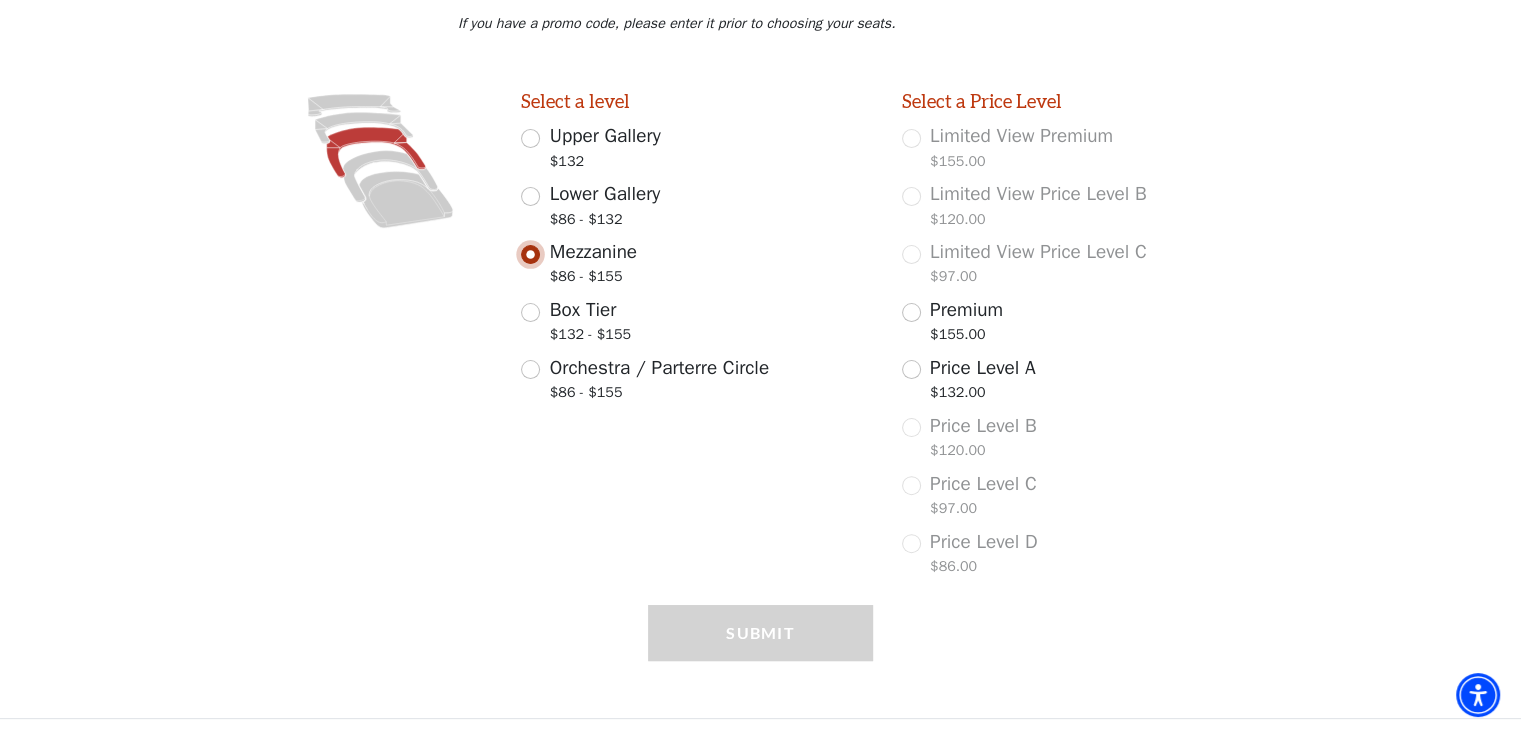 scroll, scrollTop: 495, scrollLeft: 0, axis: vertical 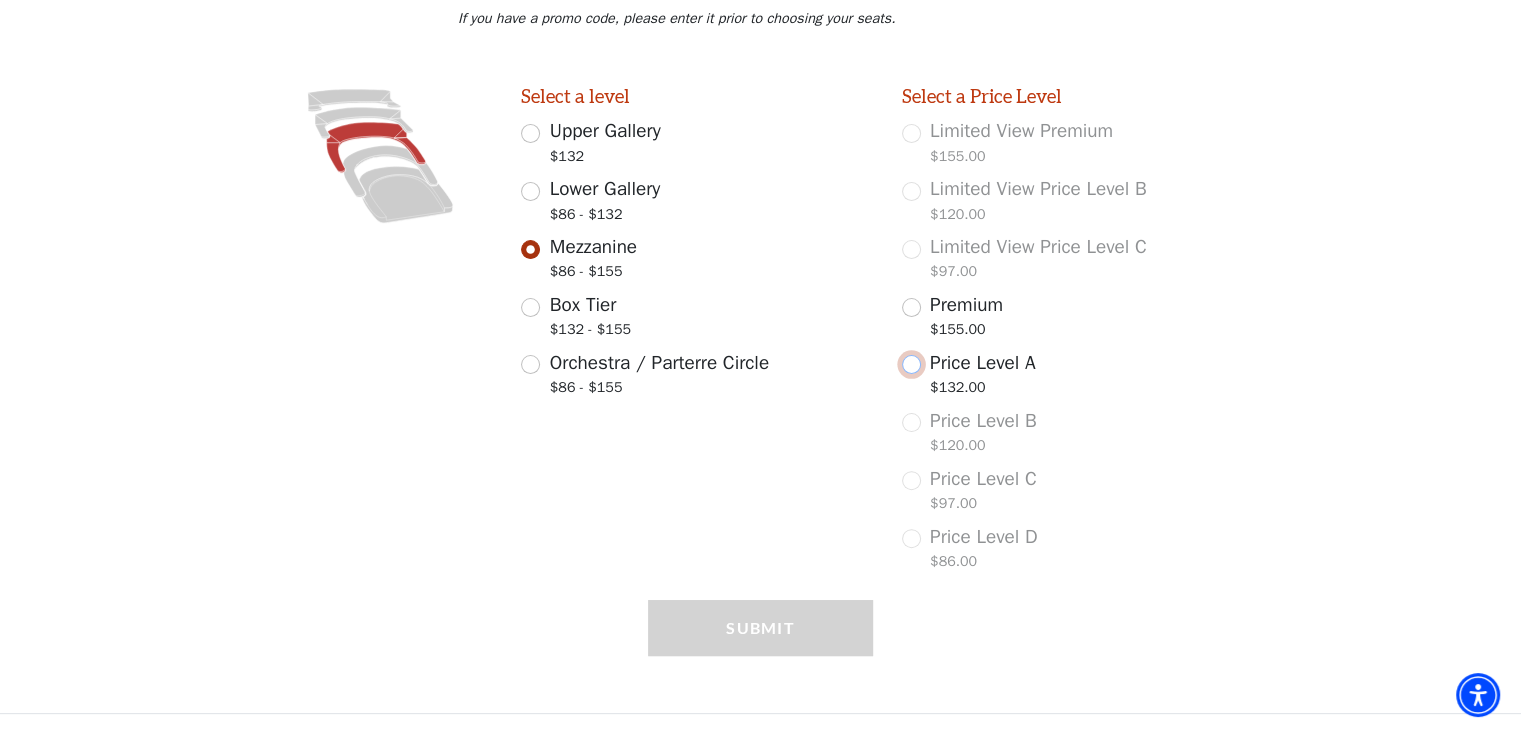 click on "Price Level A $132.00" at bounding box center [911, 364] 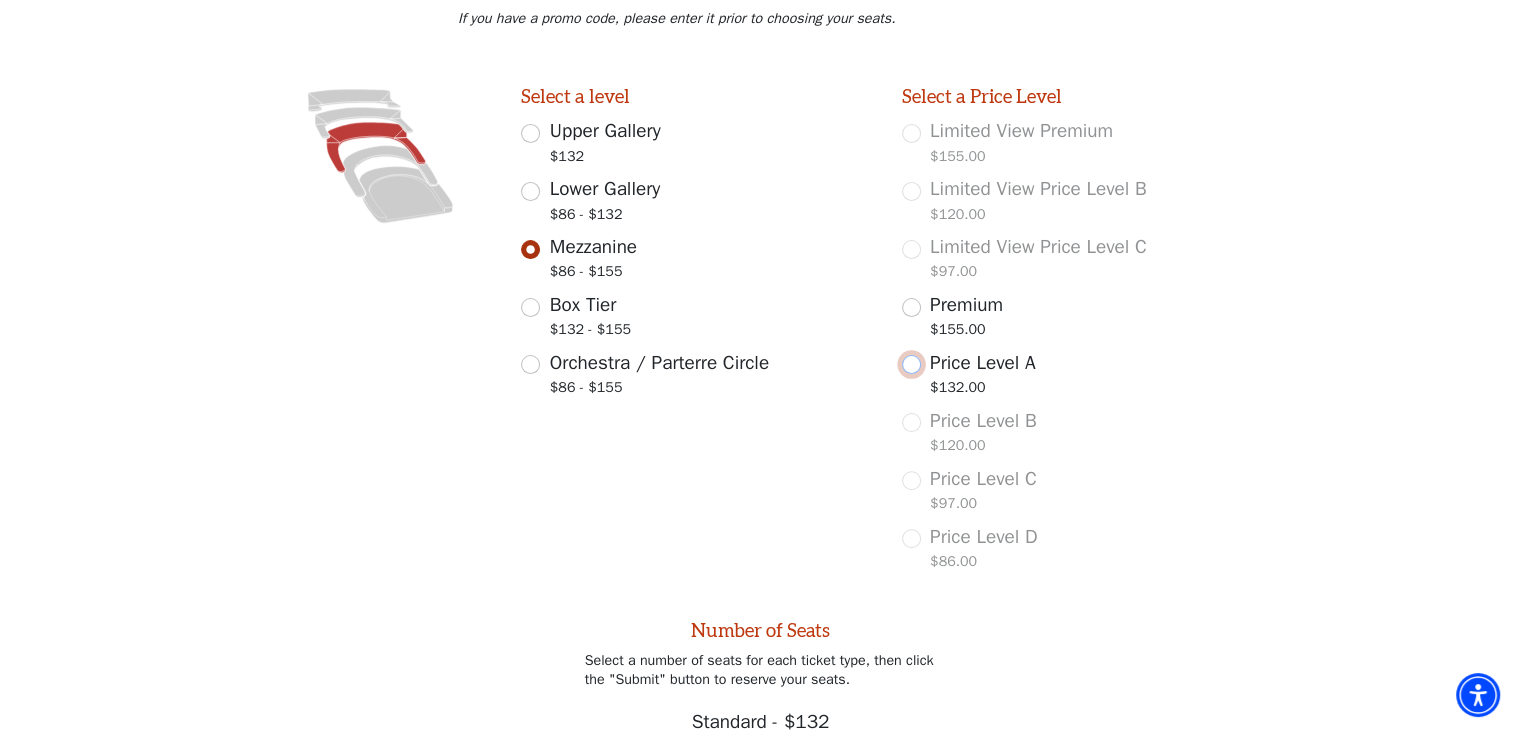 radio on "false" 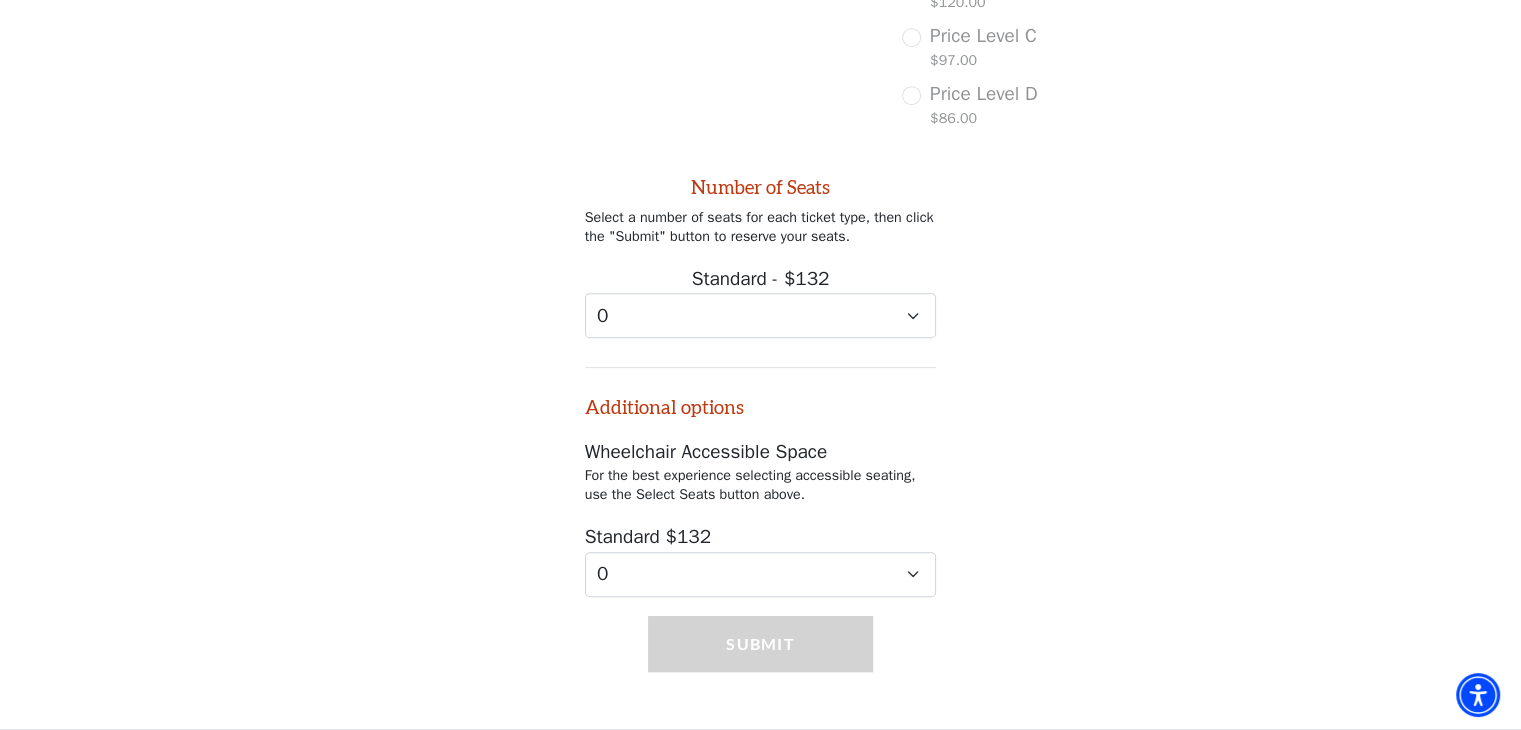 scroll, scrollTop: 951, scrollLeft: 0, axis: vertical 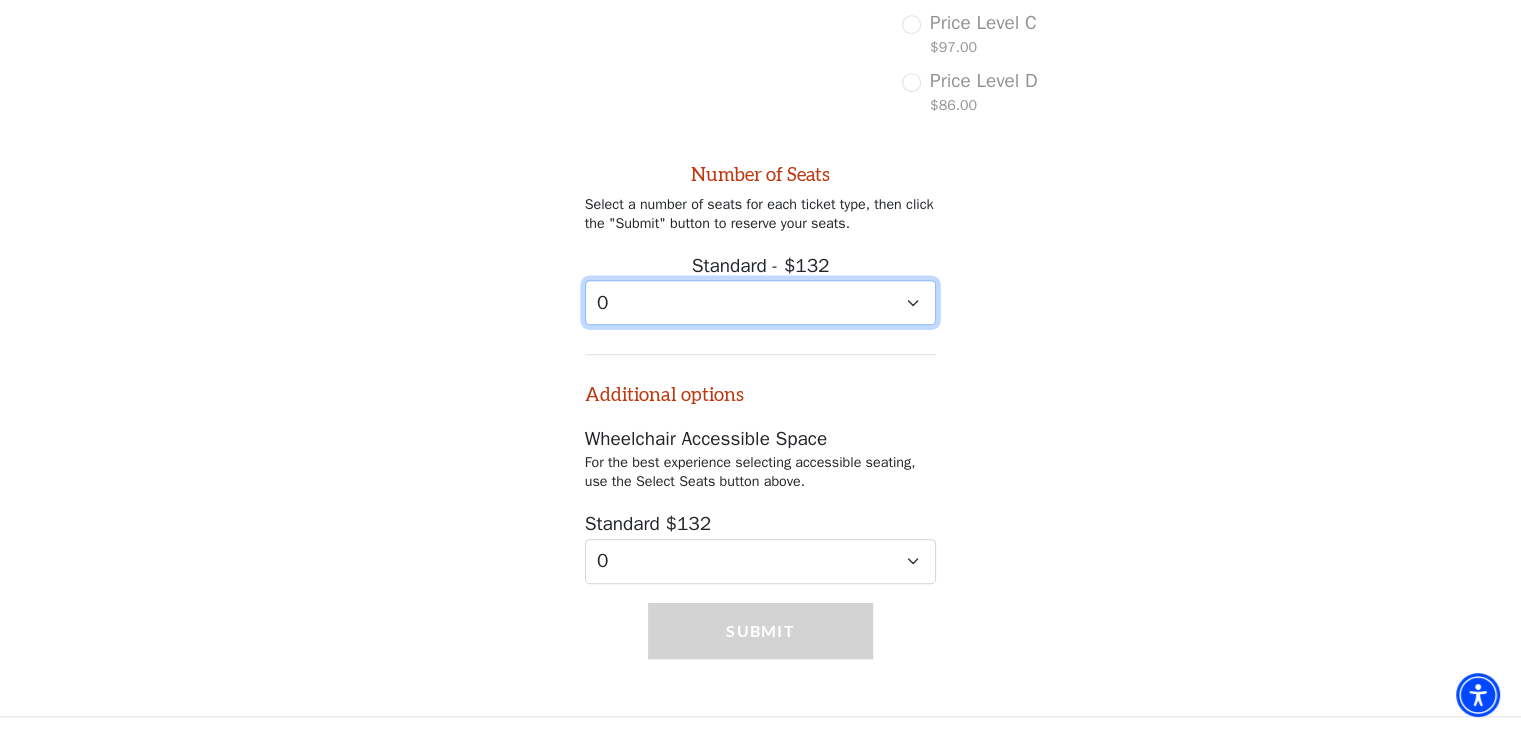 click on "0 1 2 3 4 5 6 7 8 9" at bounding box center (761, 302) 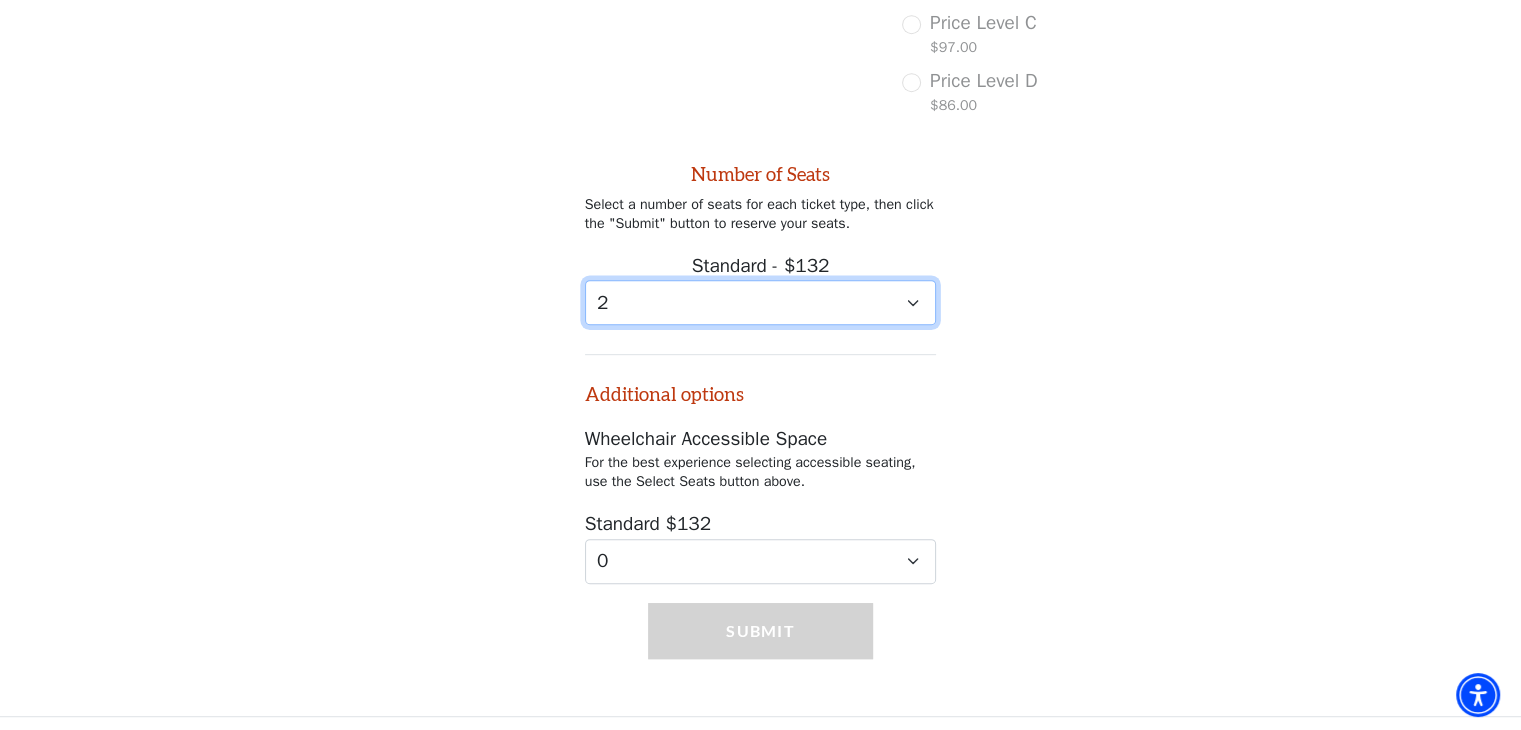 click on "0 1 2 3 4 5 6 7 8 9" at bounding box center (761, 302) 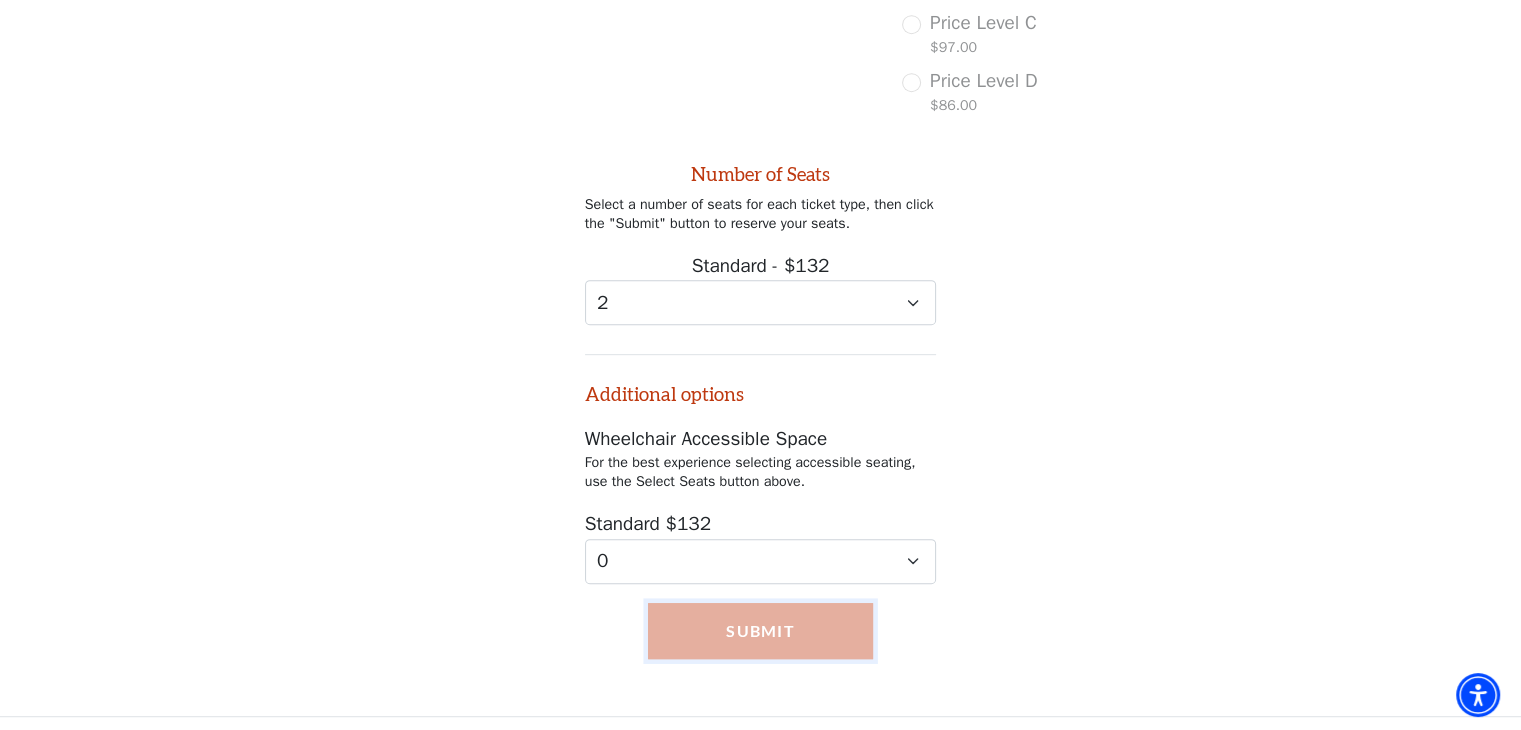 click on "Submit" at bounding box center (760, 631) 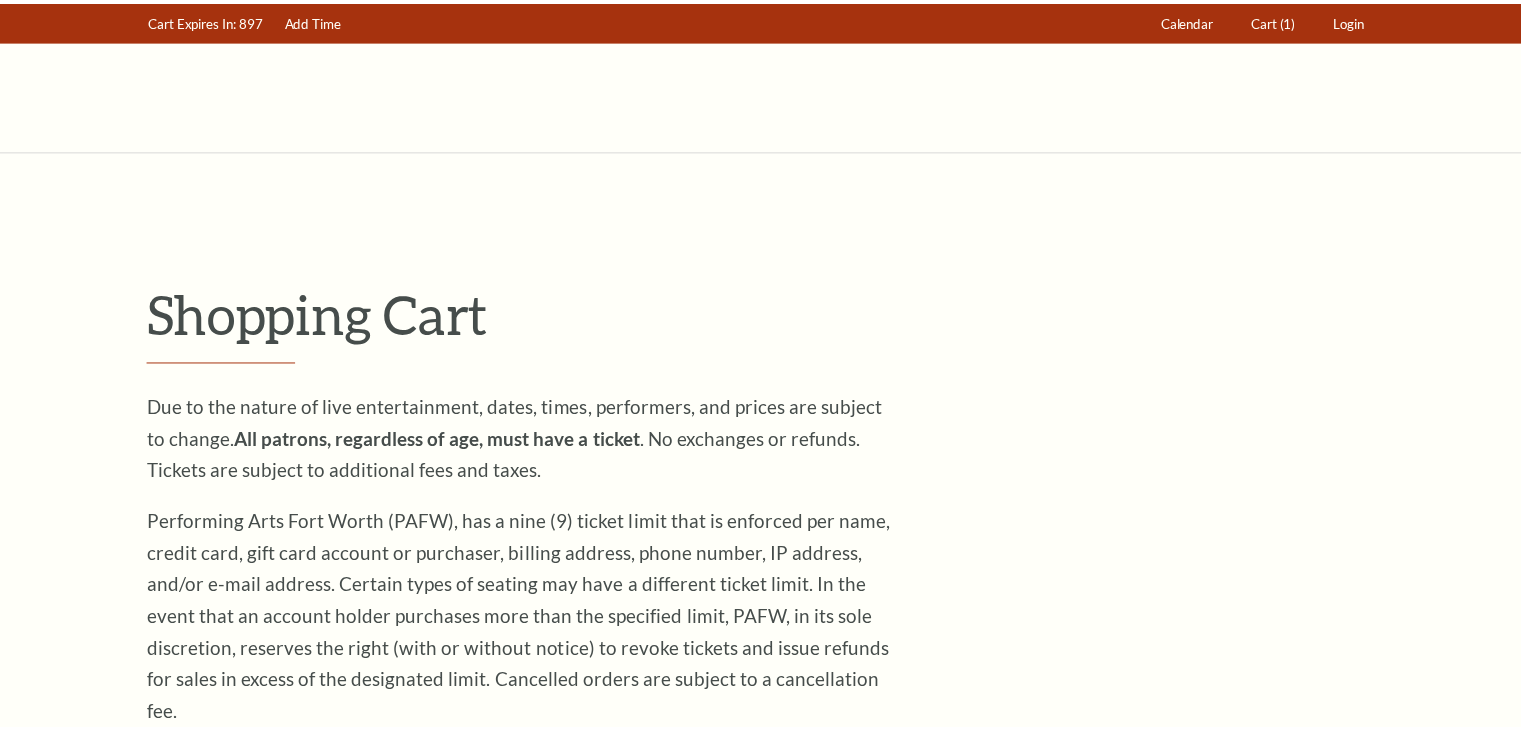 scroll, scrollTop: 0, scrollLeft: 0, axis: both 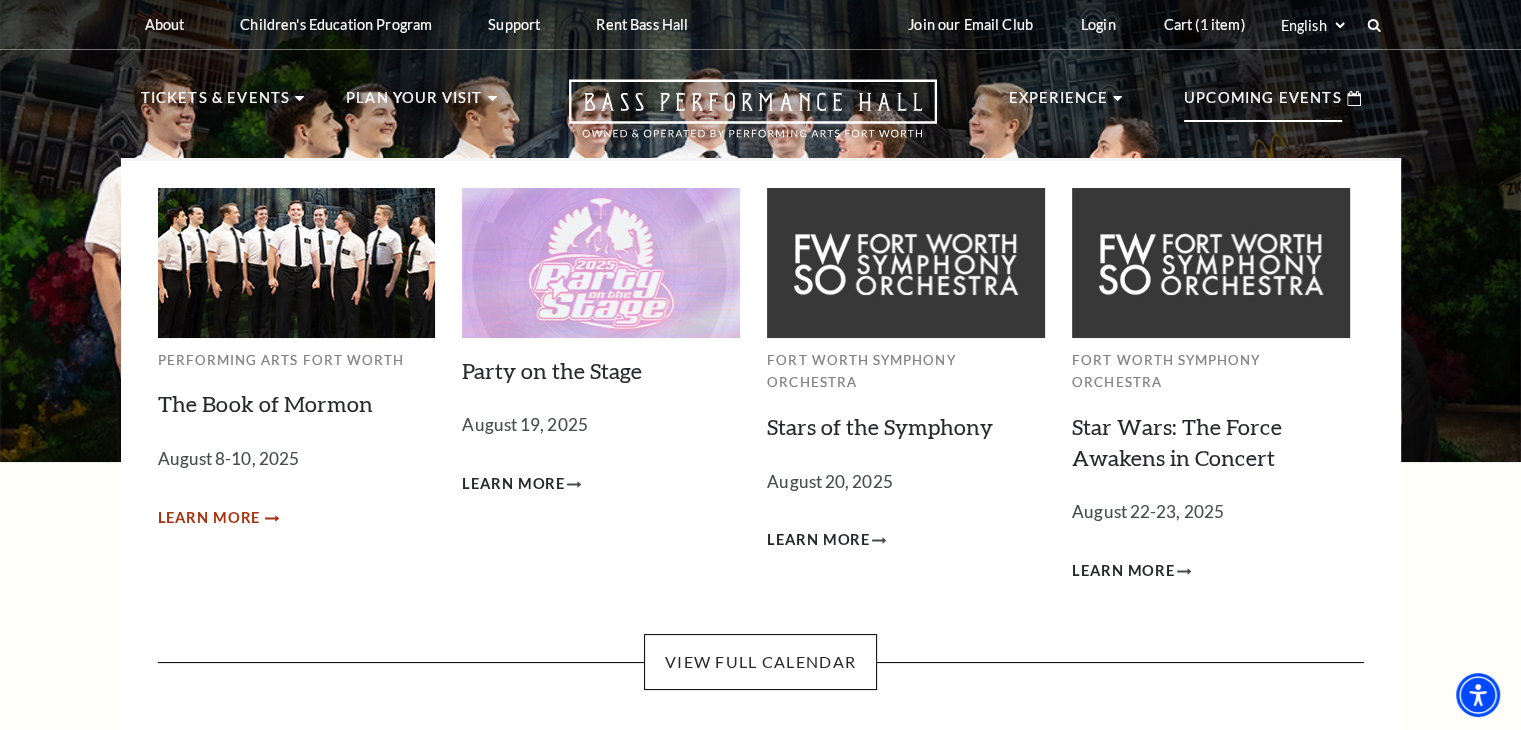 click on "Learn More" at bounding box center (209, 518) 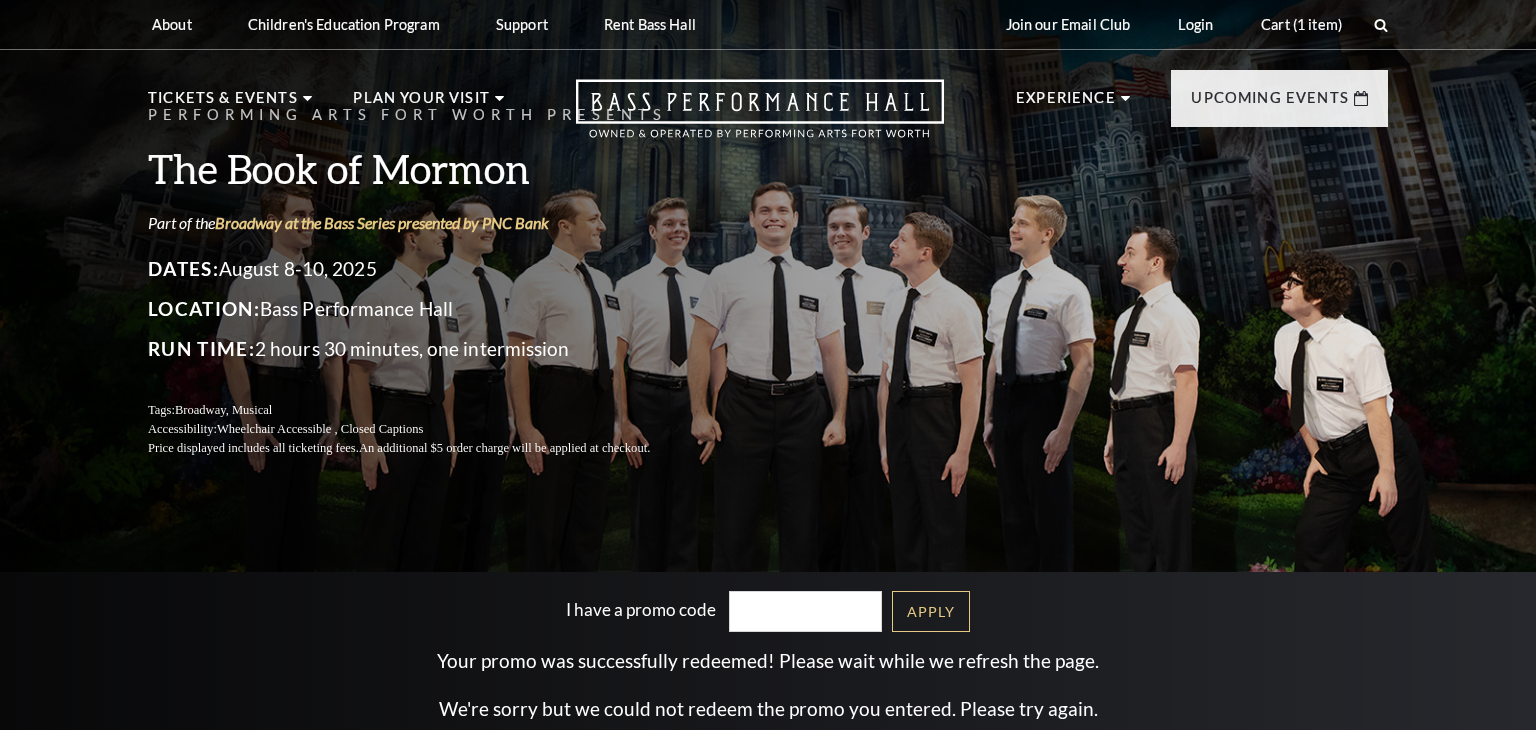 click on "Performing Arts Fort Worth Presents
The Book of Mormon
Part of the  Broadway at the Bass Series presented by PNC Bank
Dates:  August 8-10, 2025
Location:  Bass Performance Hall
Run Time:  2 hours 30 minutes, one intermission
Tags:  Broadway, Musical
Accessibility:  Wheelchair Accessible , Closed Captions
Price displayed includes all ticketing fees.
An additional $5 order charge will be applied at checkout.
I have a promo code
Apply
Your promo was successfully redeemed! Please wait while we refresh the page." at bounding box center [768, 501] 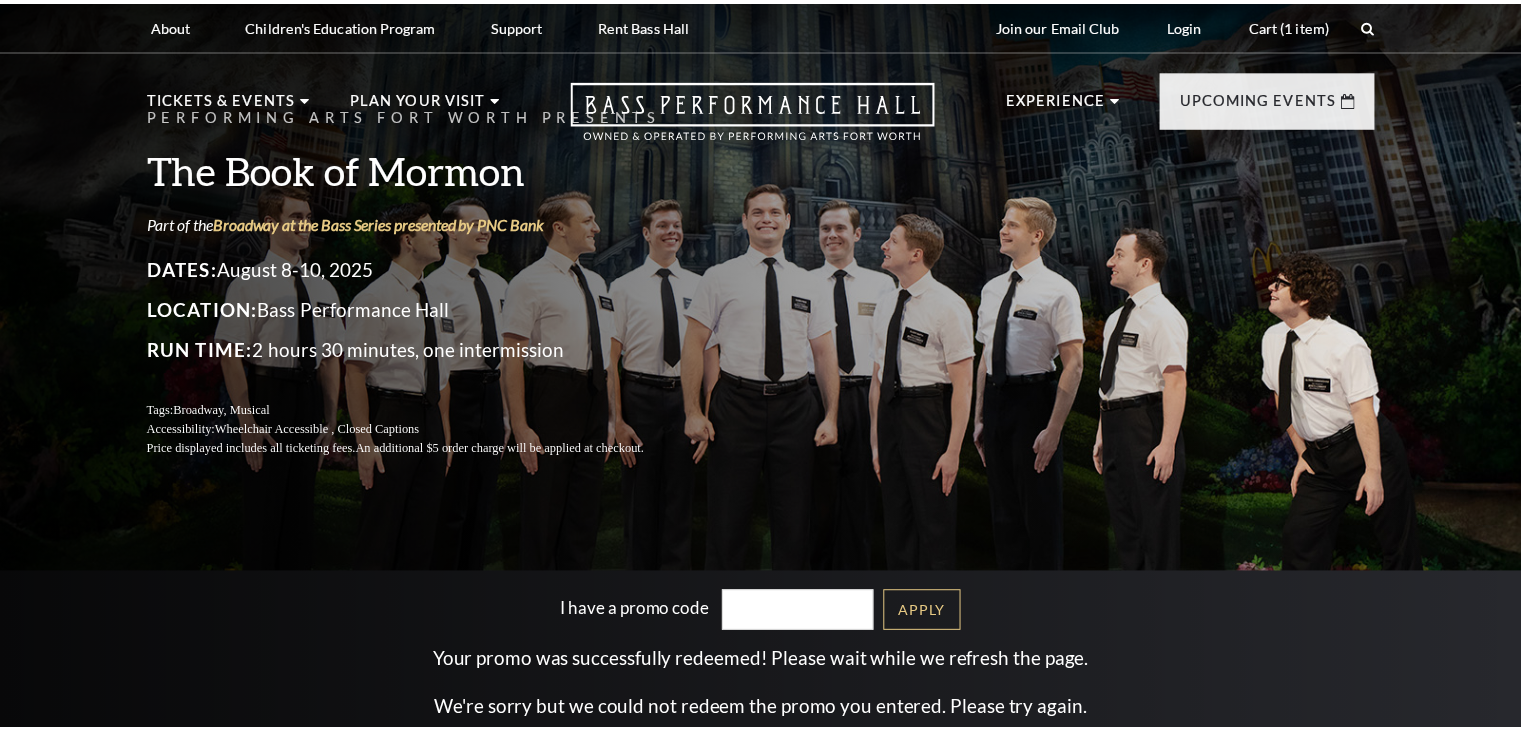 scroll, scrollTop: 0, scrollLeft: 0, axis: both 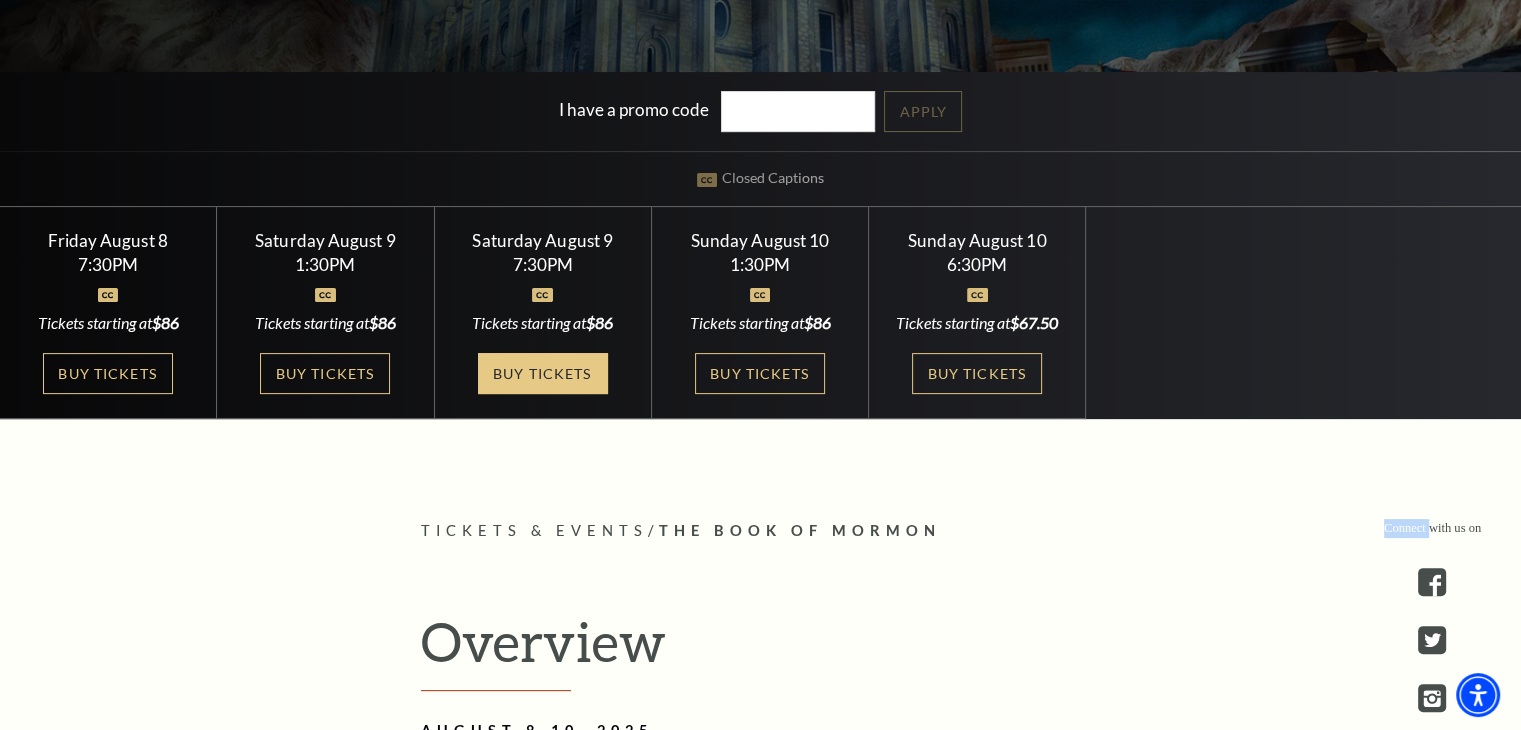 click on "Buy Tickets" at bounding box center (543, 373) 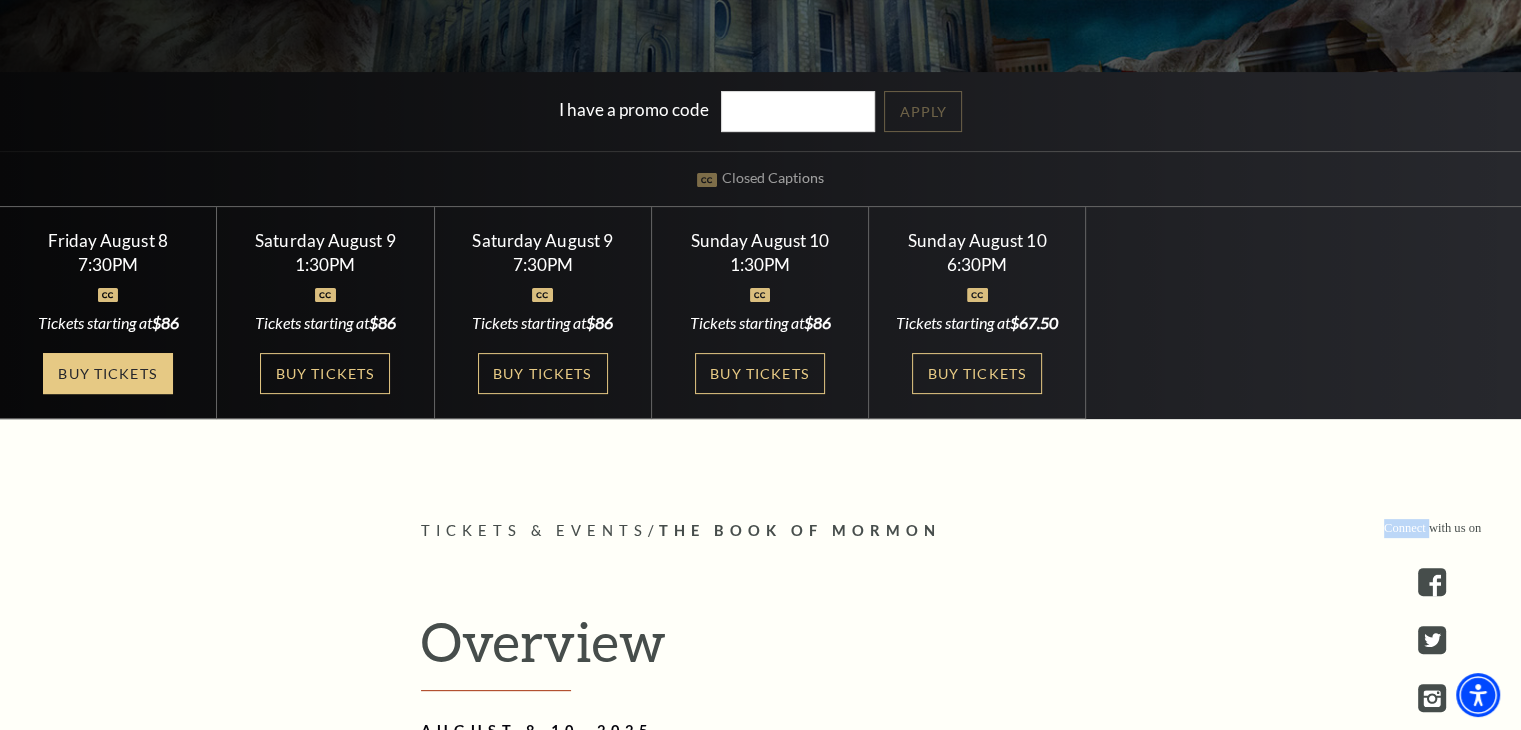 click on "Buy Tickets" at bounding box center (108, 373) 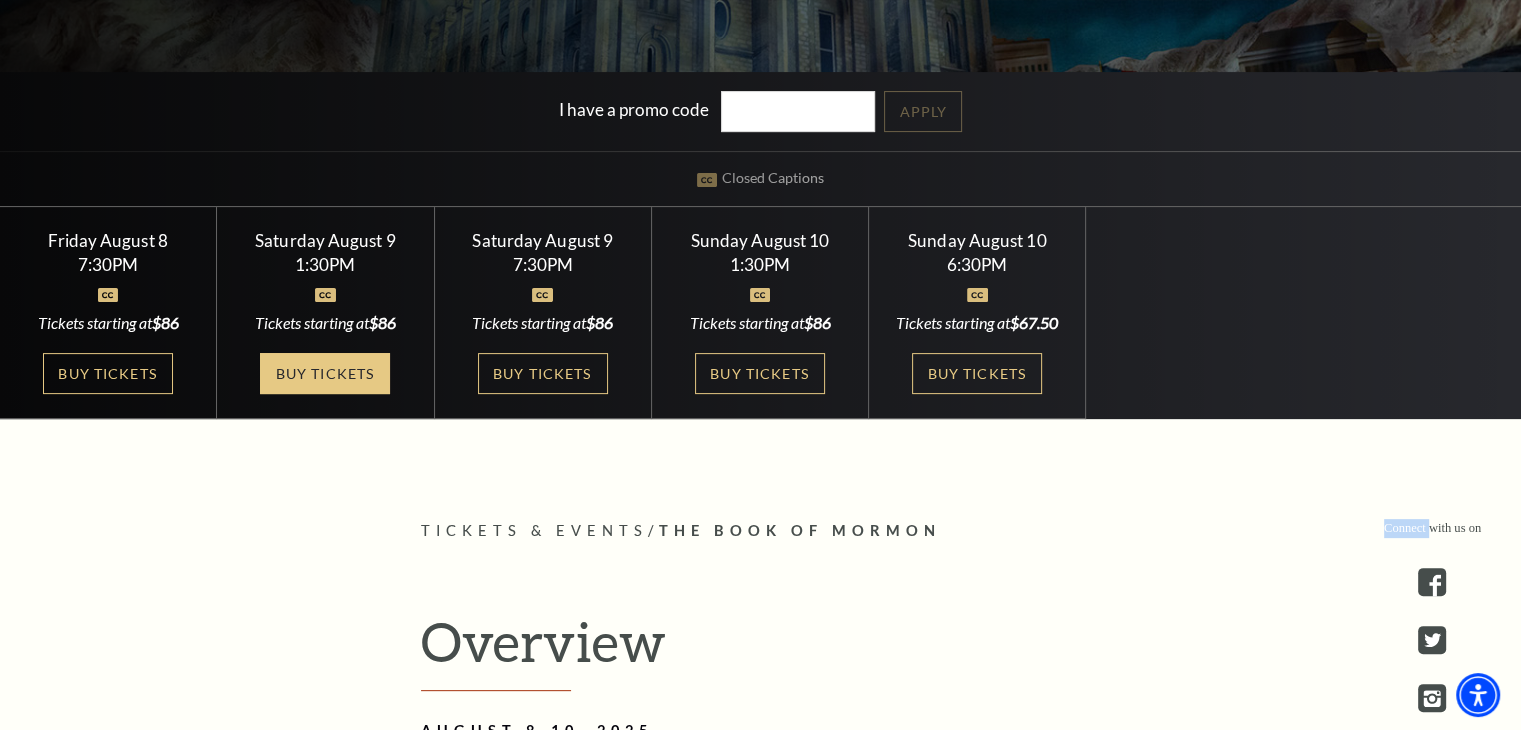 click on "Buy Tickets" at bounding box center (325, 373) 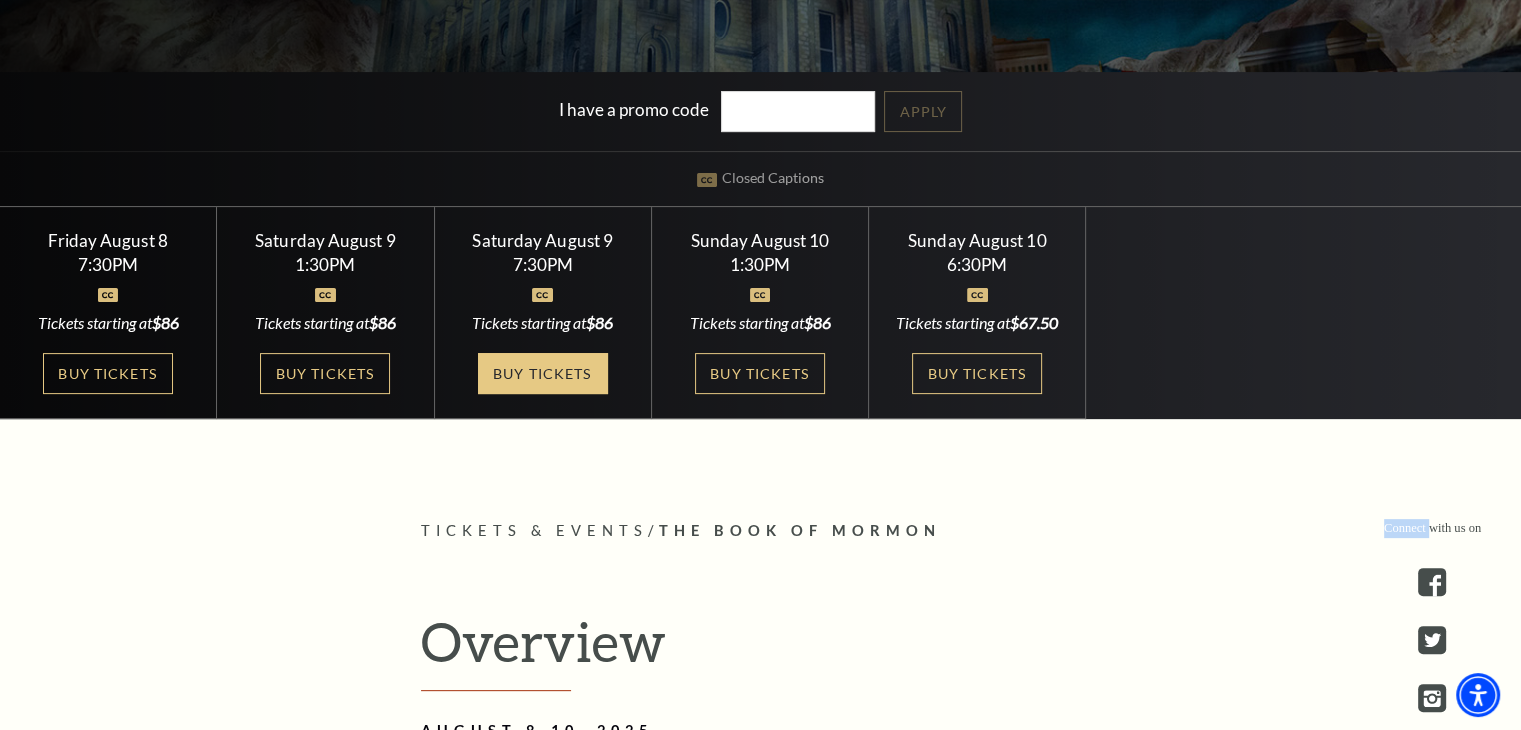 click on "Buy Tickets" at bounding box center [543, 373] 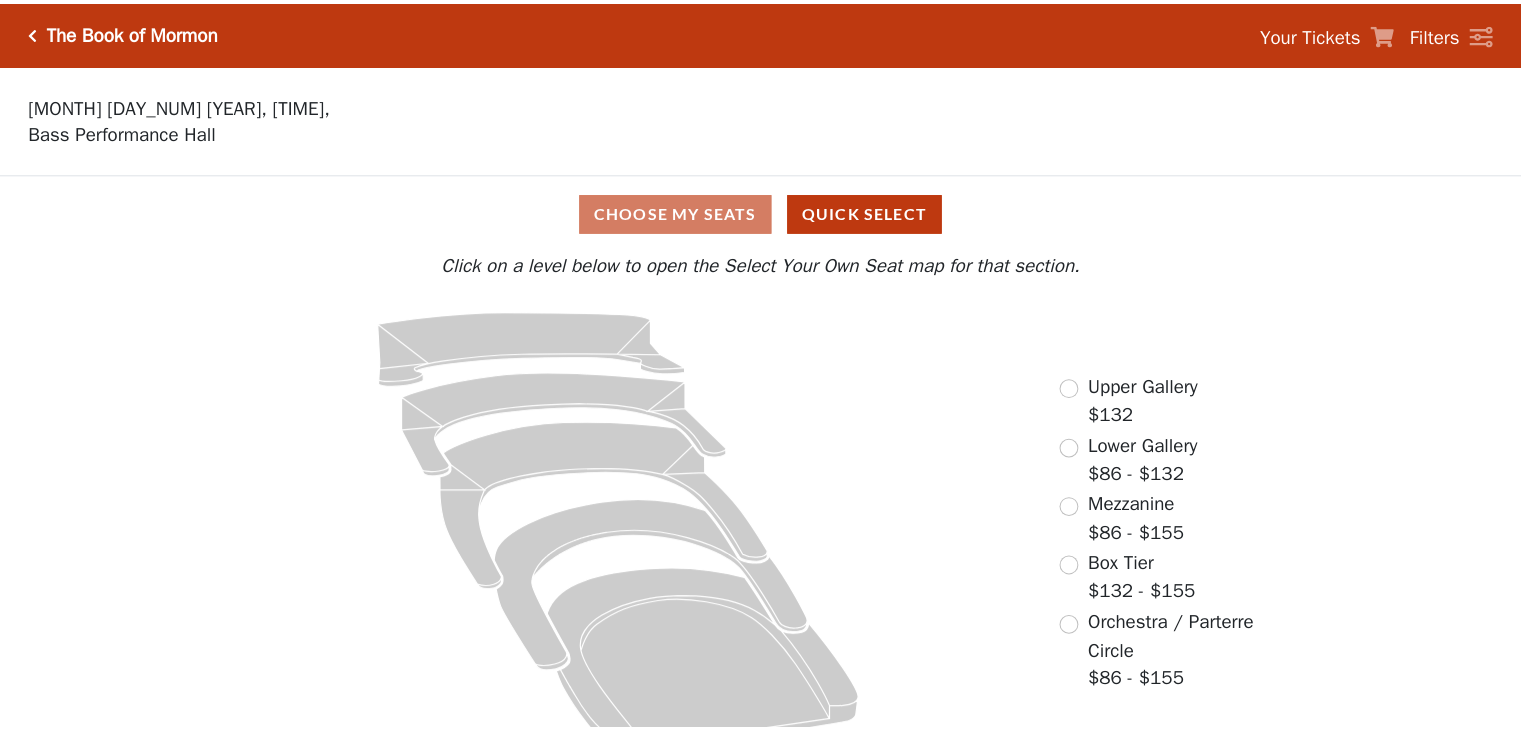 scroll, scrollTop: 0, scrollLeft: 0, axis: both 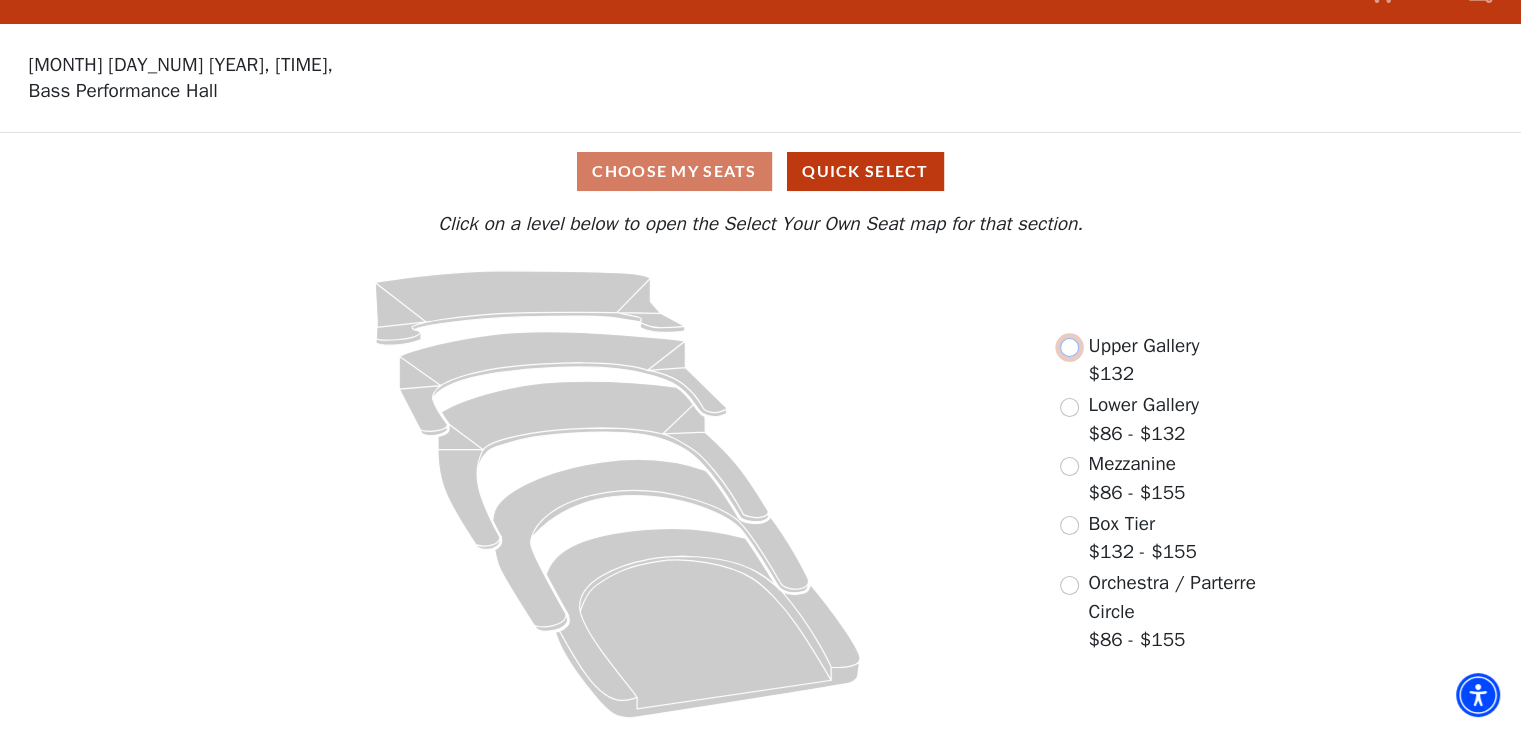 click at bounding box center [1069, 347] 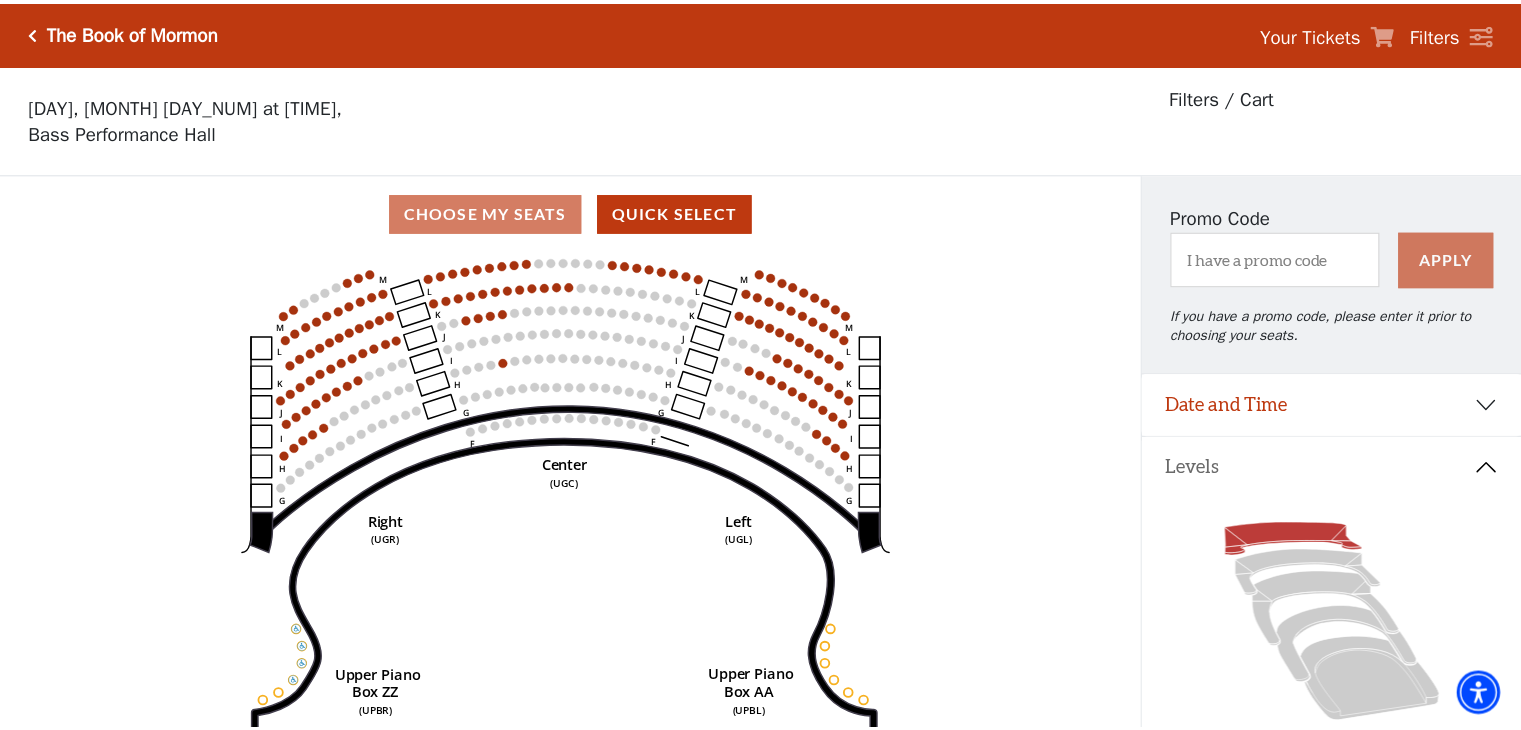 scroll, scrollTop: 92, scrollLeft: 0, axis: vertical 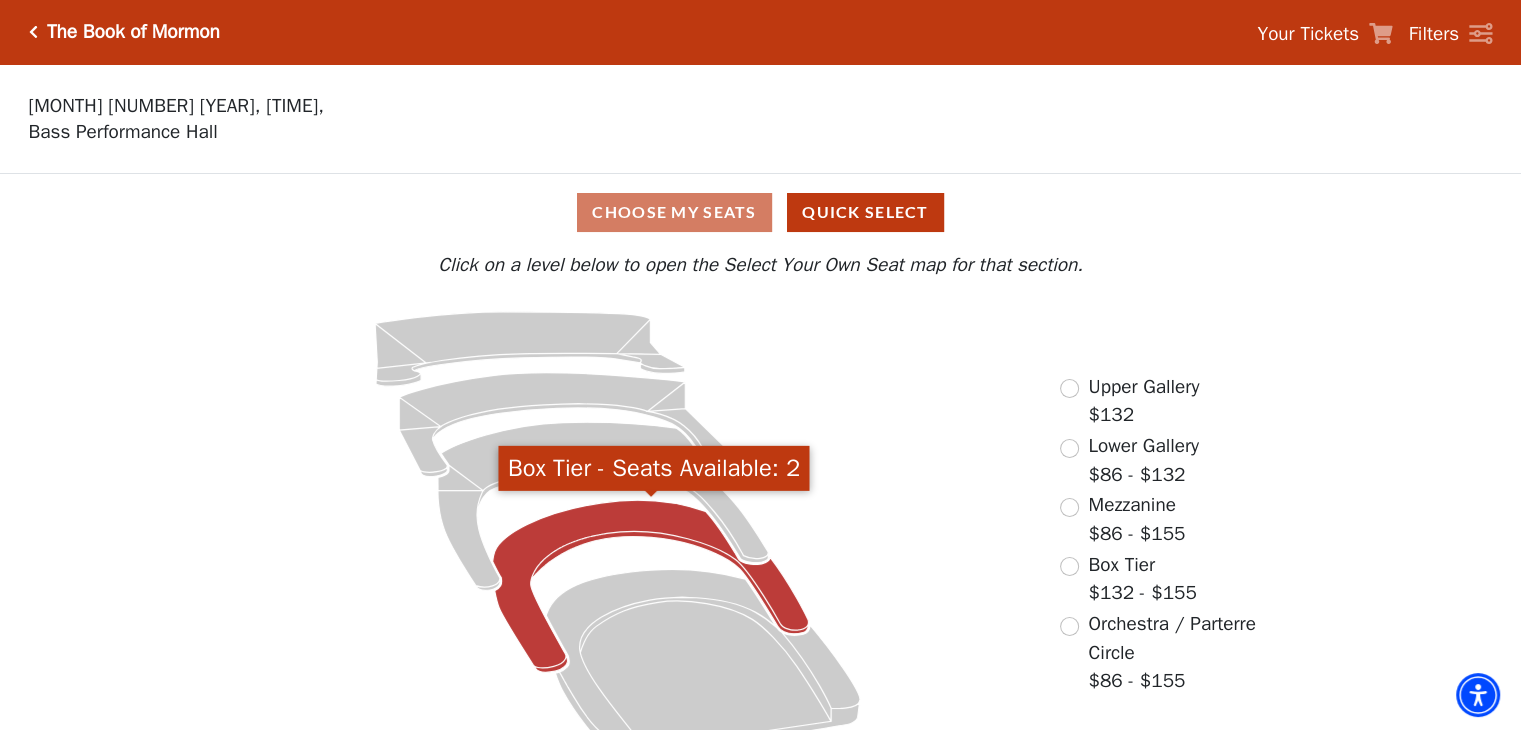 click 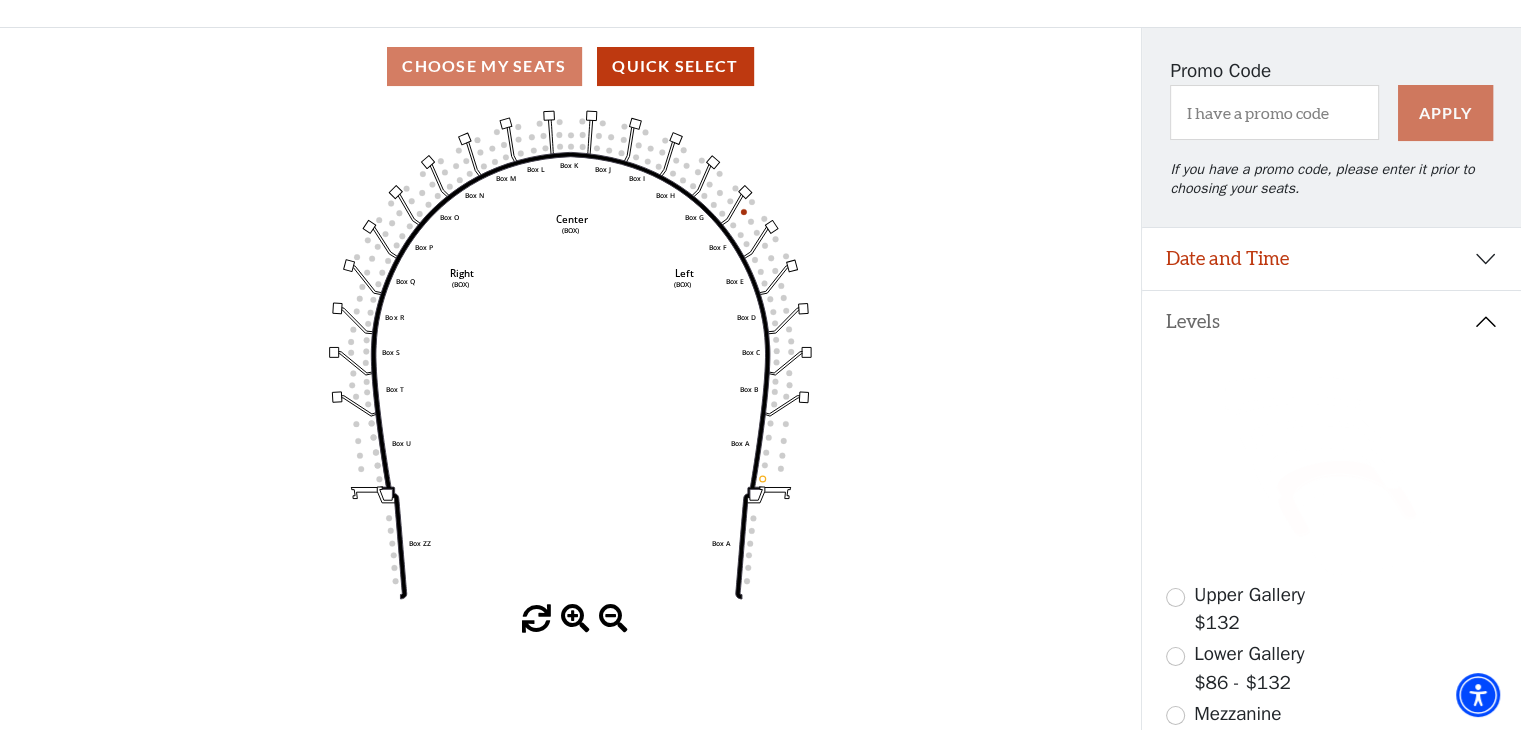 scroll, scrollTop: 92, scrollLeft: 0, axis: vertical 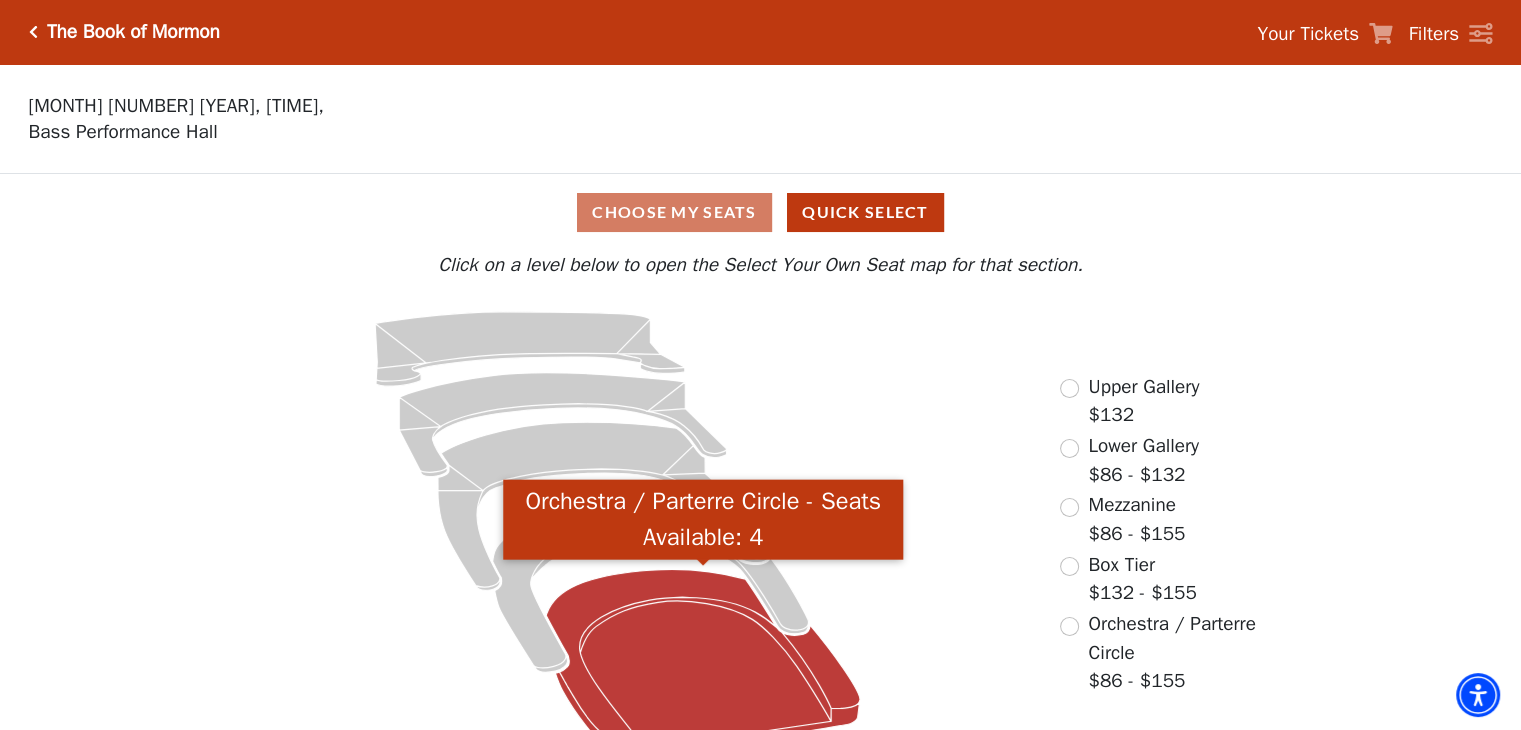 click 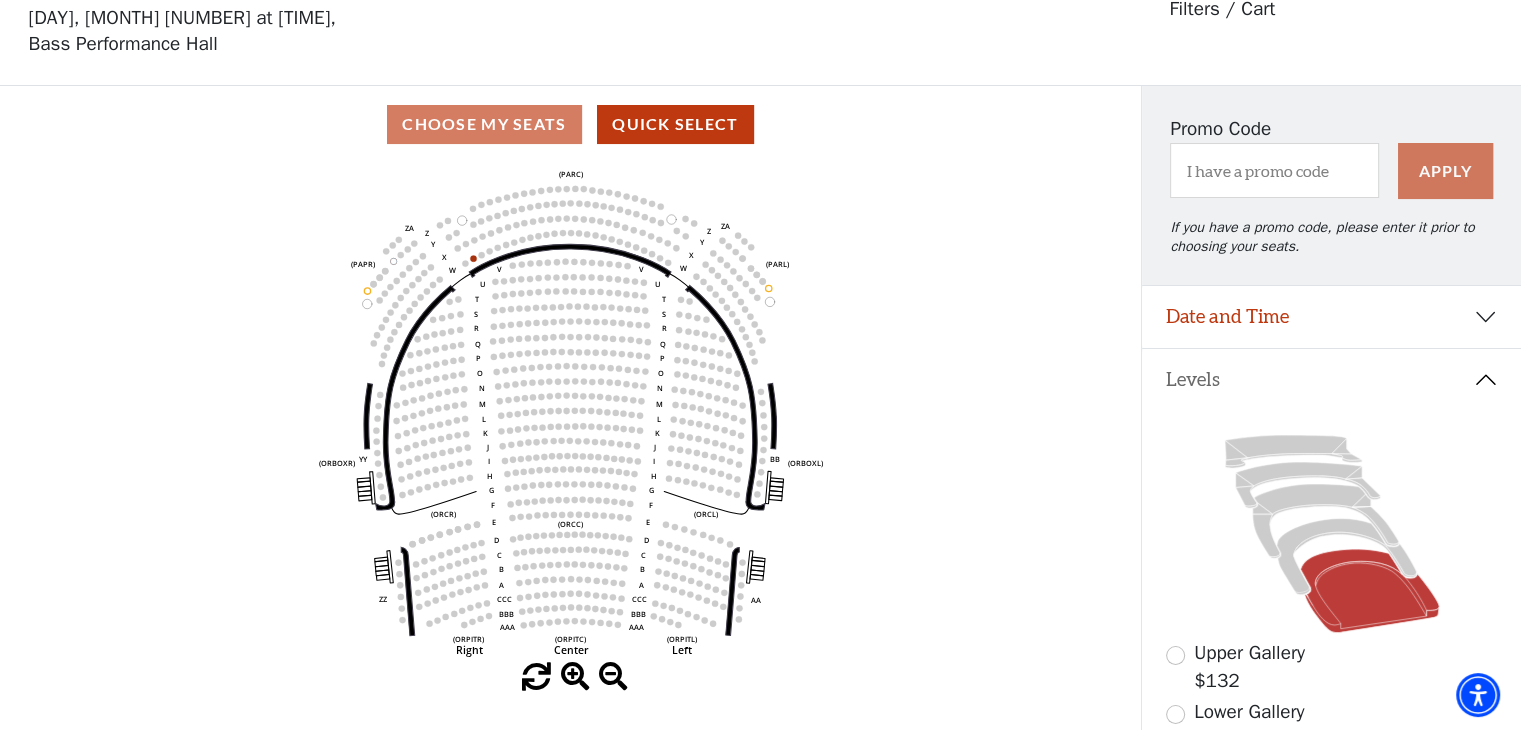 scroll, scrollTop: 92, scrollLeft: 0, axis: vertical 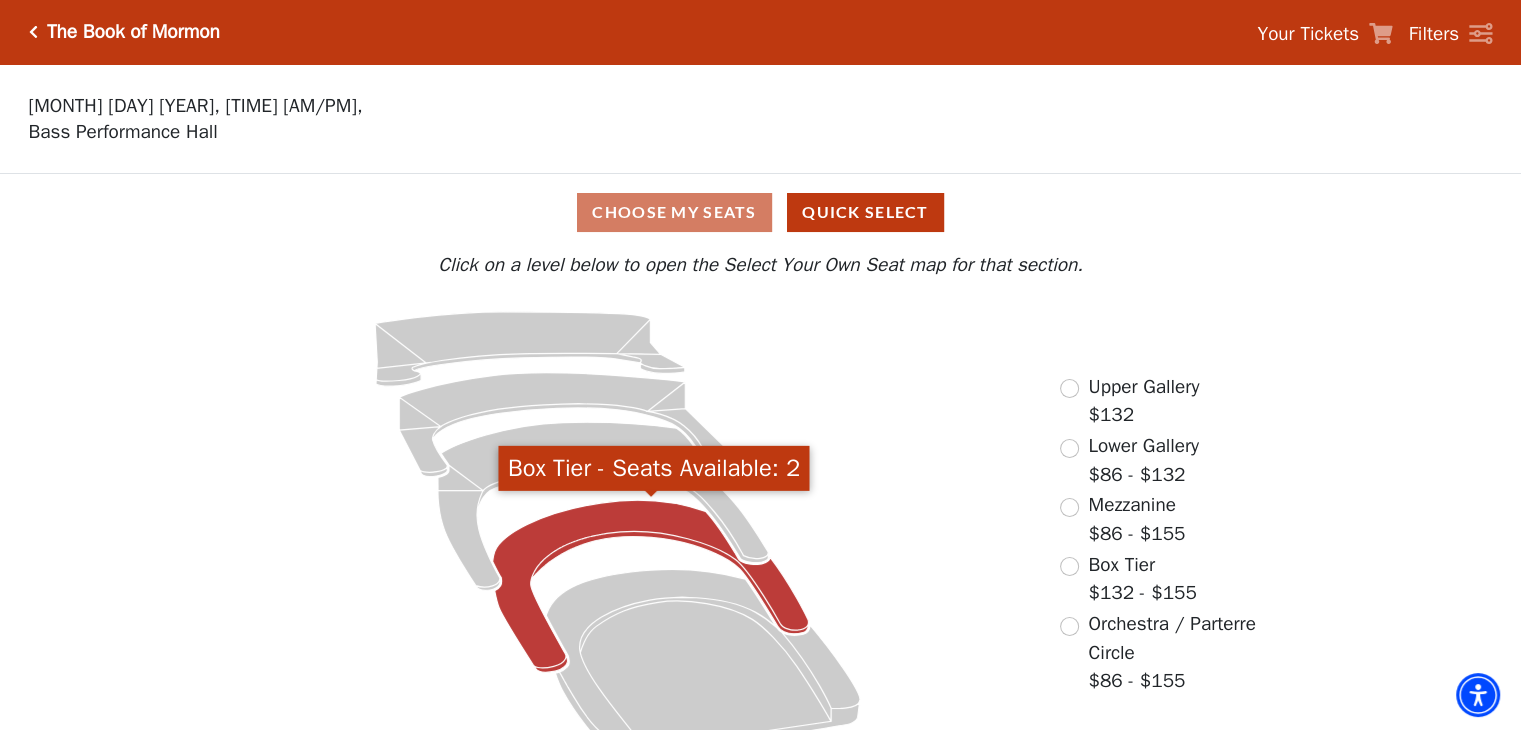 click 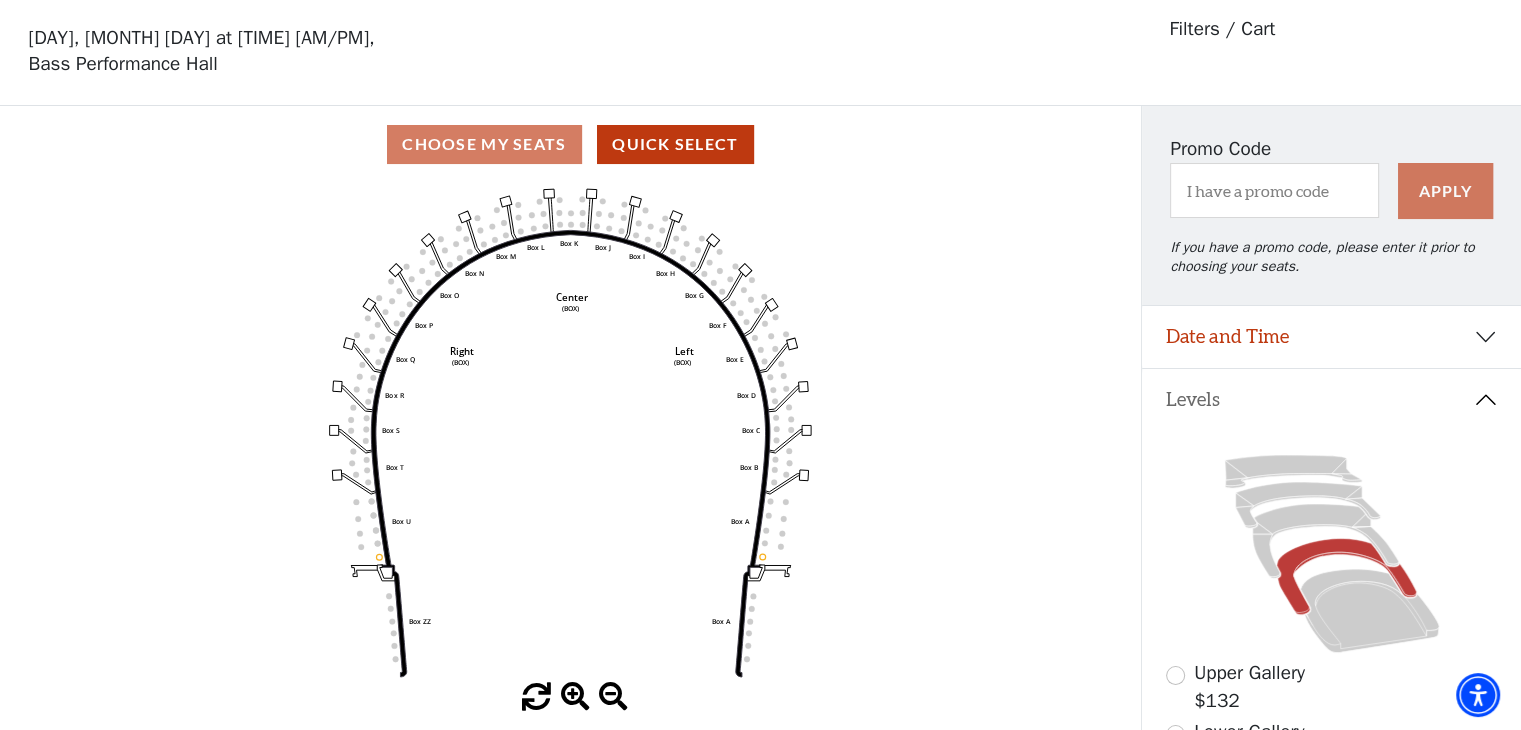 scroll, scrollTop: 92, scrollLeft: 0, axis: vertical 